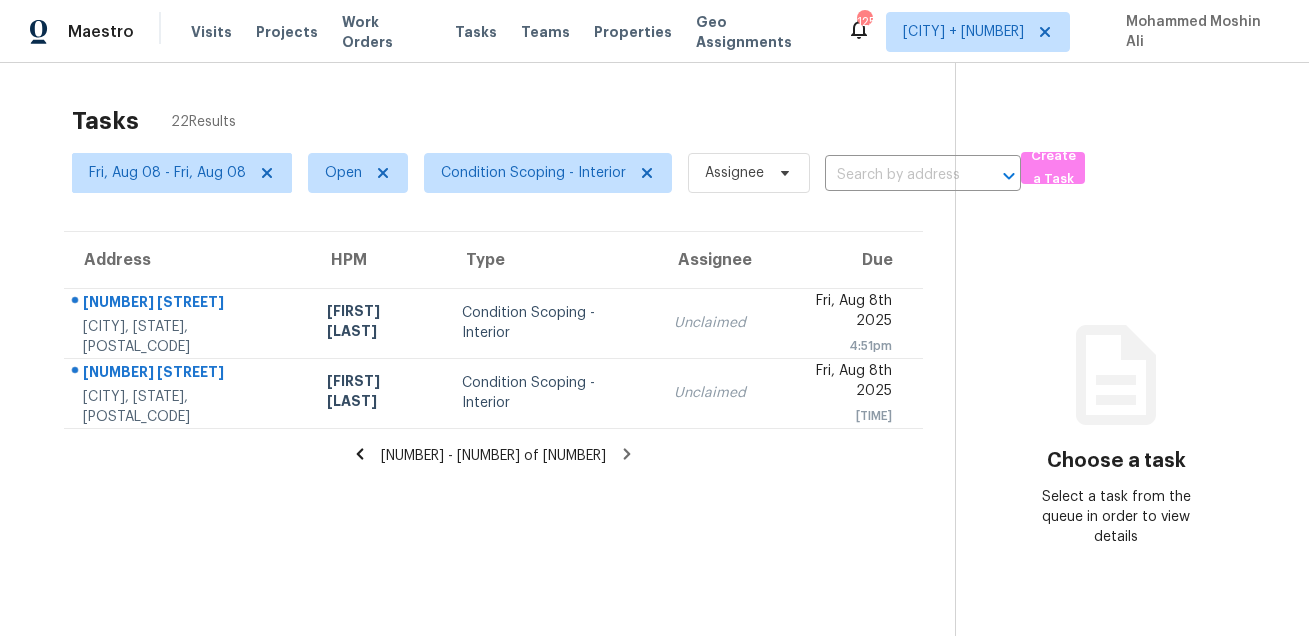 scroll, scrollTop: 0, scrollLeft: 0, axis: both 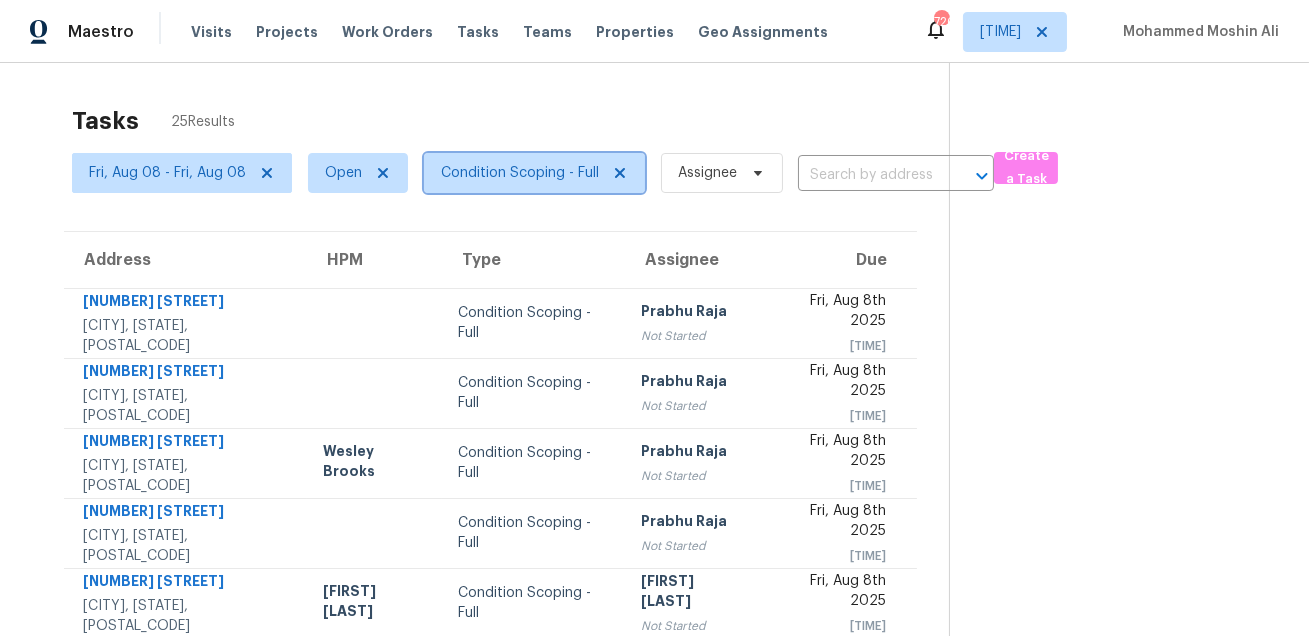 click on "Condition Scoping - Full" at bounding box center (520, 173) 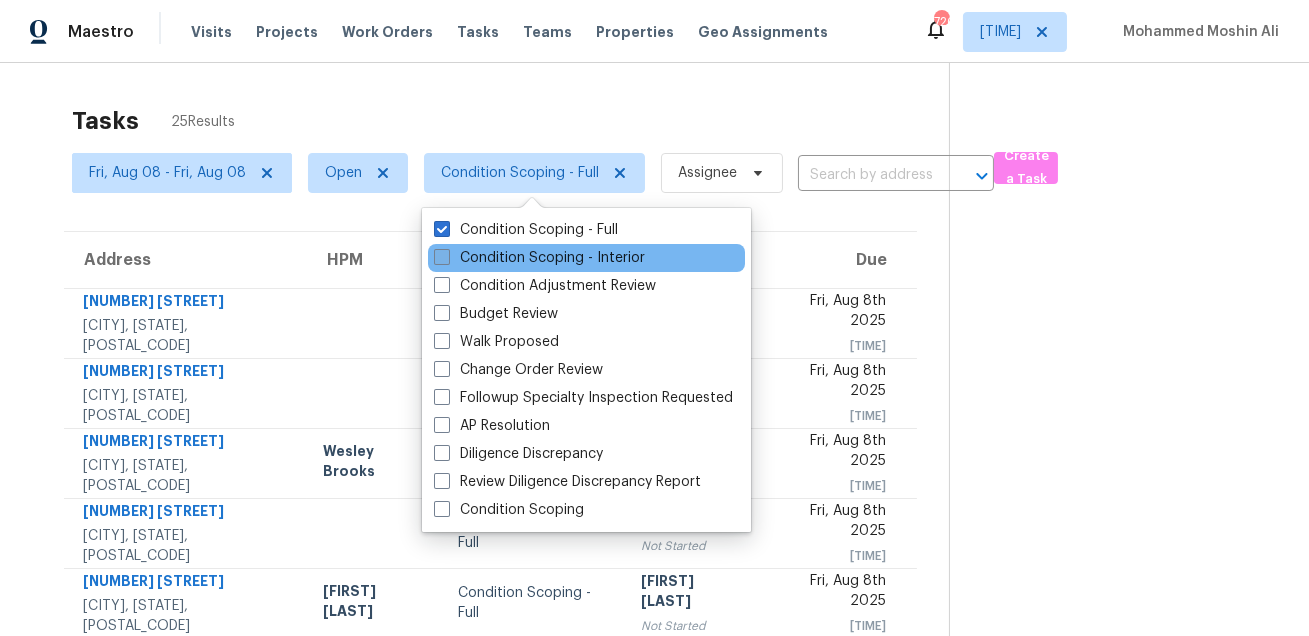 click on "Condition Scoping - Interior" at bounding box center (539, 258) 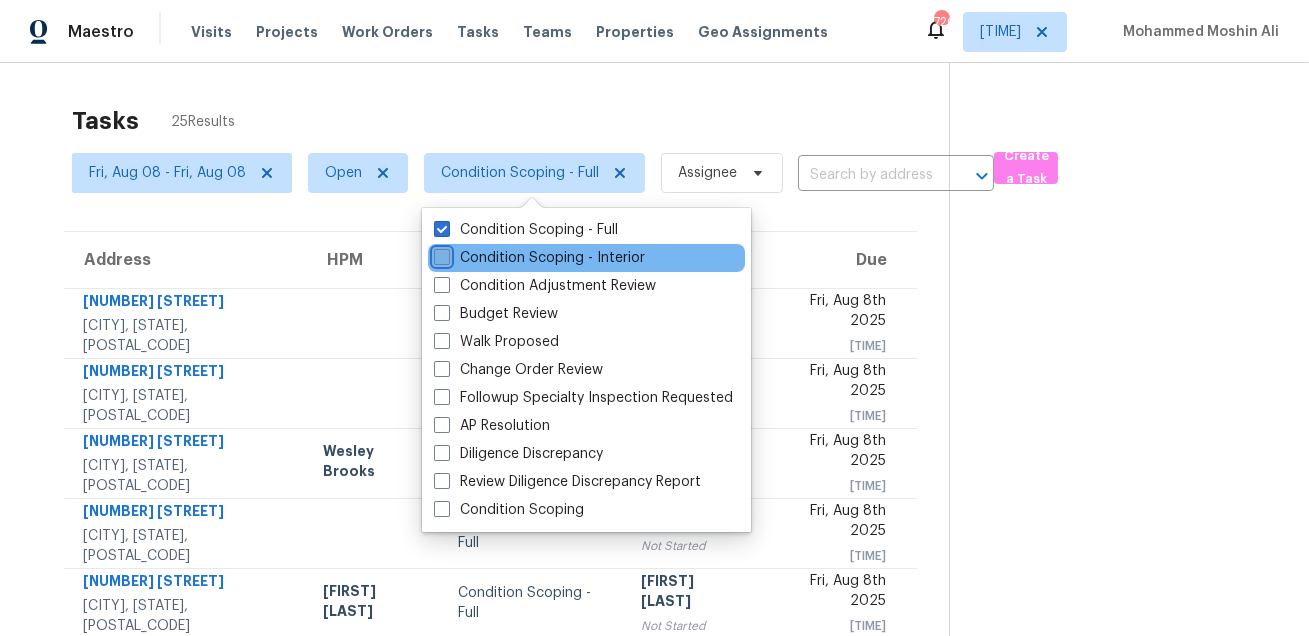 click on "Condition Scoping - Interior" at bounding box center [440, 254] 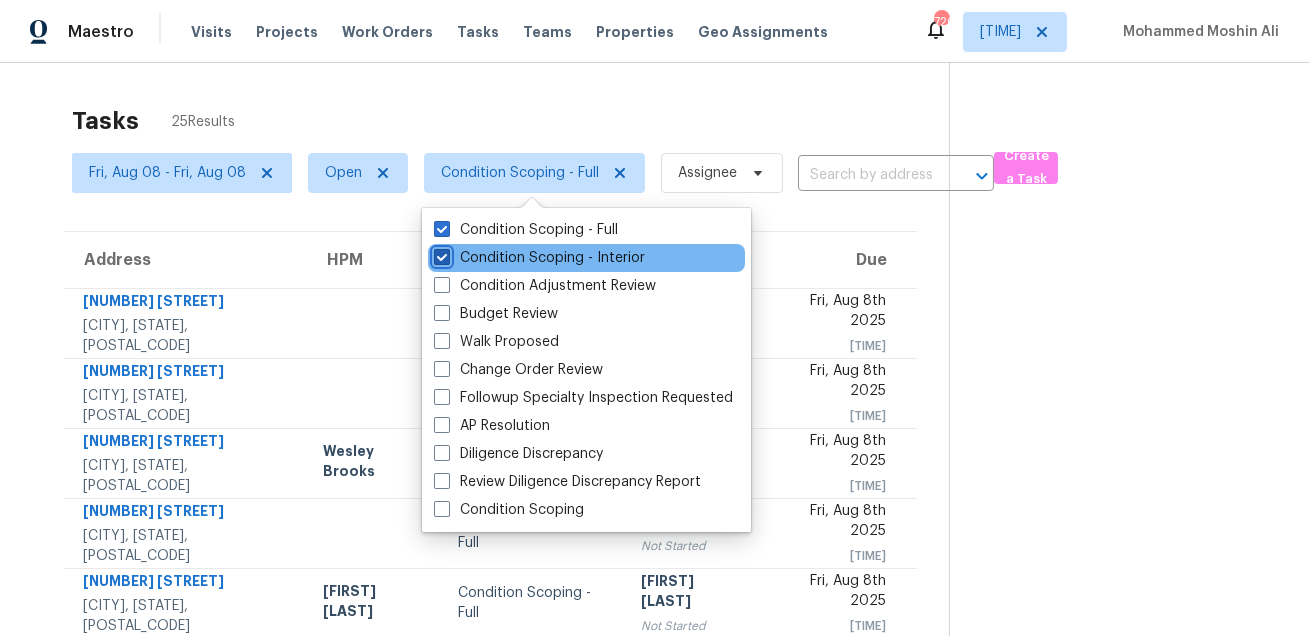 checkbox on "true" 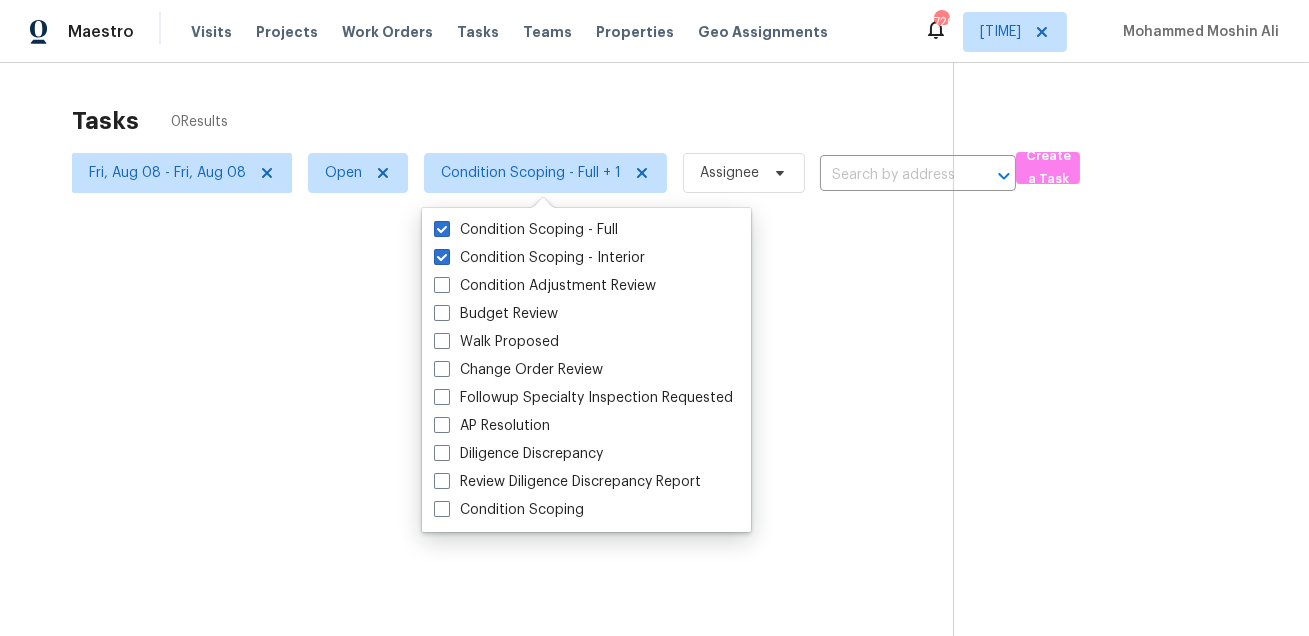 click at bounding box center [654, 318] 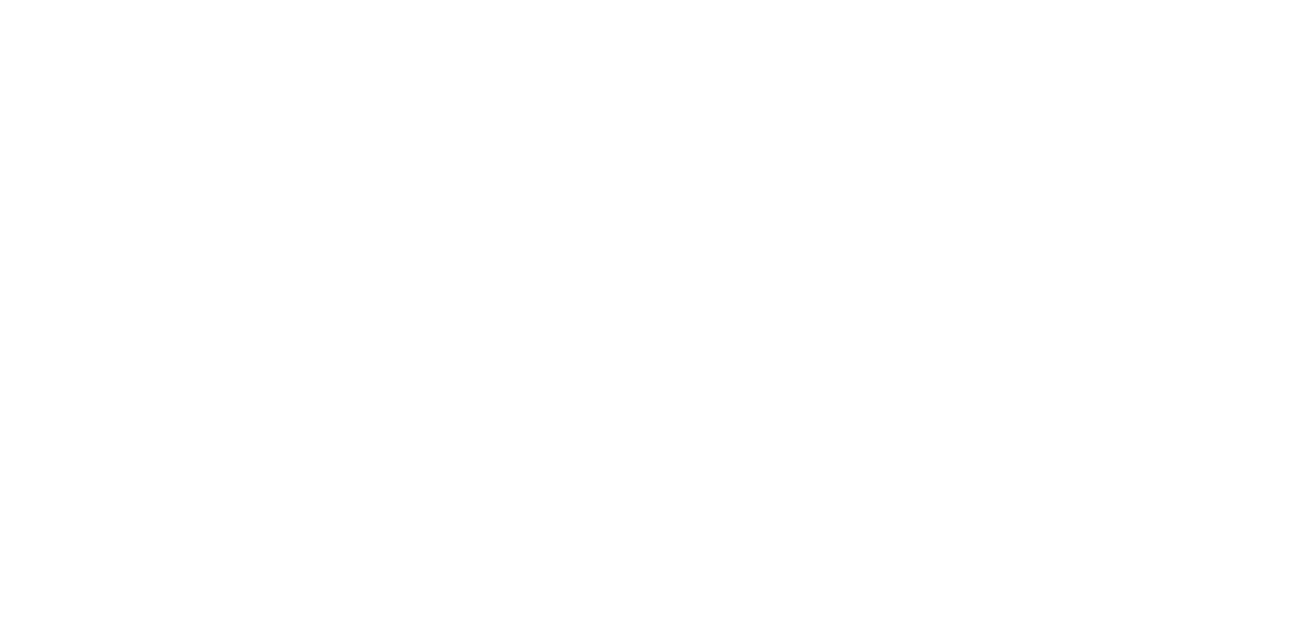scroll, scrollTop: 0, scrollLeft: 0, axis: both 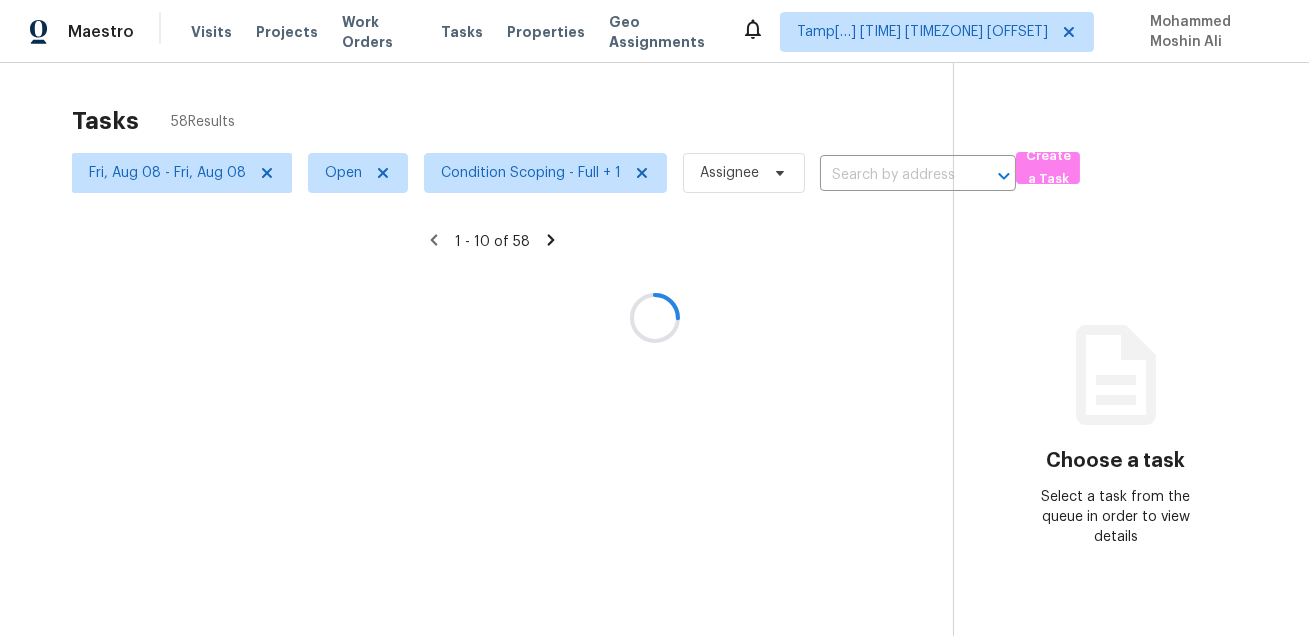 click at bounding box center [654, 318] 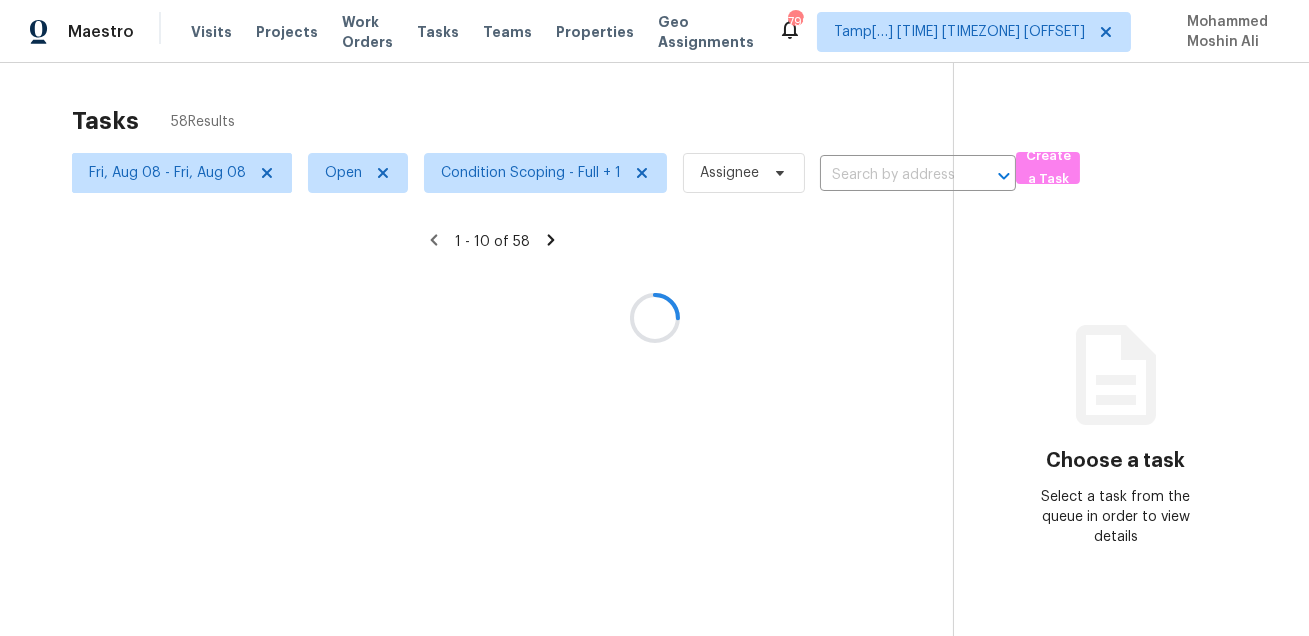 click at bounding box center (654, 318) 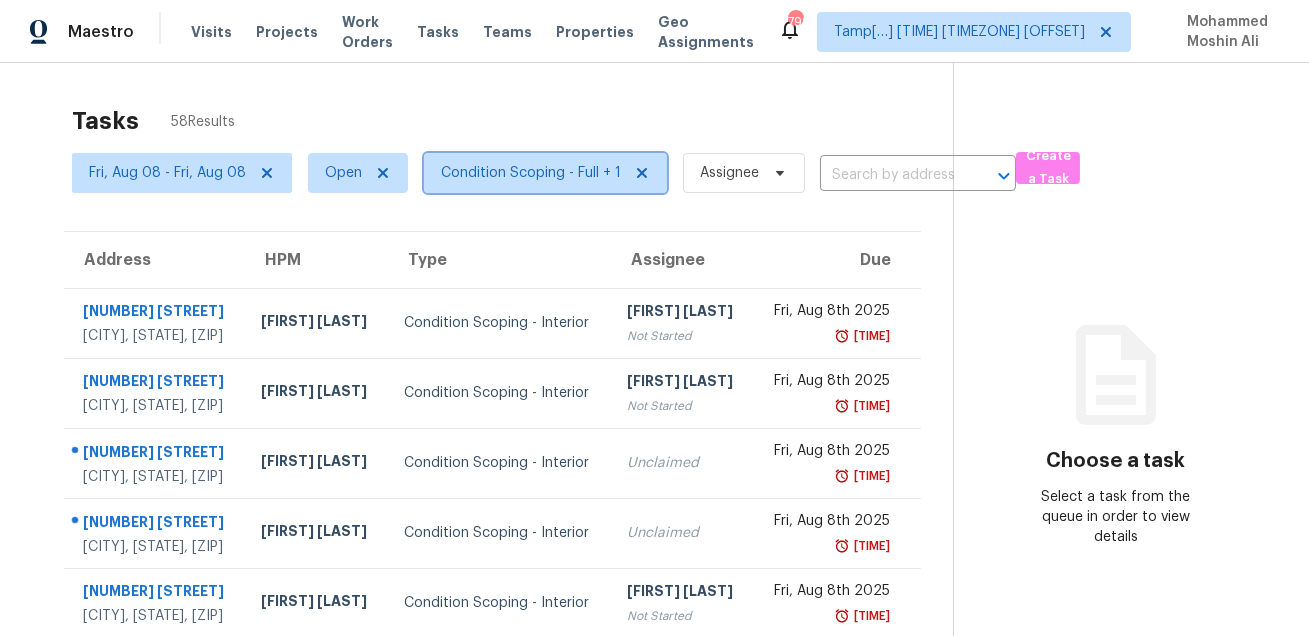 click on "Condition Scoping - Full + 1" at bounding box center (531, 173) 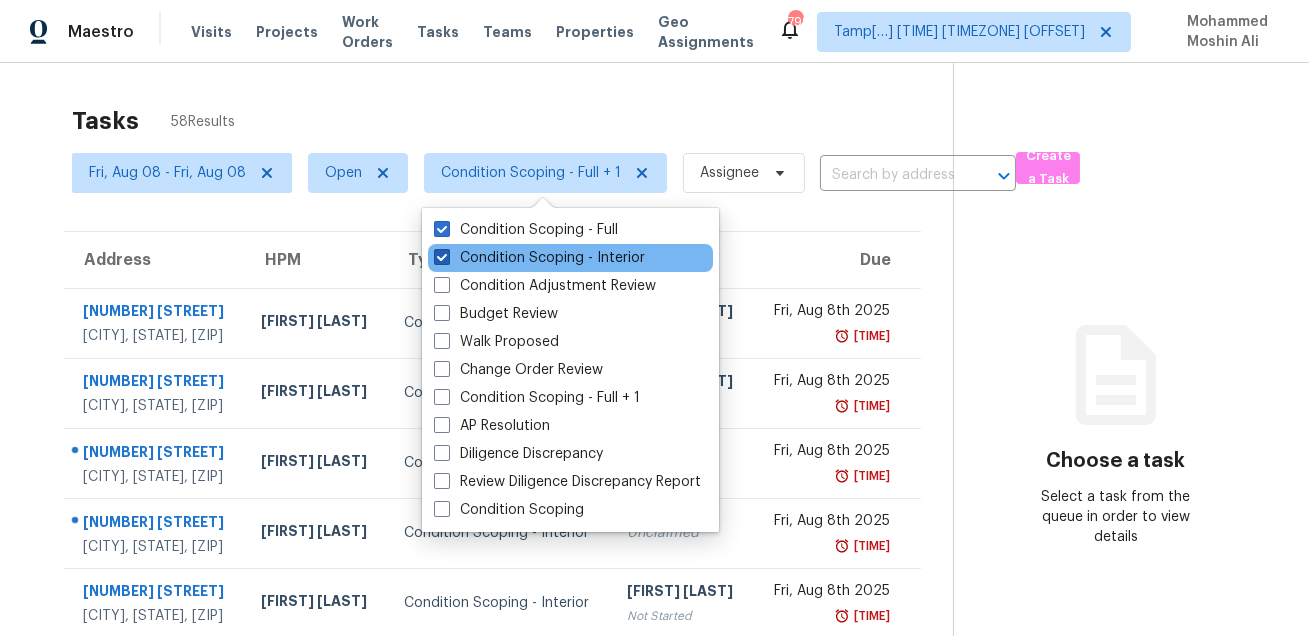 click on "Condition Scoping - Interior" at bounding box center [539, 258] 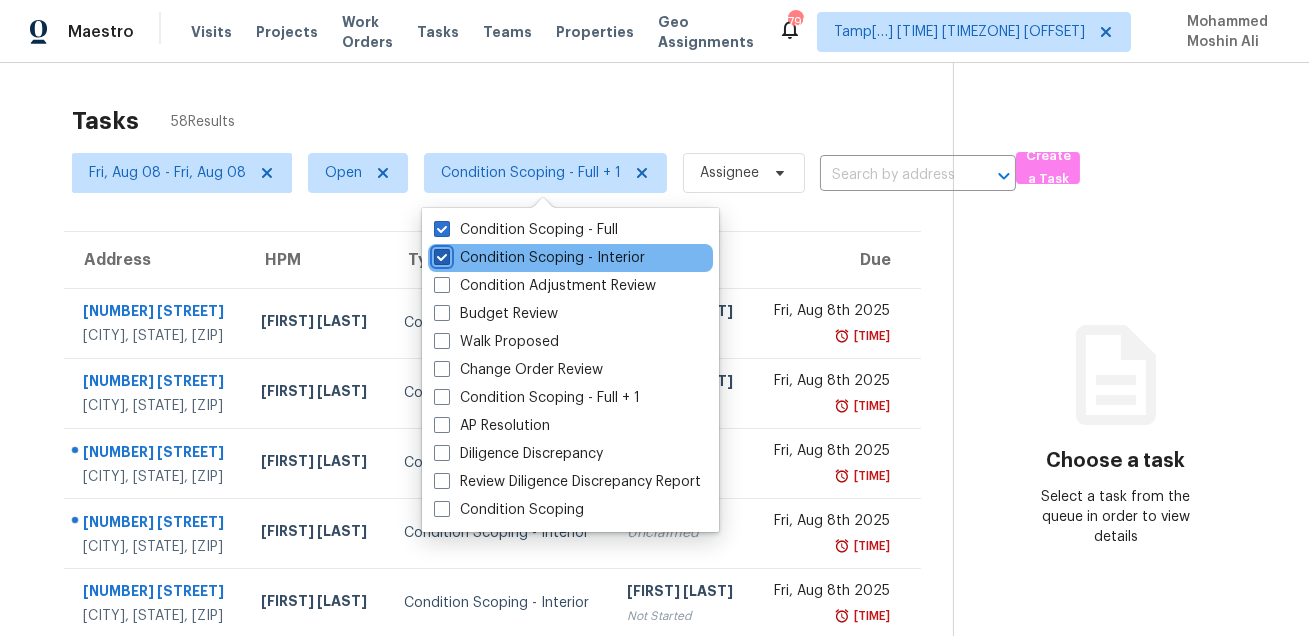 click on "Condition Scoping - Interior" at bounding box center [440, 254] 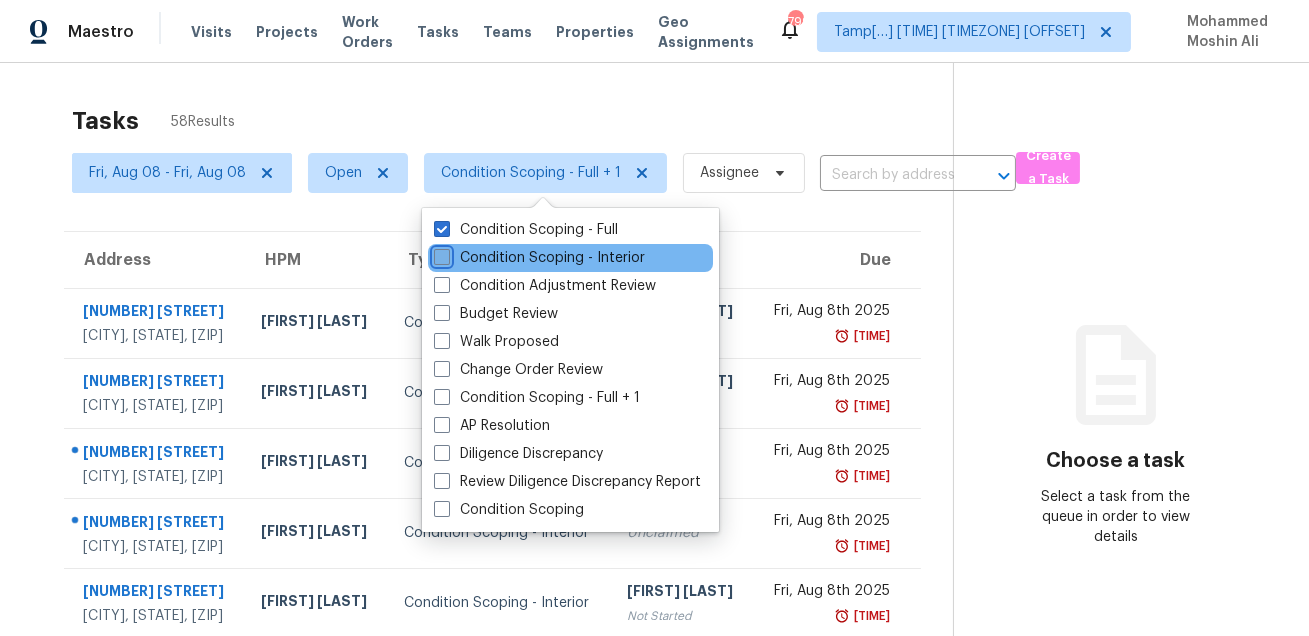 checkbox on "false" 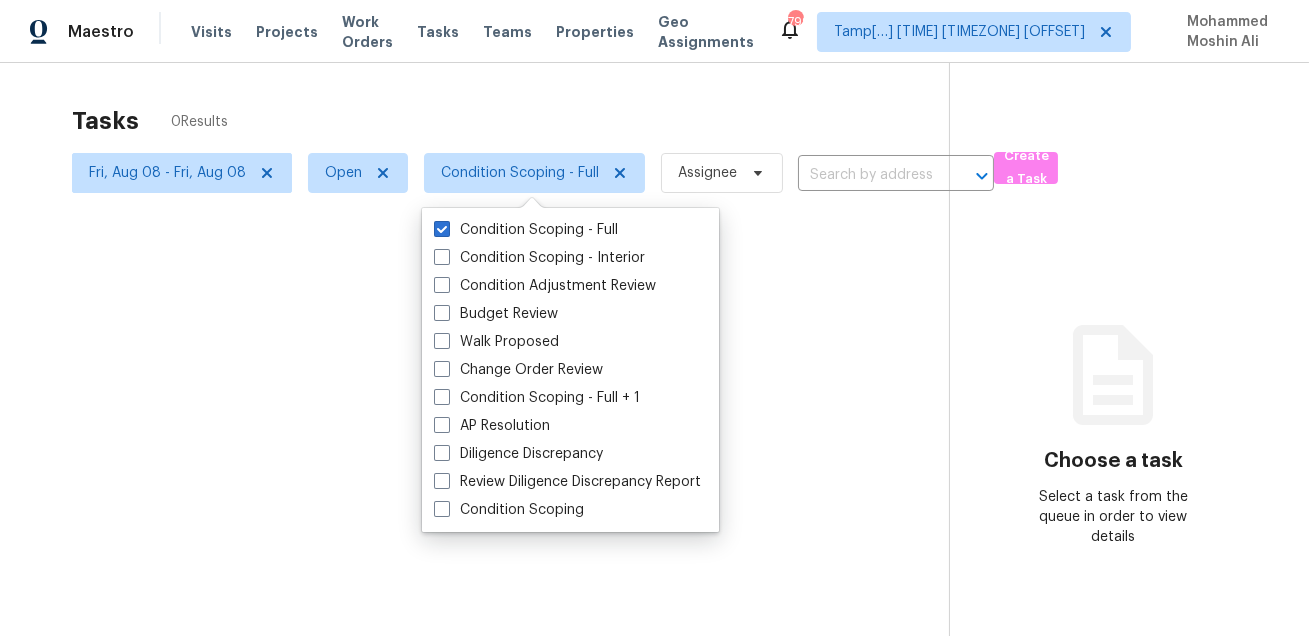 click at bounding box center [654, 318] 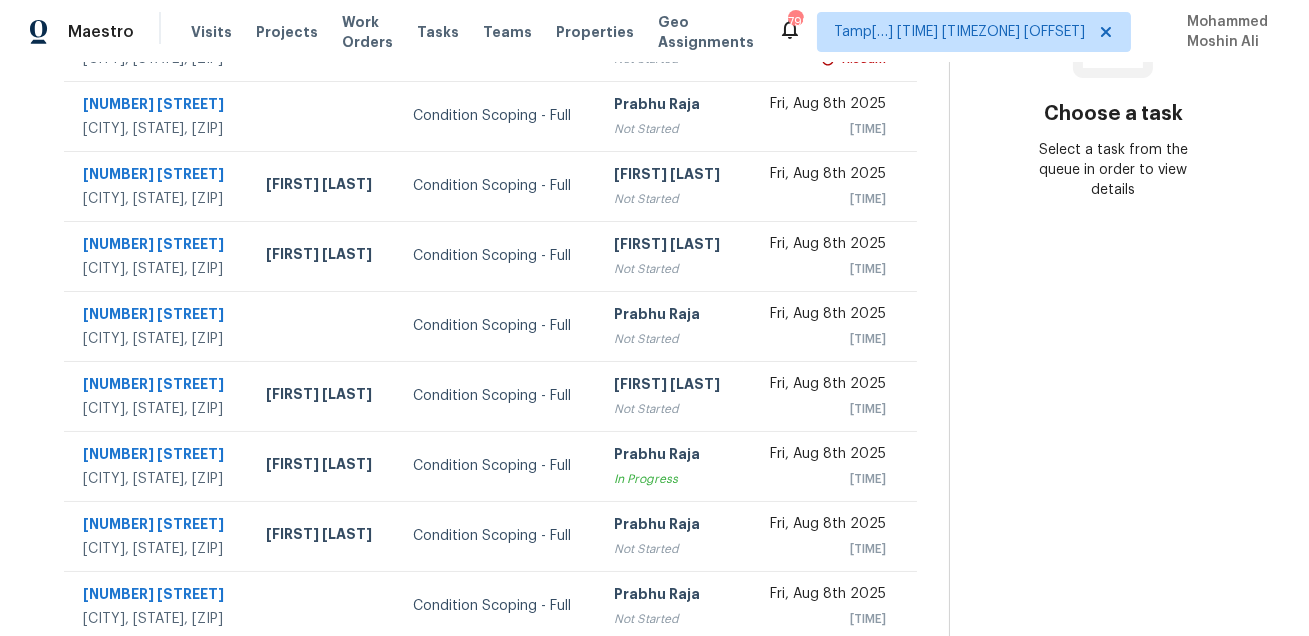 scroll, scrollTop: 405, scrollLeft: 0, axis: vertical 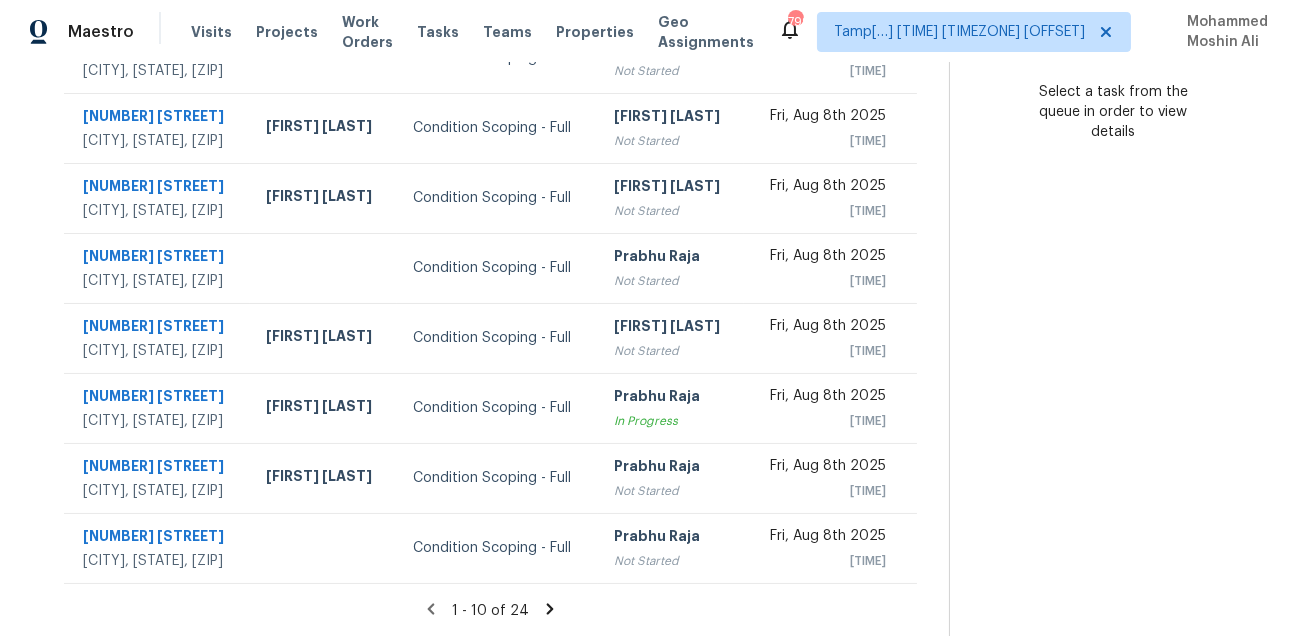 click 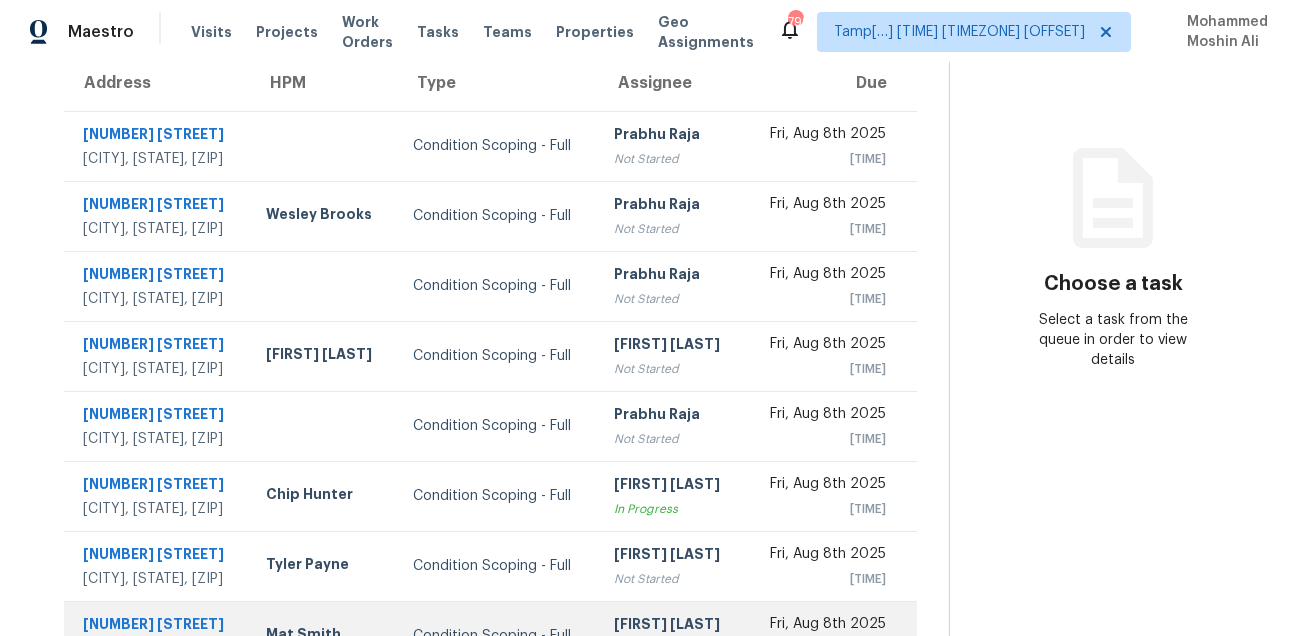 scroll, scrollTop: 405, scrollLeft: 0, axis: vertical 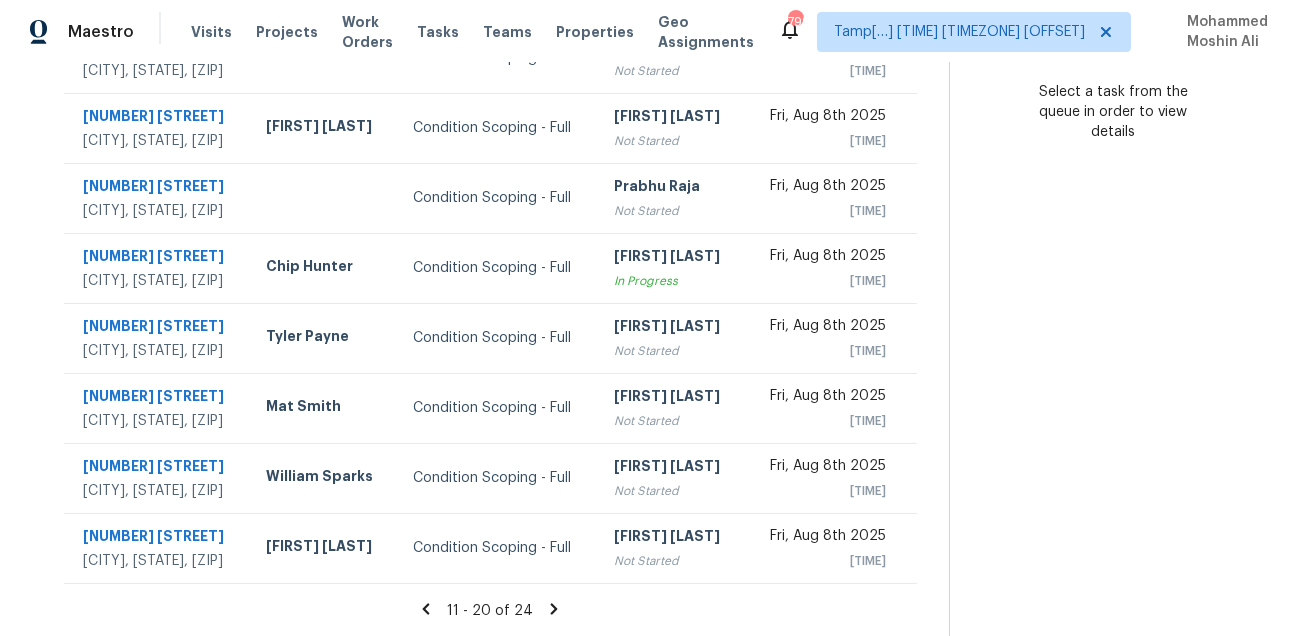 click 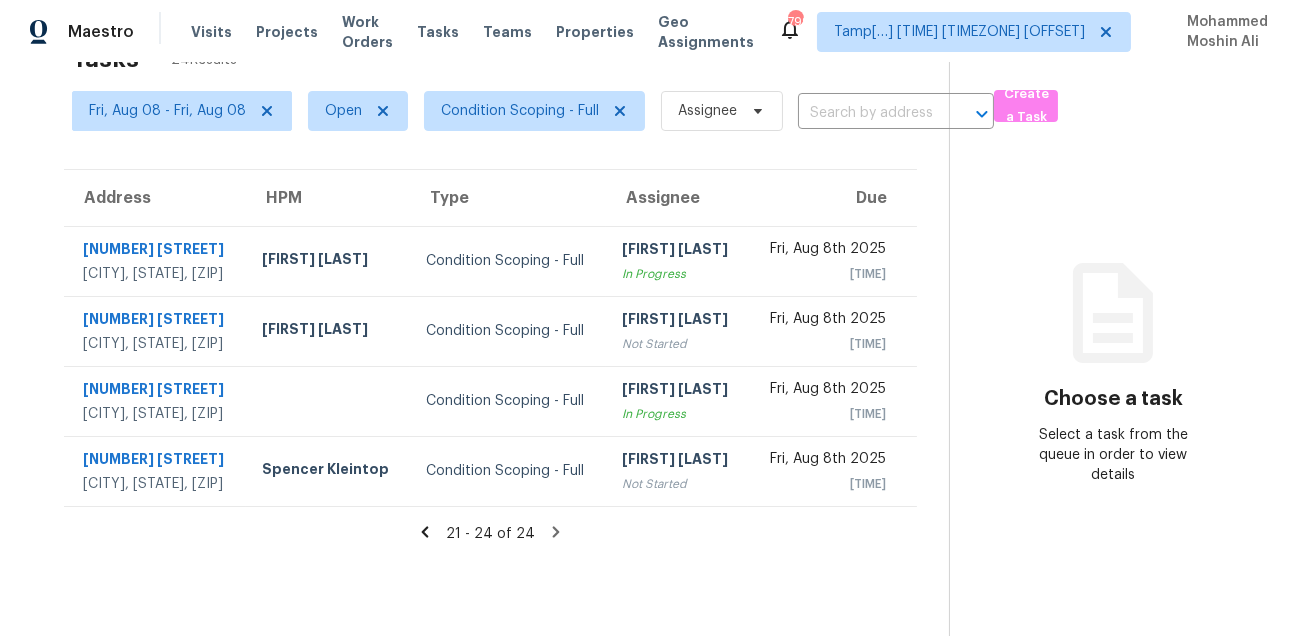 scroll, scrollTop: 0, scrollLeft: 0, axis: both 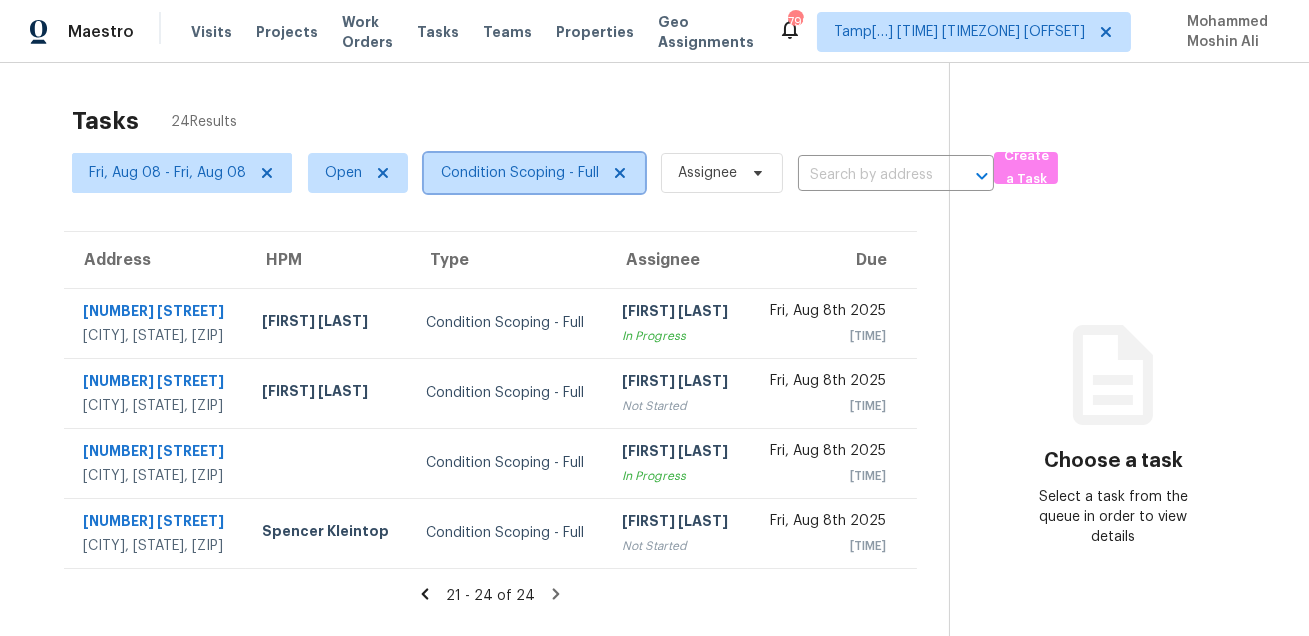 click on "Condition Scoping - Full" at bounding box center (520, 173) 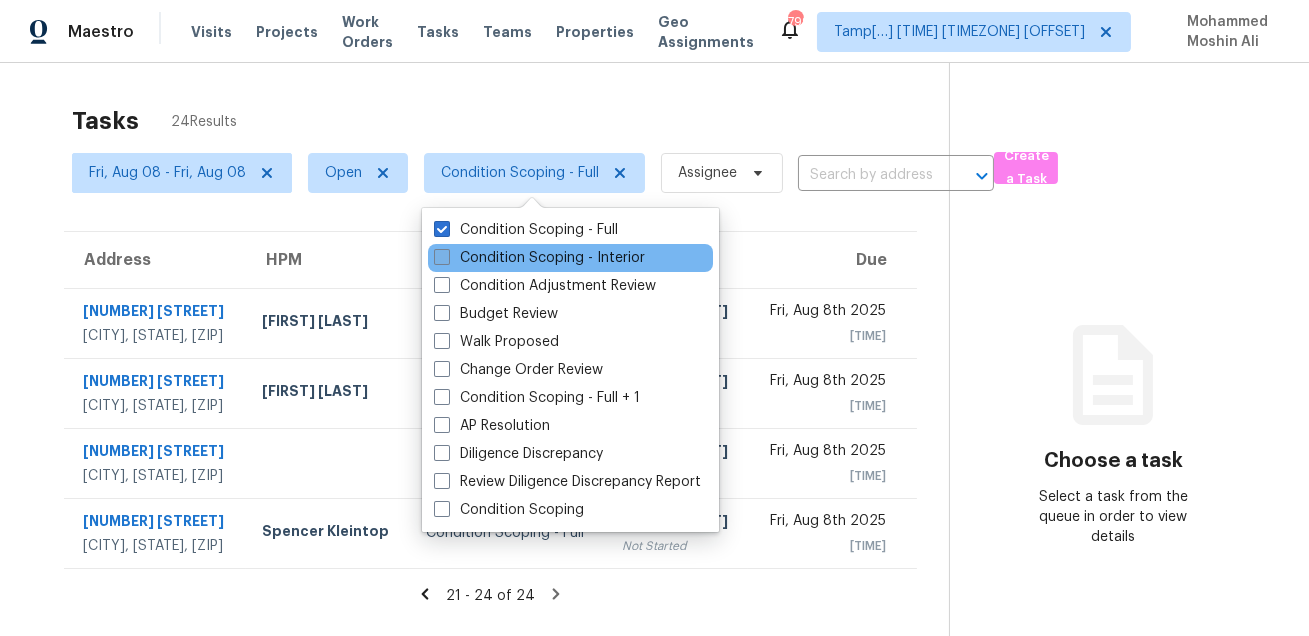 click on "Condition Scoping - Interior" at bounding box center (539, 258) 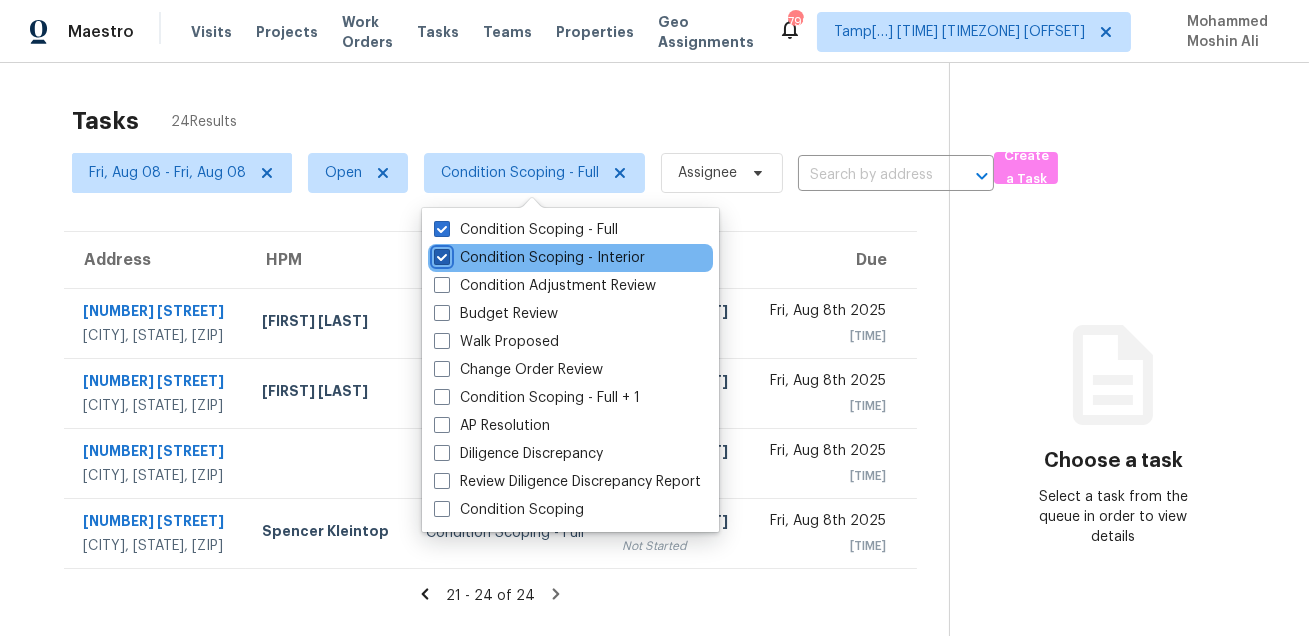 checkbox on "true" 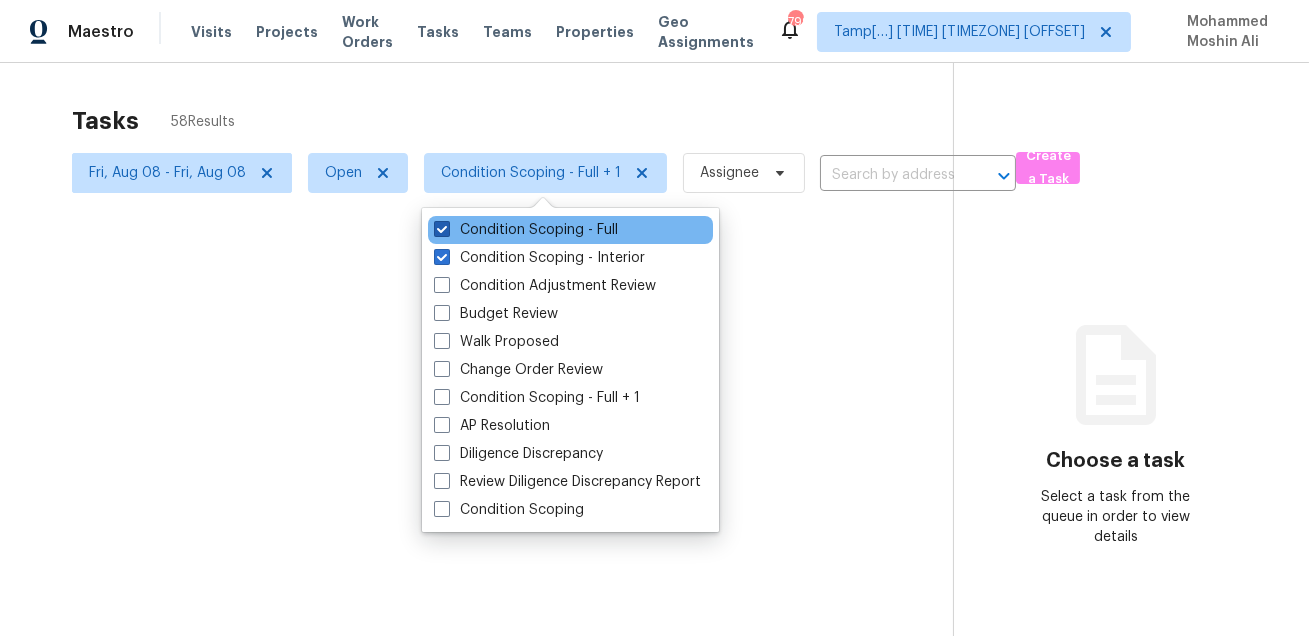 click on "Condition Scoping - Full" at bounding box center [526, 230] 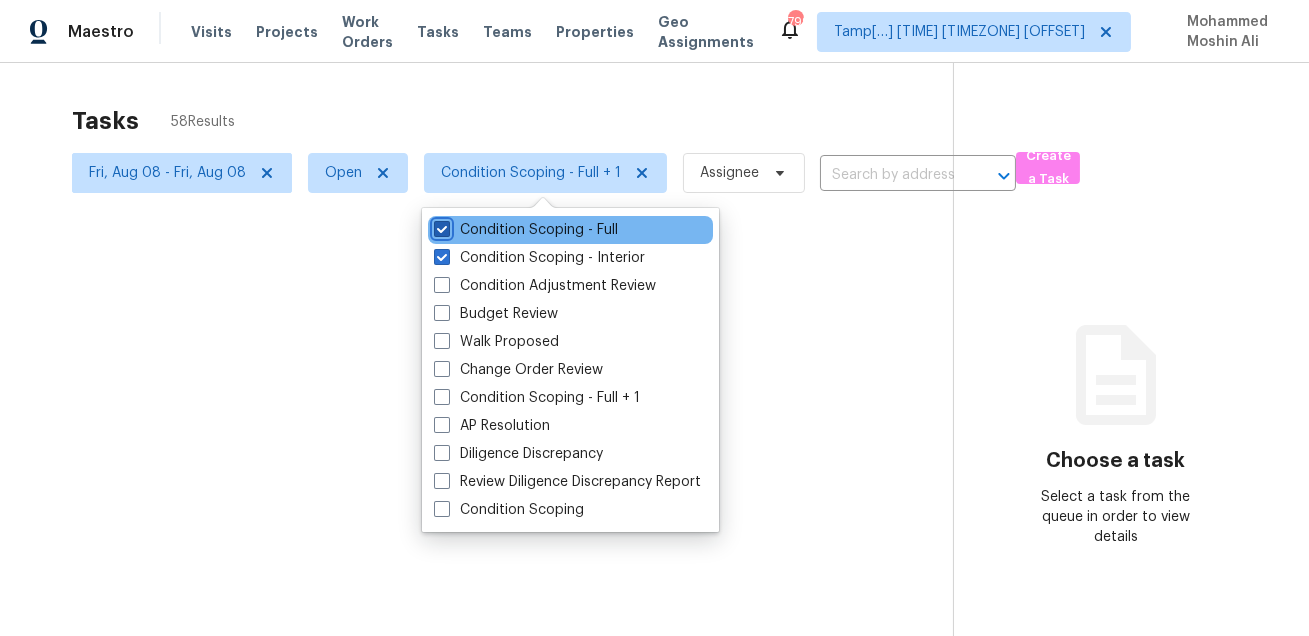 click on "Condition Scoping - Full" at bounding box center (440, 226) 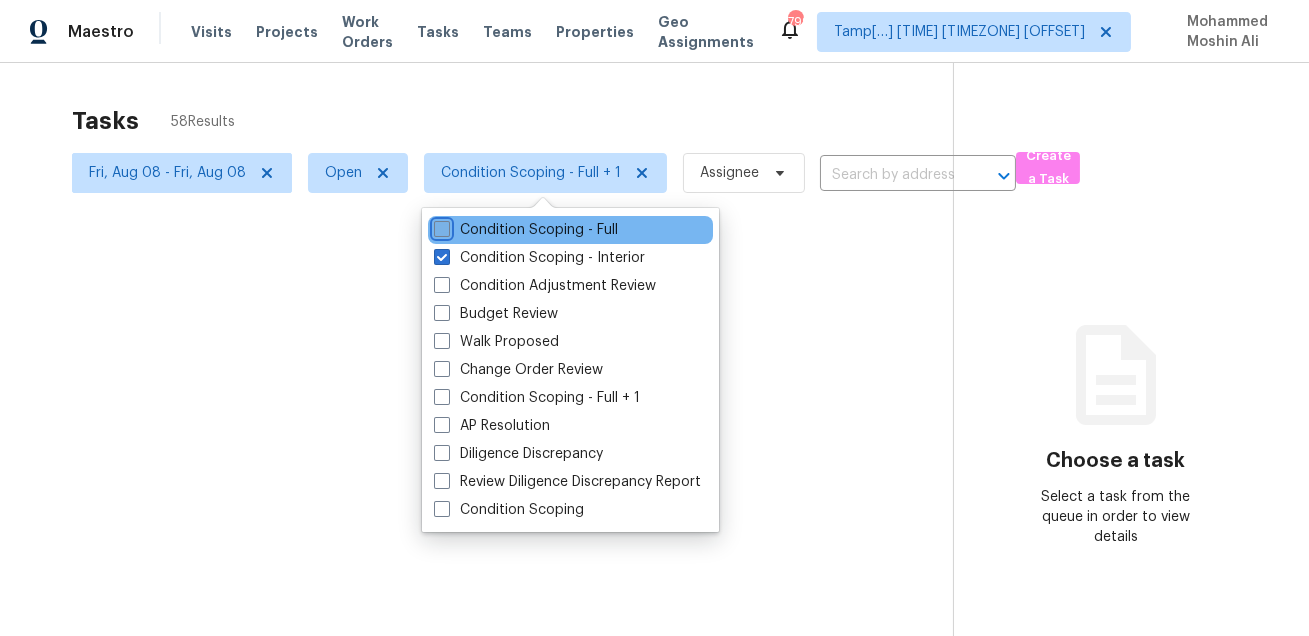 checkbox on "false" 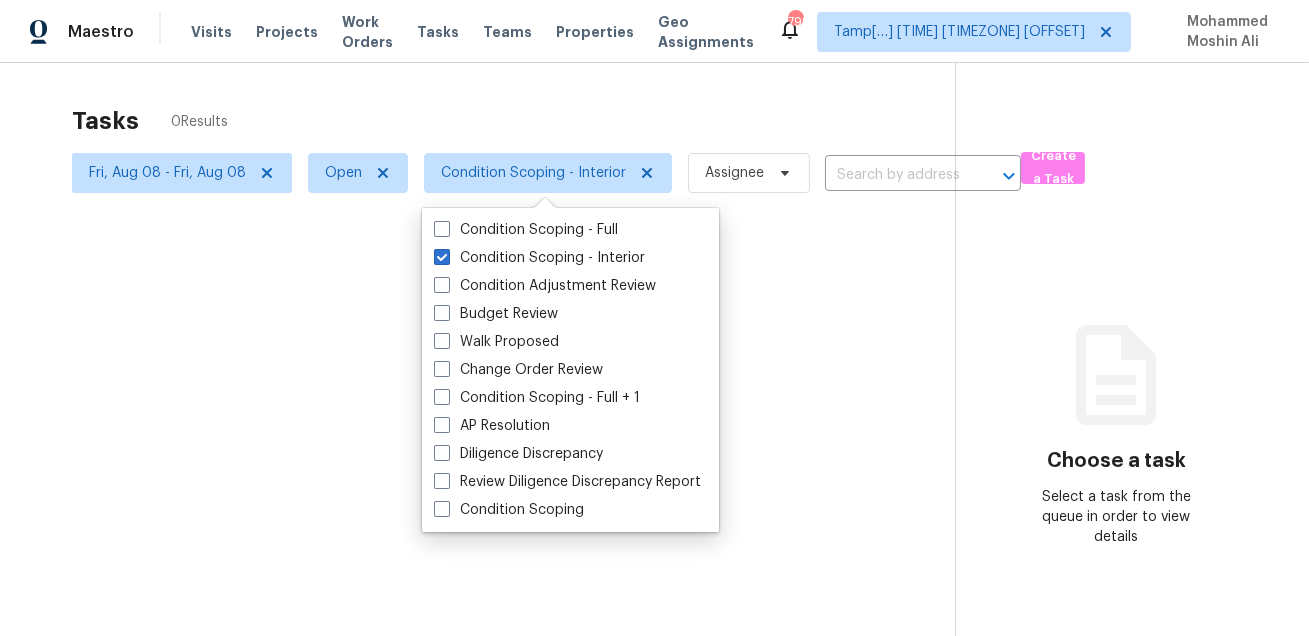click at bounding box center [654, 318] 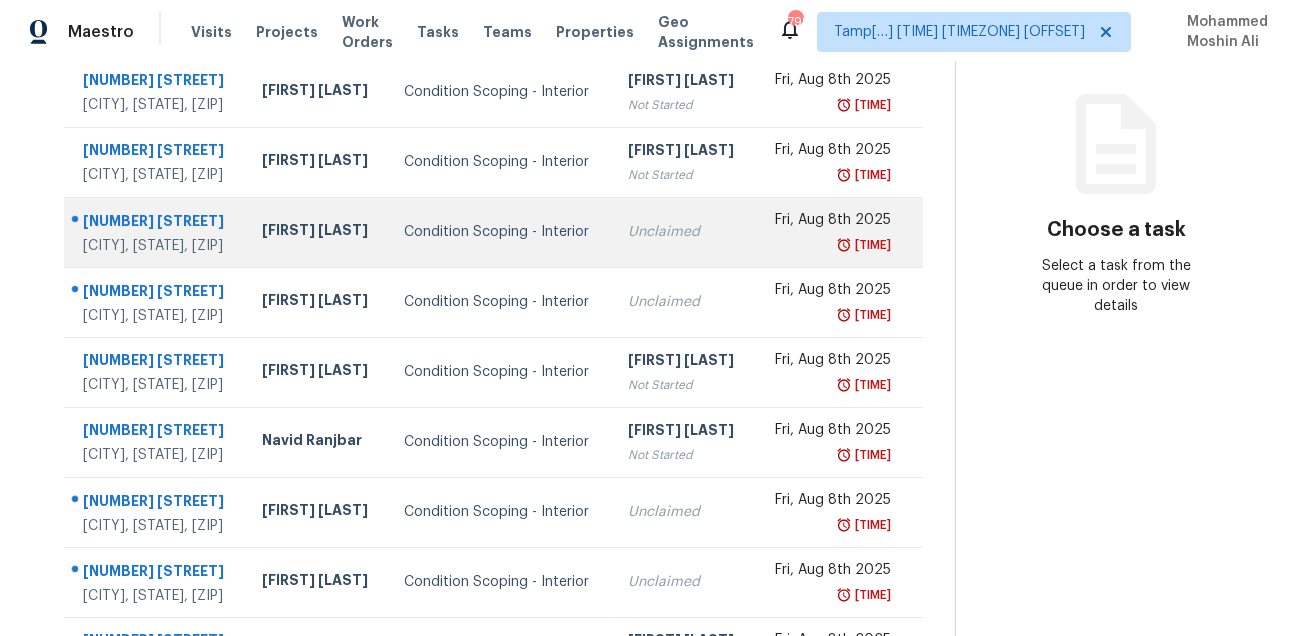 scroll, scrollTop: 273, scrollLeft: 0, axis: vertical 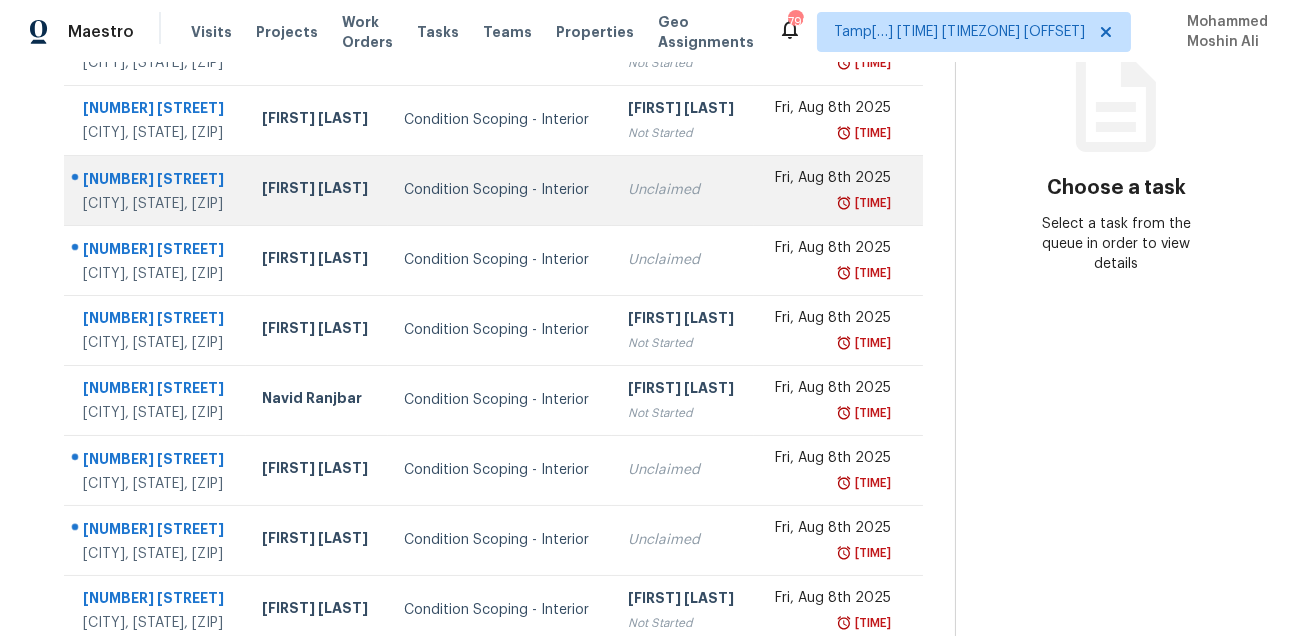click on "2409 N Junglecamp Rd" at bounding box center (156, 181) 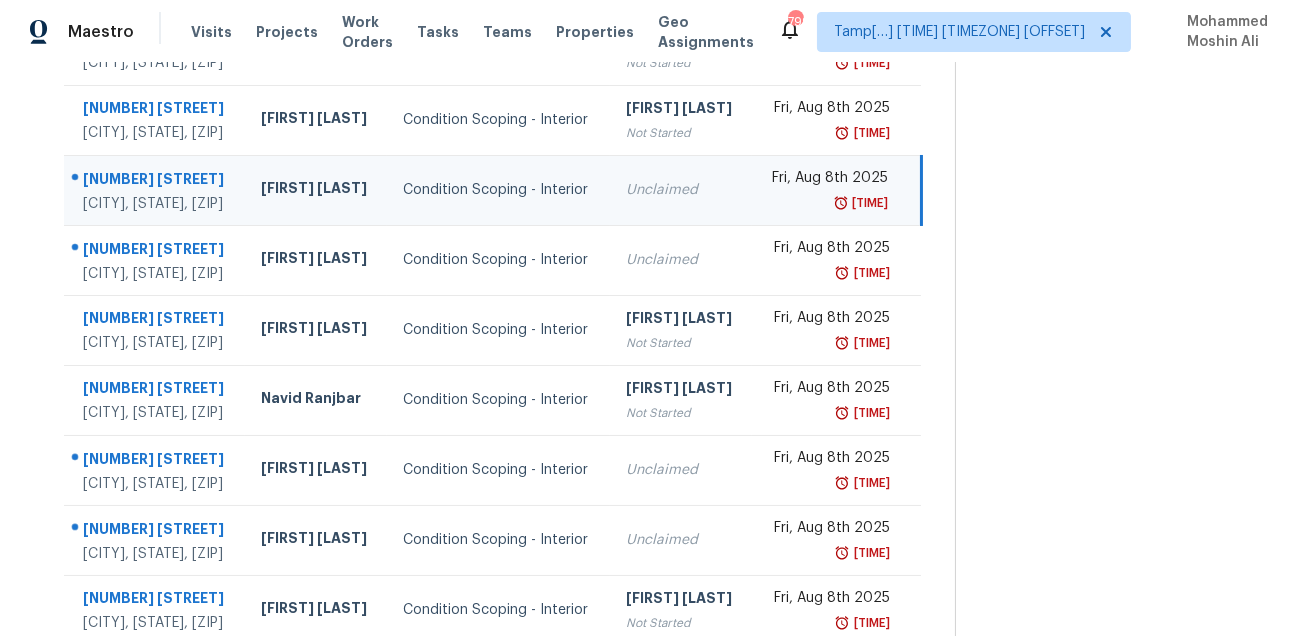 click on "2409 N Junglecamp Rd" at bounding box center (156, 181) 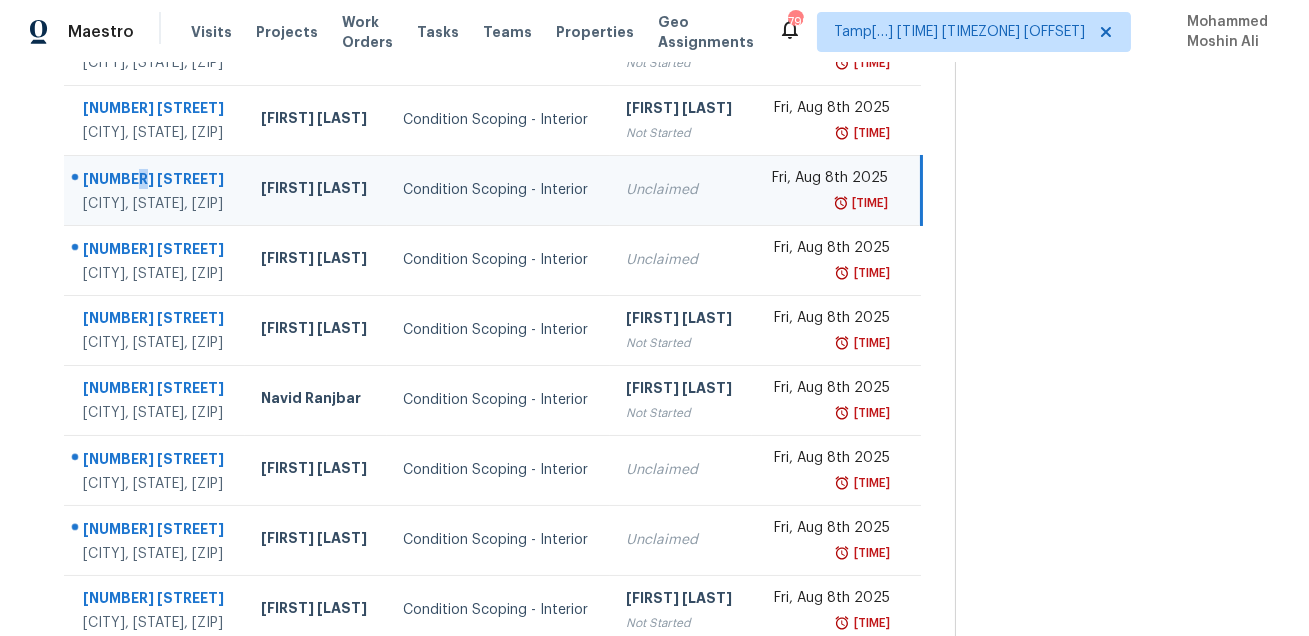 click on "2409 N Junglecamp Rd" at bounding box center [156, 181] 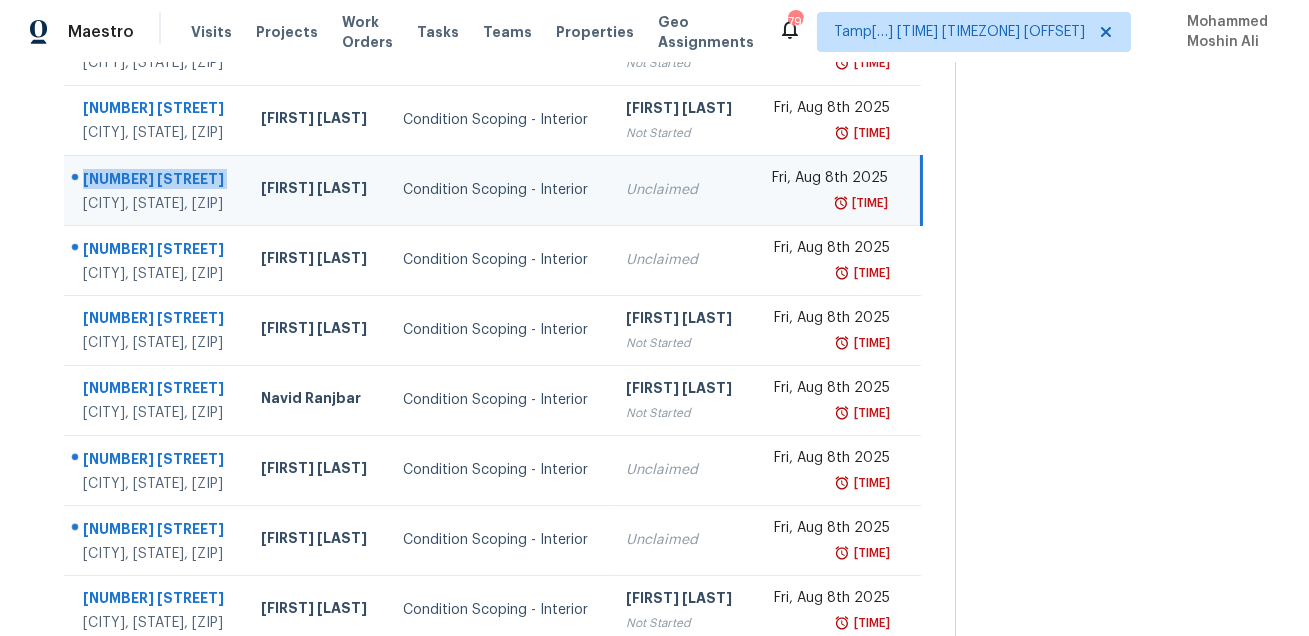 copy on "2409 N Junglecamp Rd" 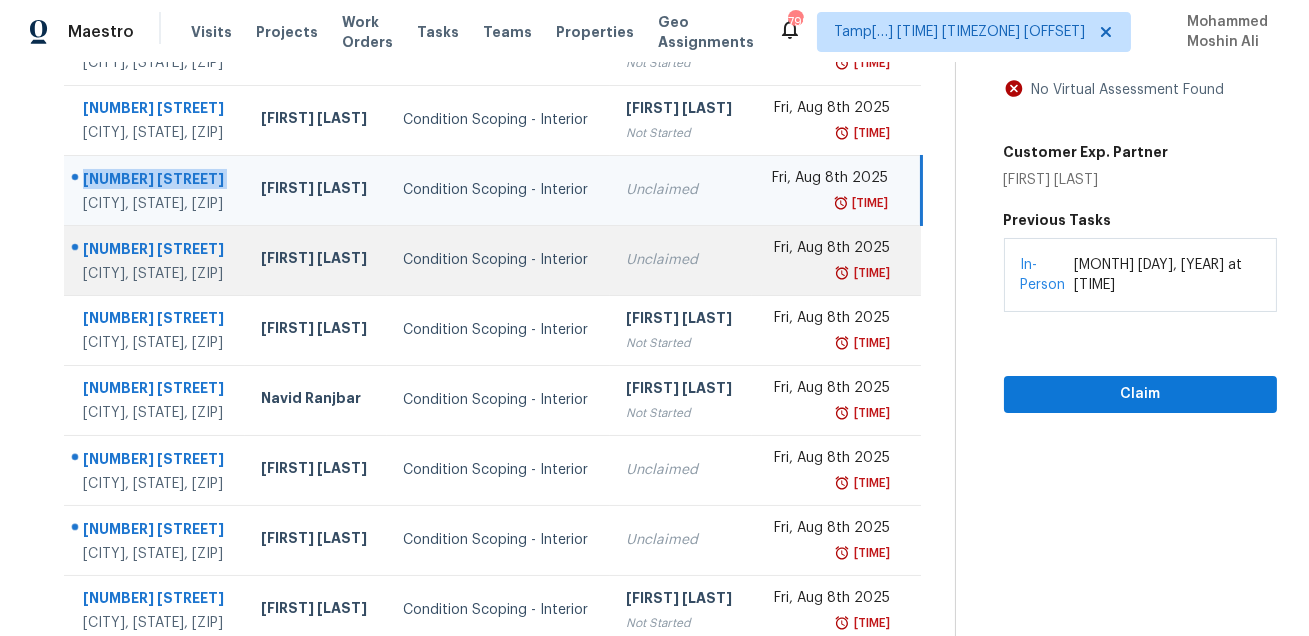 click on "7624 W Michigan Ave" at bounding box center [156, 251] 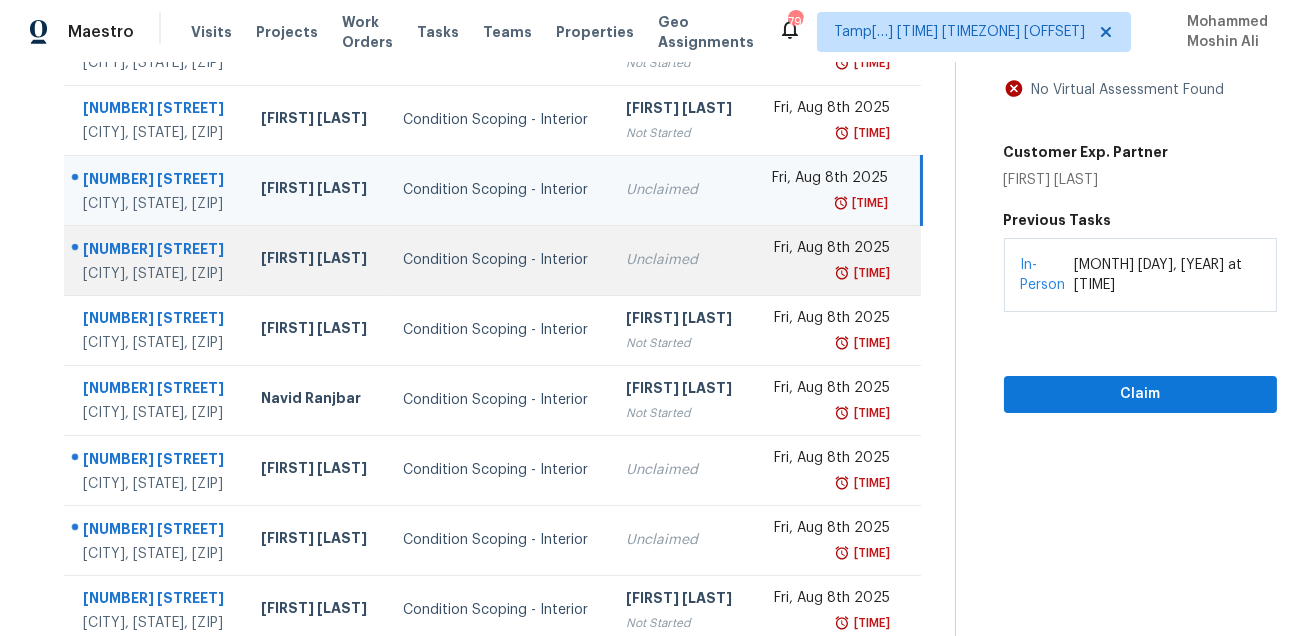 click on "7624 W Michigan Ave" at bounding box center [156, 251] 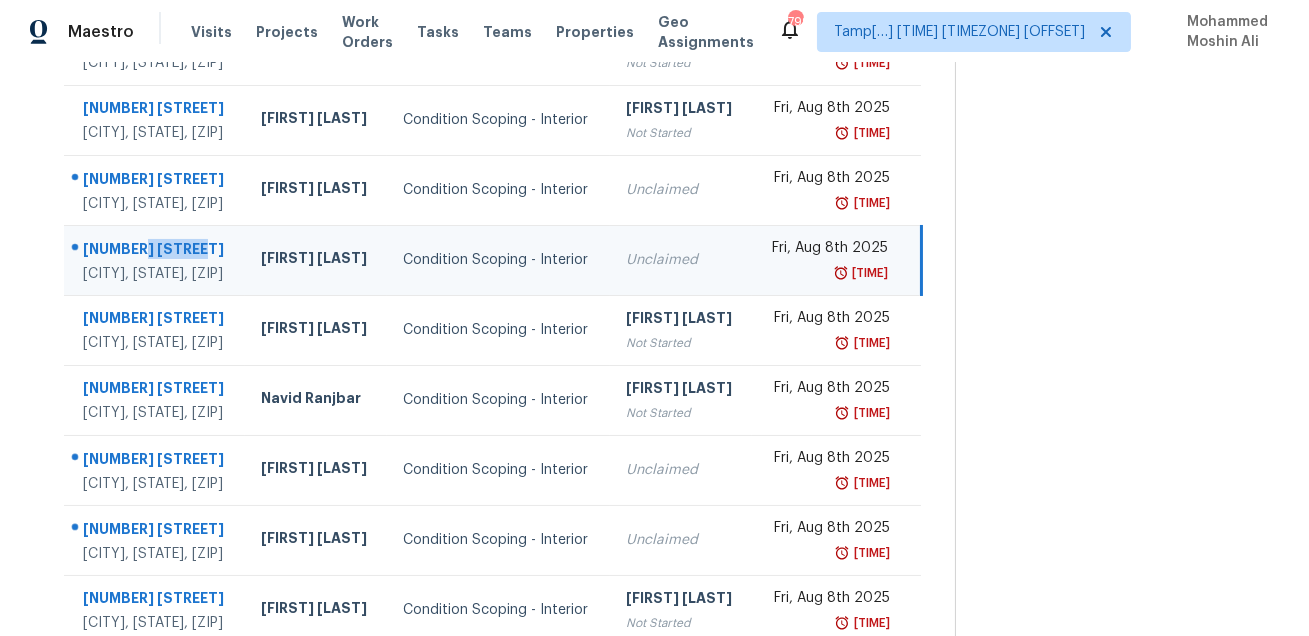 click on "7624 W Michigan Ave" at bounding box center (156, 251) 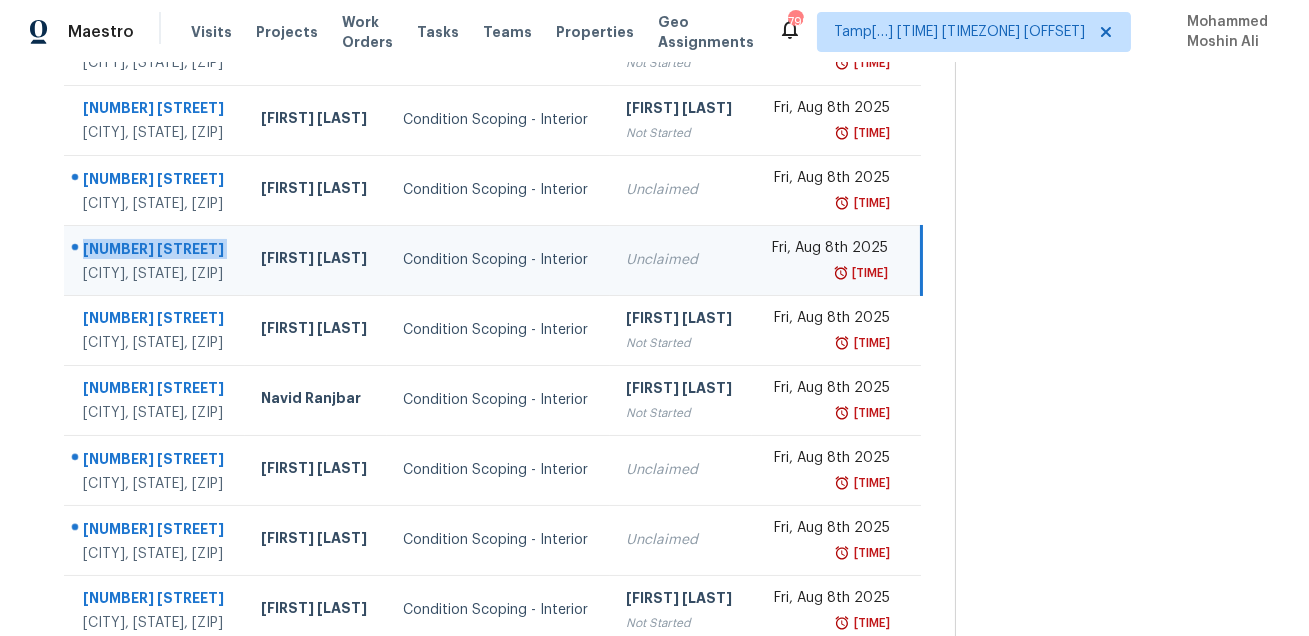 copy on "7624 W Michigan Ave" 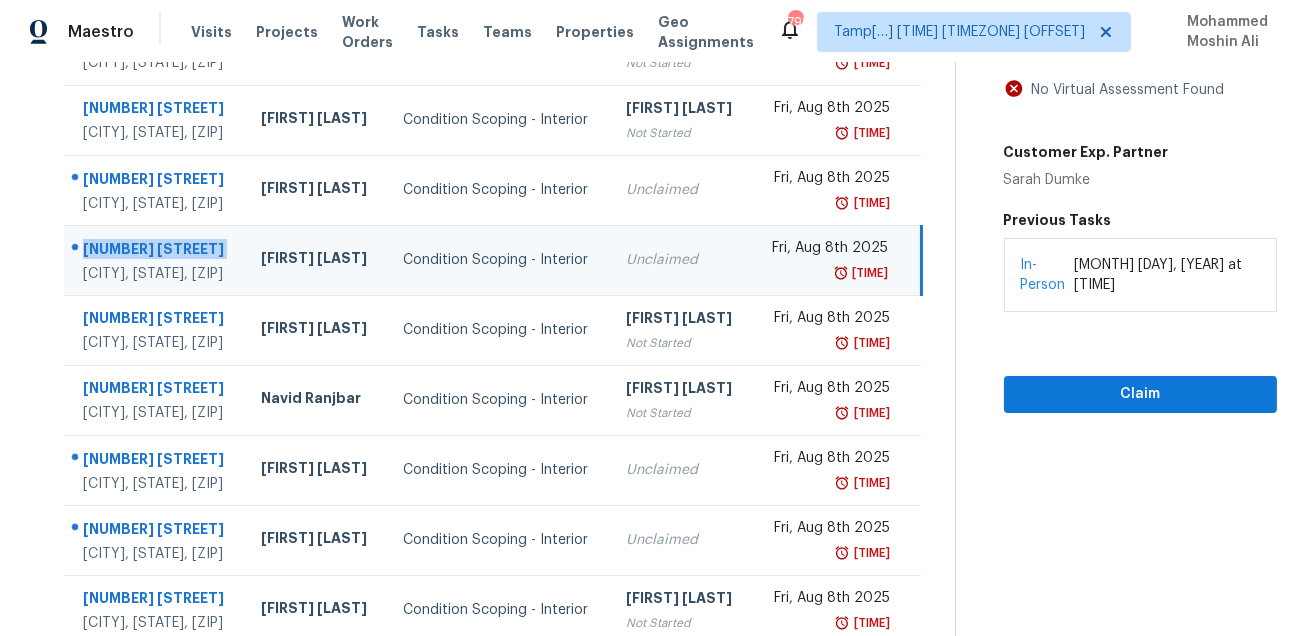 scroll, scrollTop: 405, scrollLeft: 0, axis: vertical 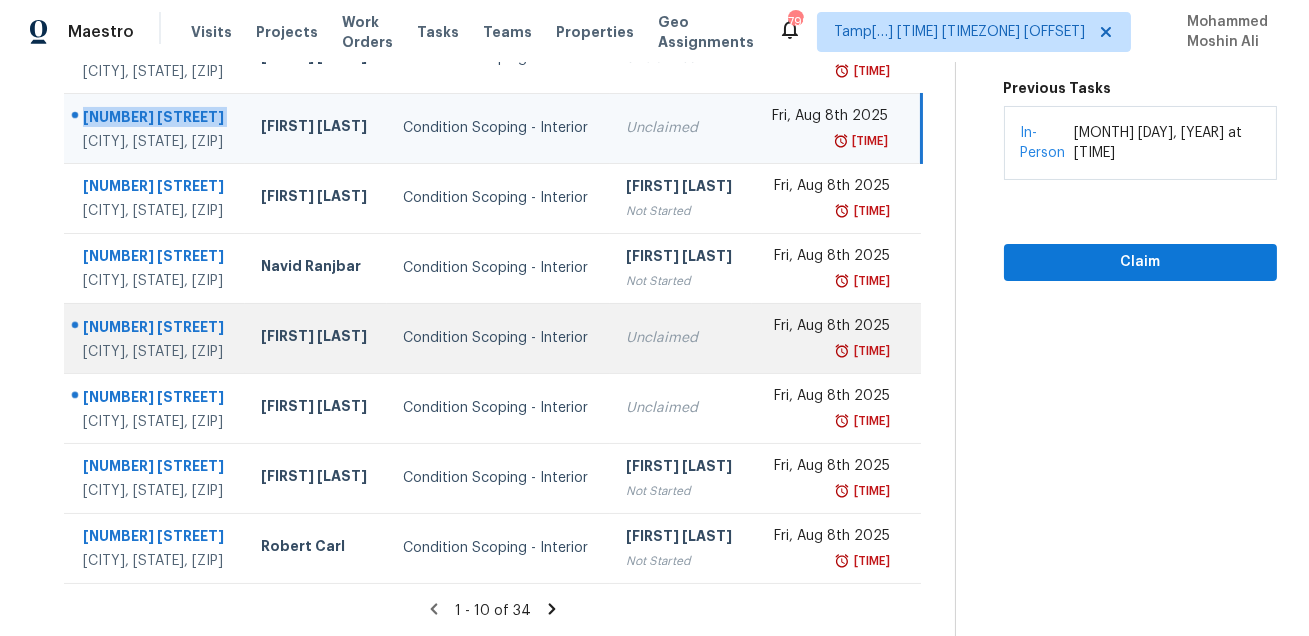 click on "1909 Joella St" at bounding box center [156, 329] 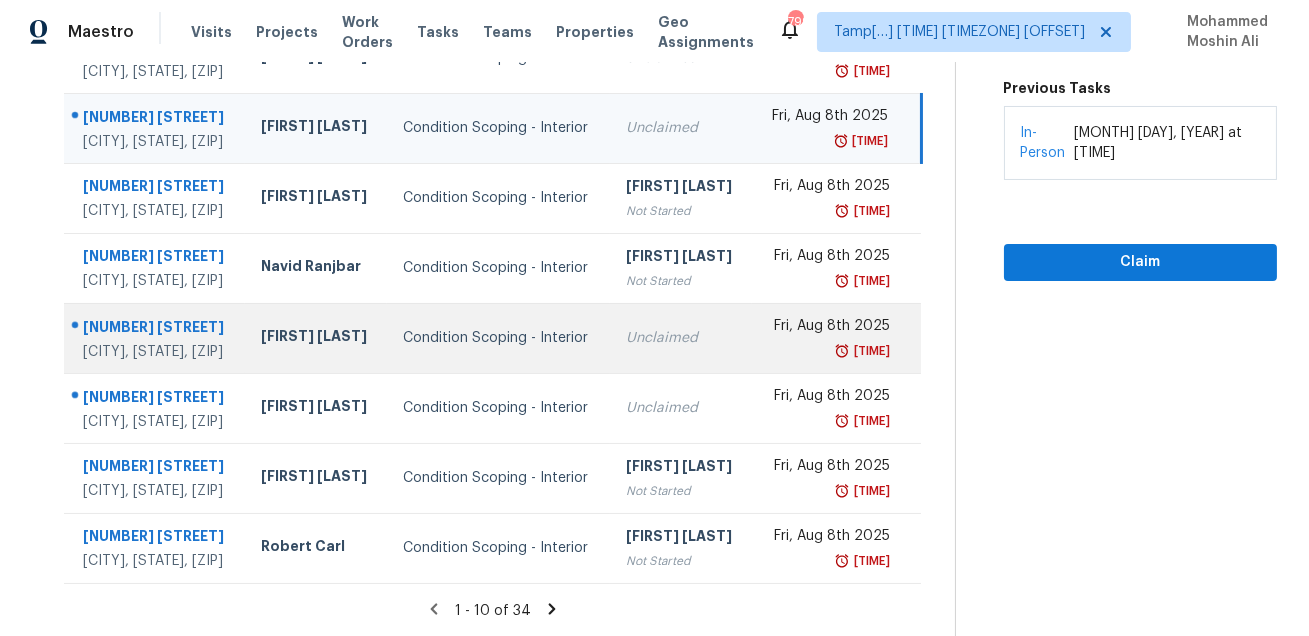 click on "1909 Joella St" at bounding box center [156, 329] 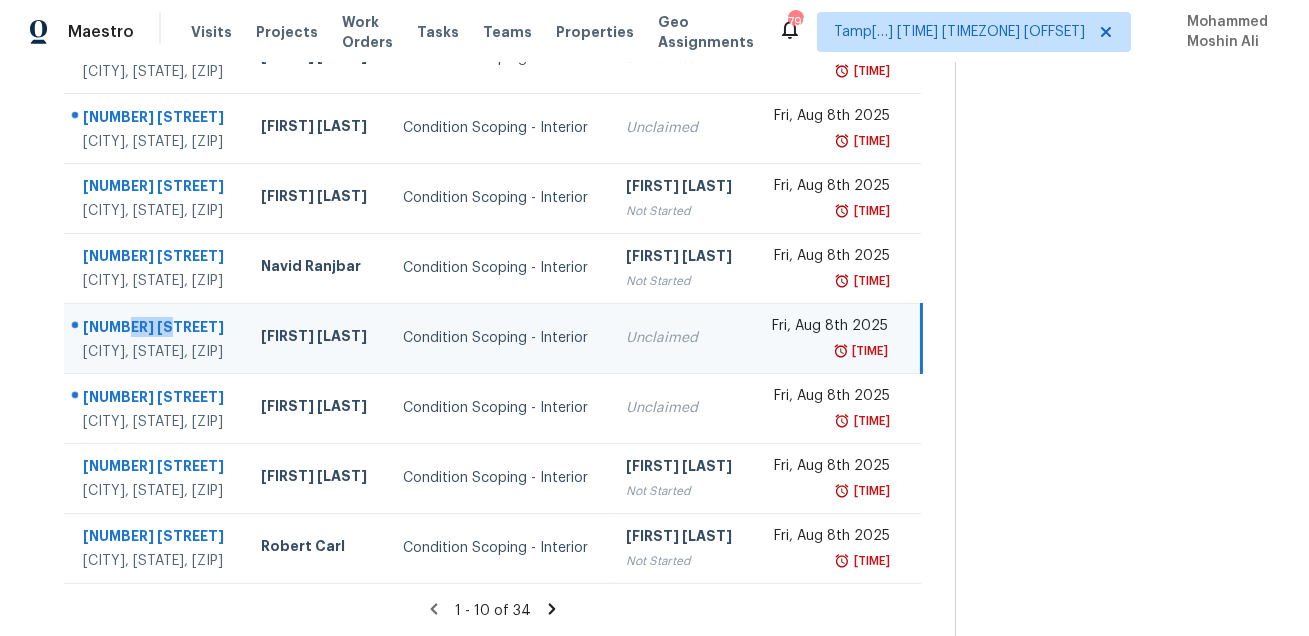 click on "1909 Joella St" at bounding box center [156, 329] 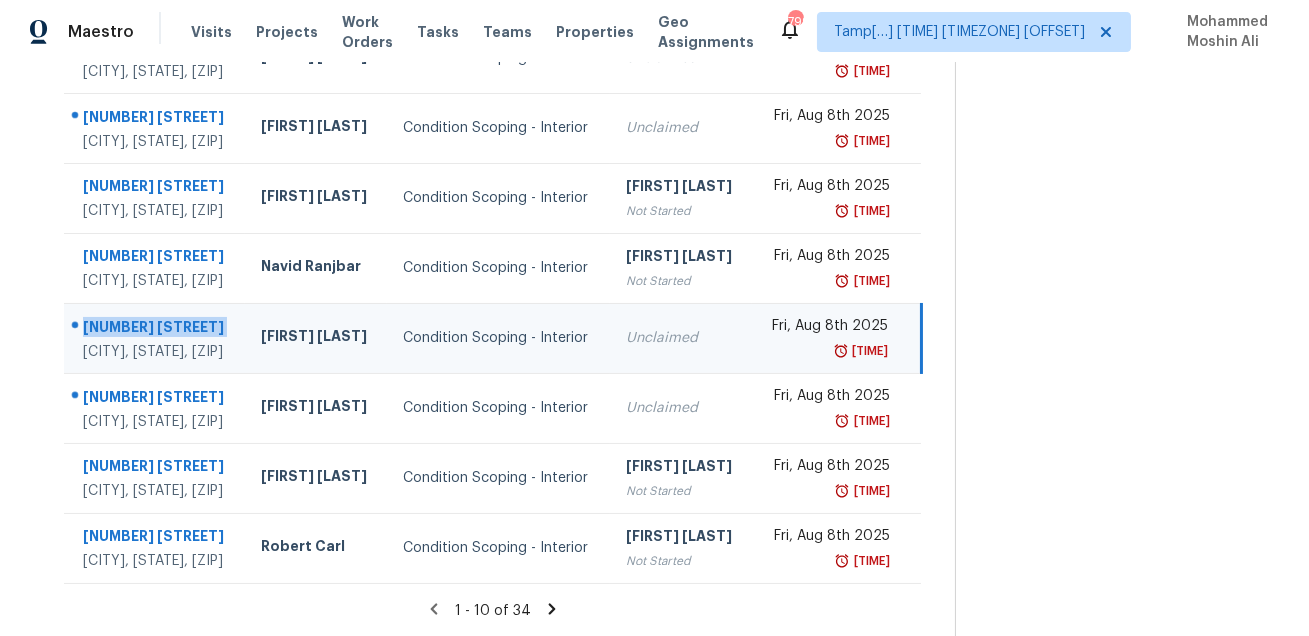 copy on "1909 Joella St" 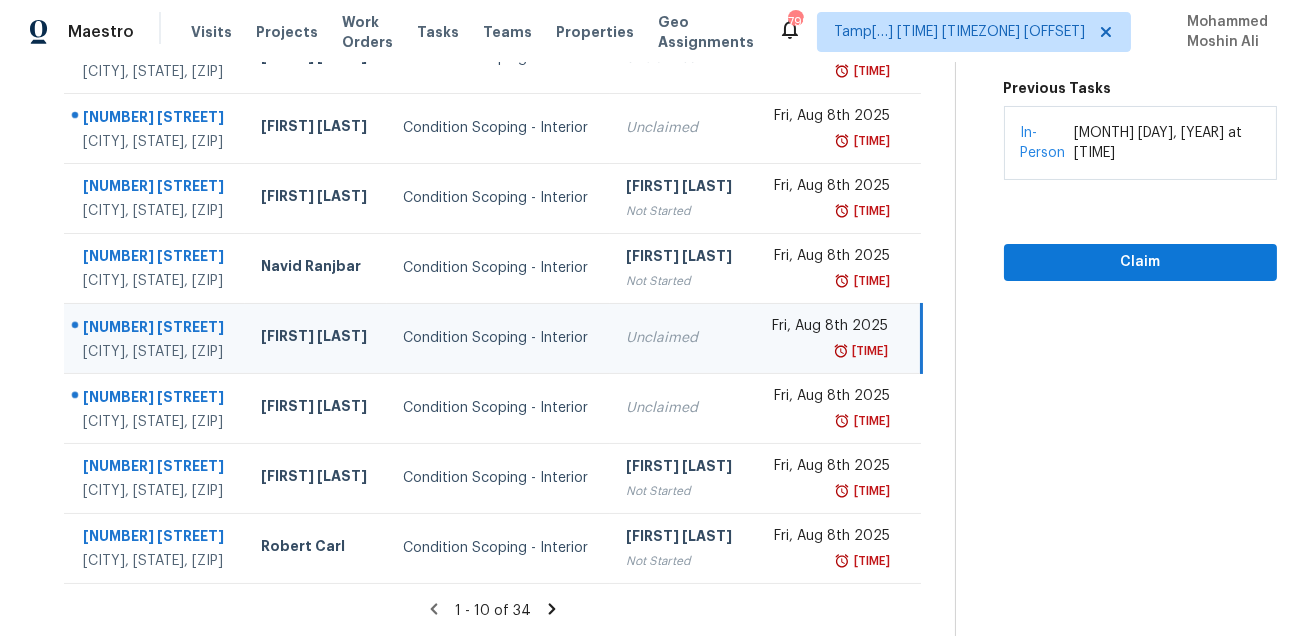 click 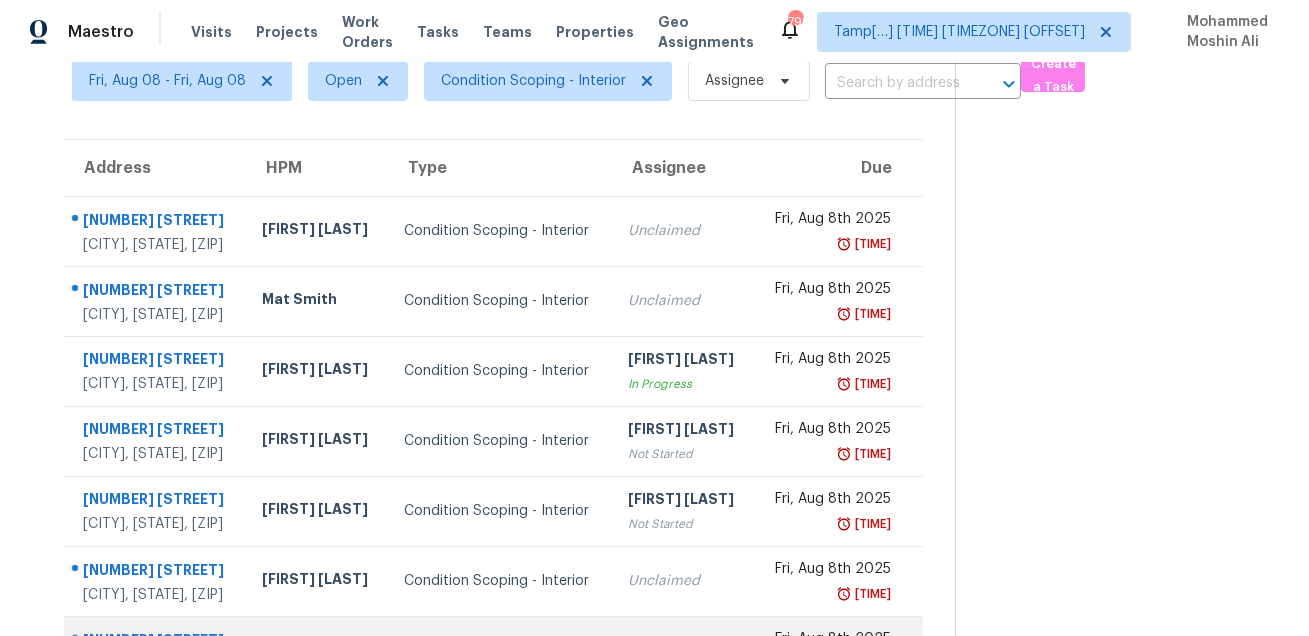 scroll, scrollTop: 88, scrollLeft: 0, axis: vertical 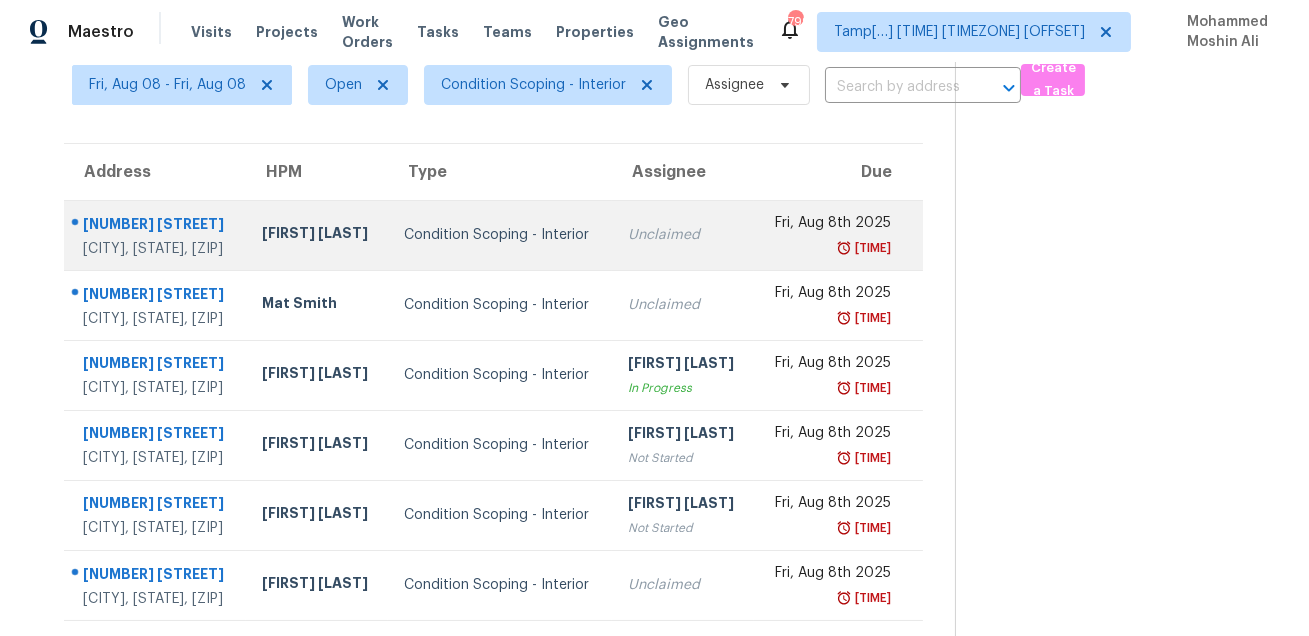 click on "8001 Briardale Dr" at bounding box center [156, 226] 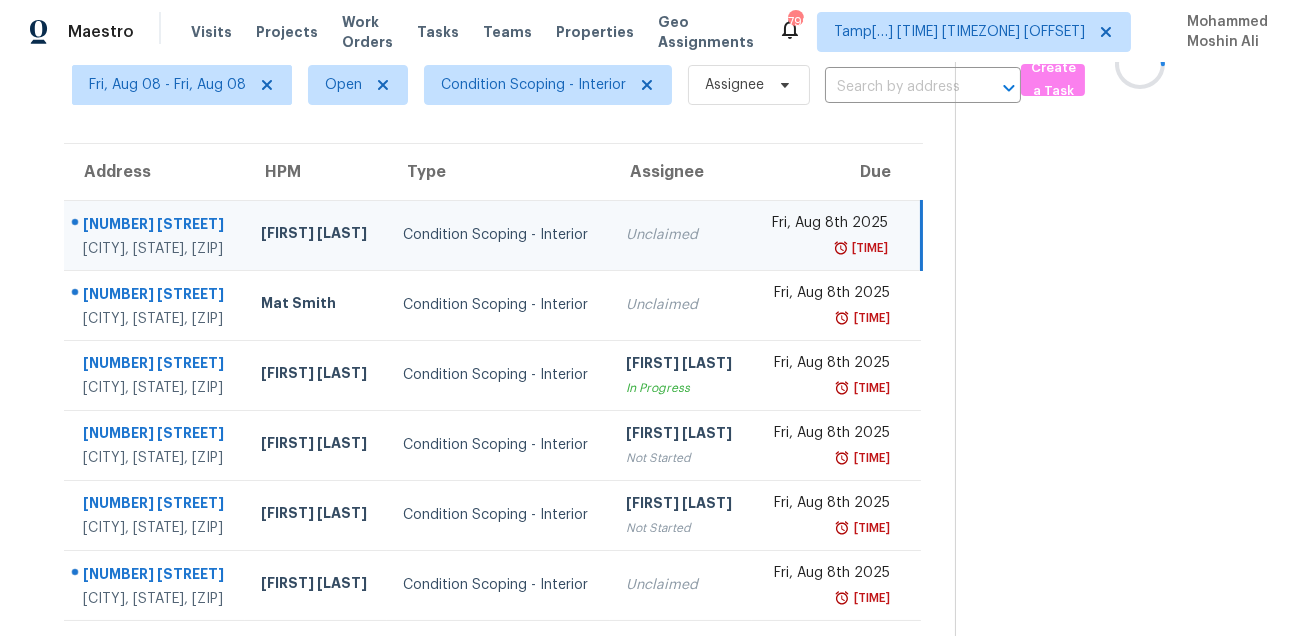 click on "8001 Briardale Dr" at bounding box center (156, 226) 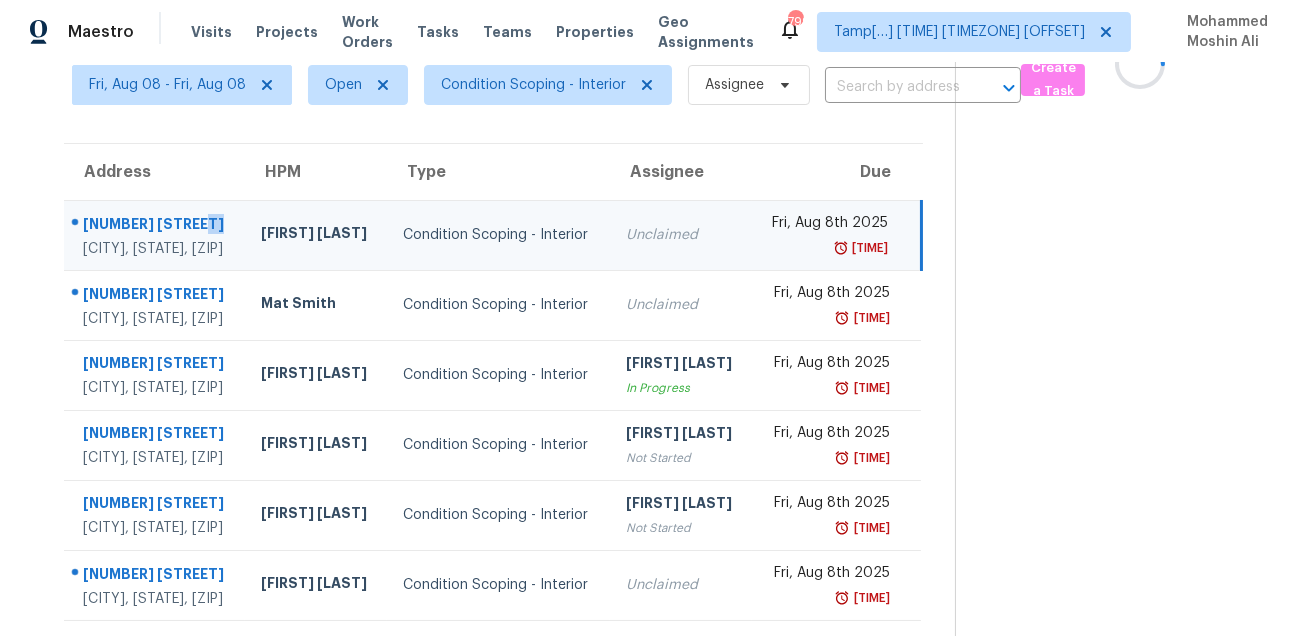 click on "8001 Briardale Dr" at bounding box center [156, 226] 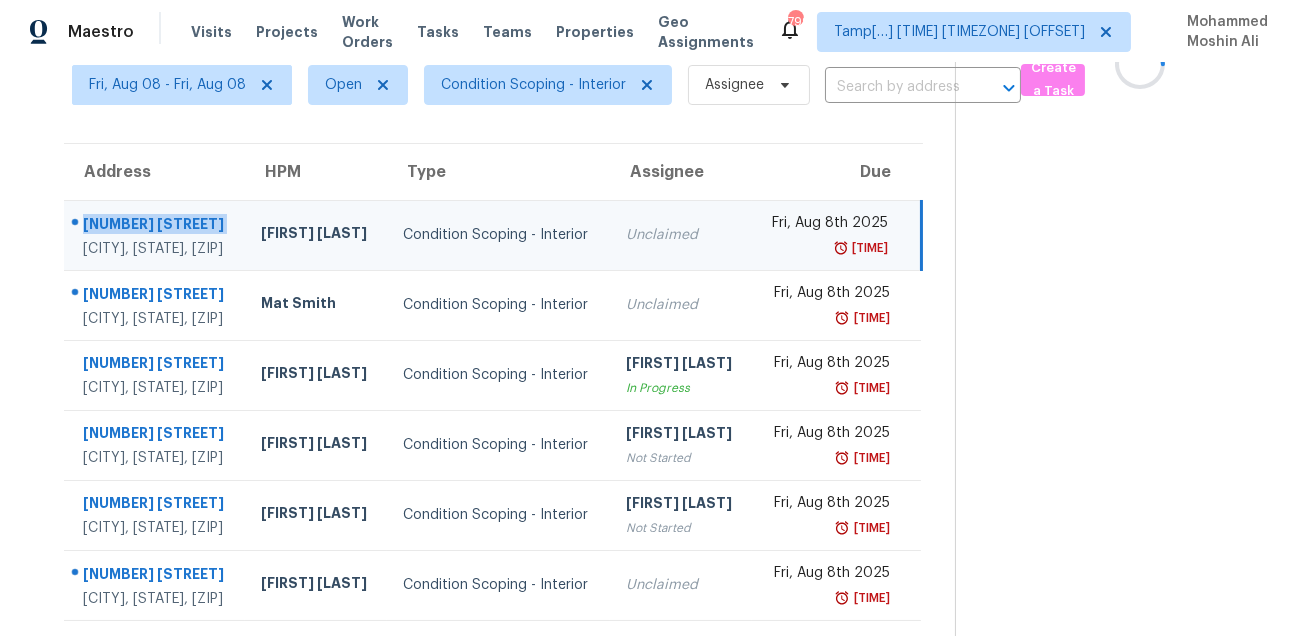copy on "8001 Briardale Dr" 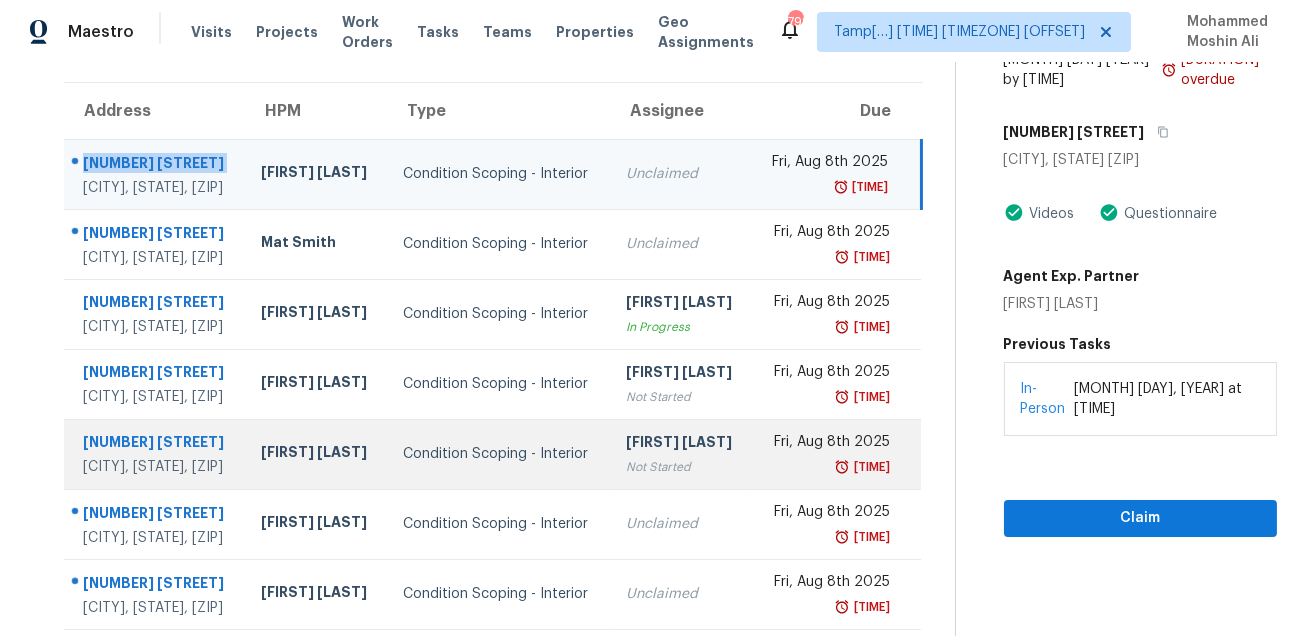scroll, scrollTop: 191, scrollLeft: 0, axis: vertical 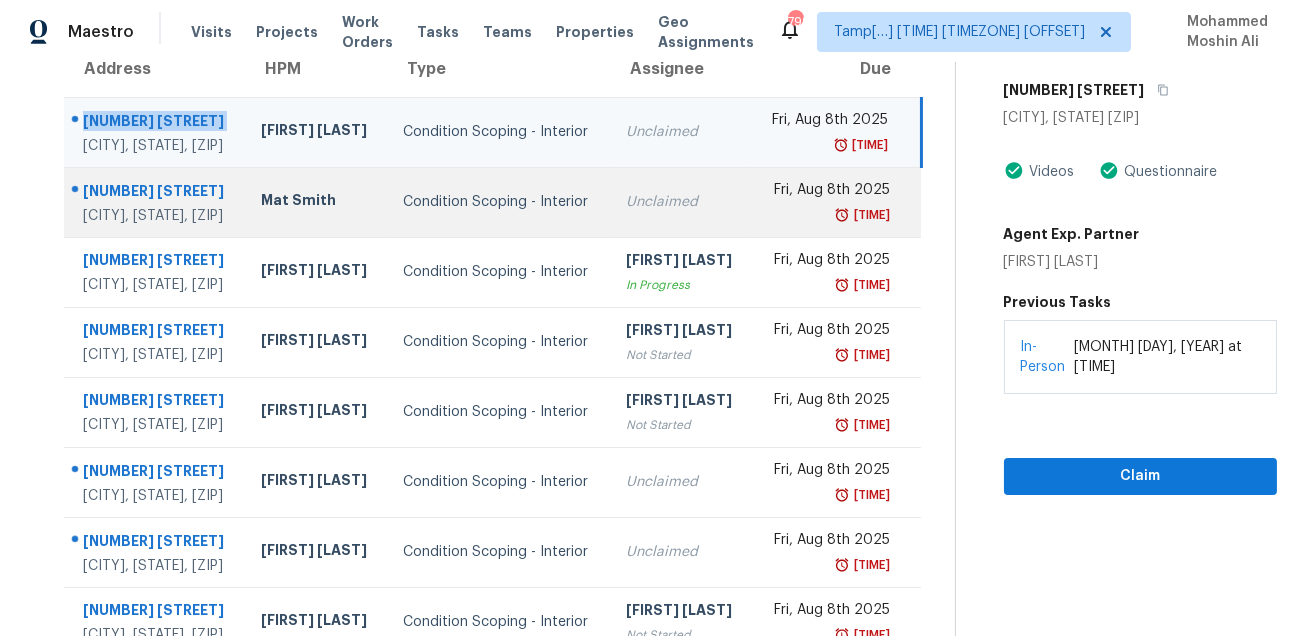 click on "1907 Grove Valley Ave" at bounding box center (156, 193) 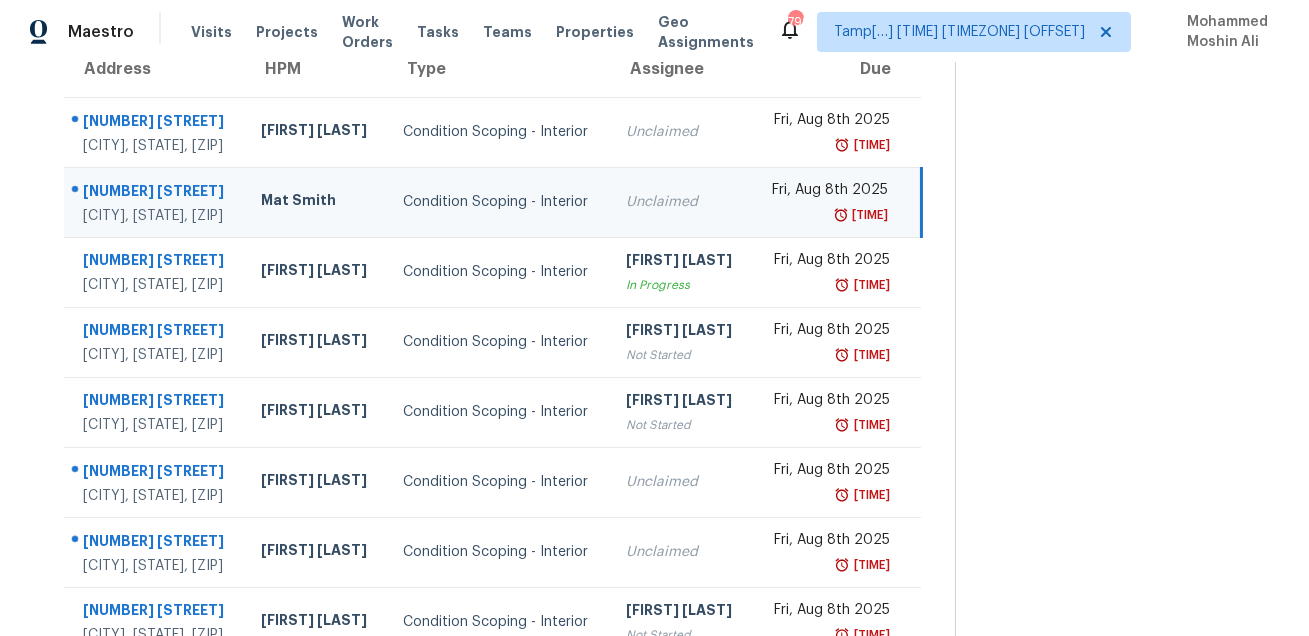 click on "1907 Grove Valley Ave" at bounding box center [156, 193] 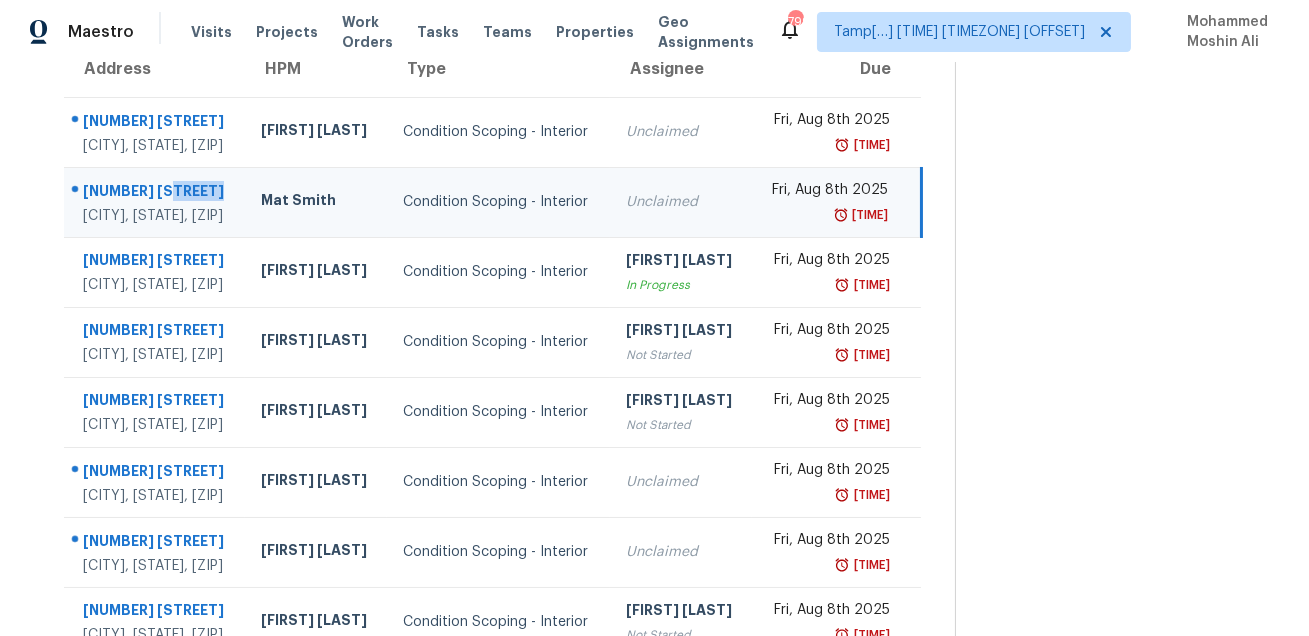 click on "1907 Grove Valley Ave" at bounding box center [156, 193] 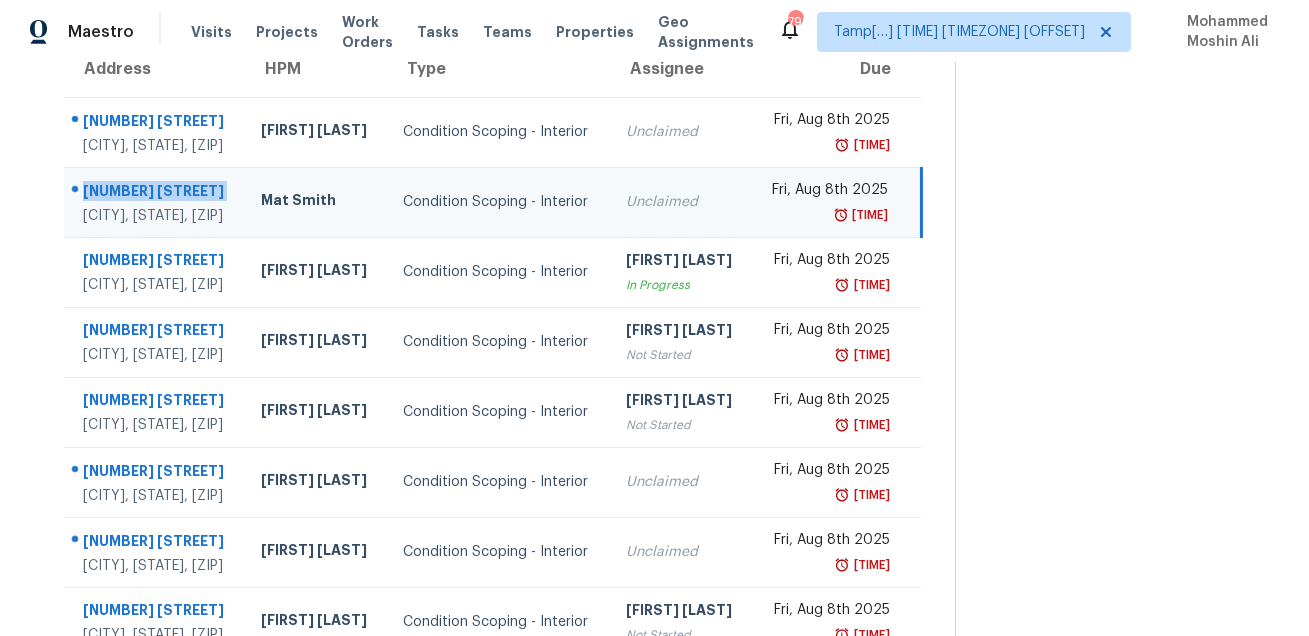 copy on "1907 Grove Valley Ave" 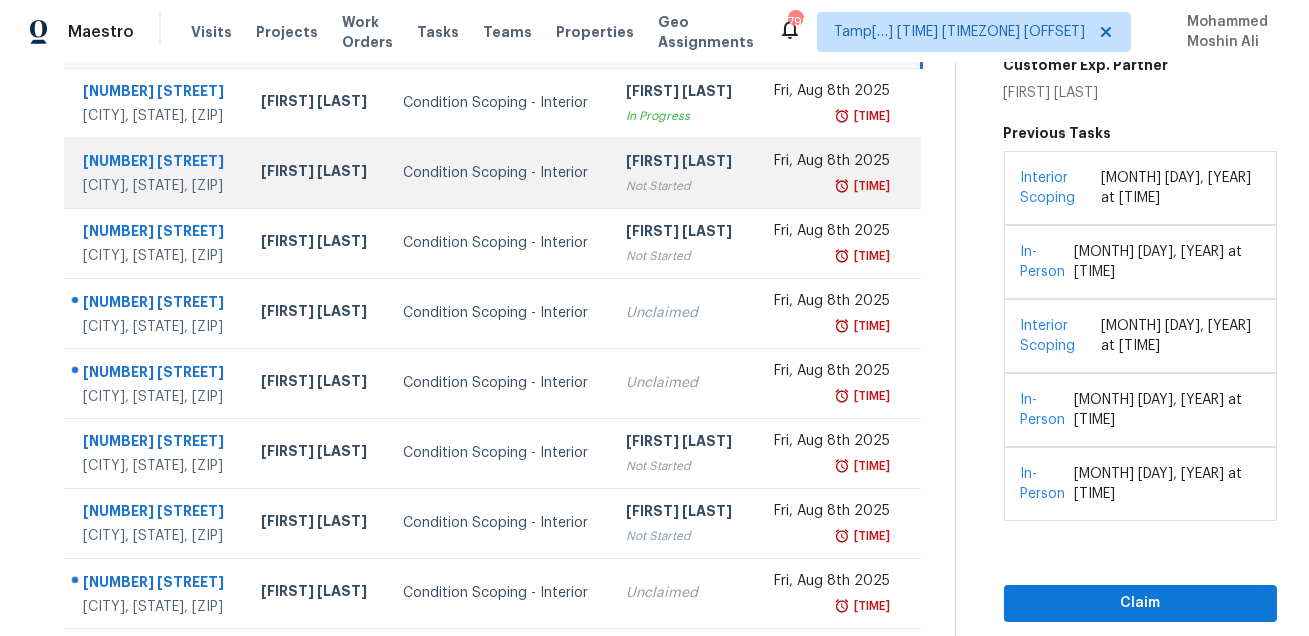 scroll, scrollTop: 381, scrollLeft: 0, axis: vertical 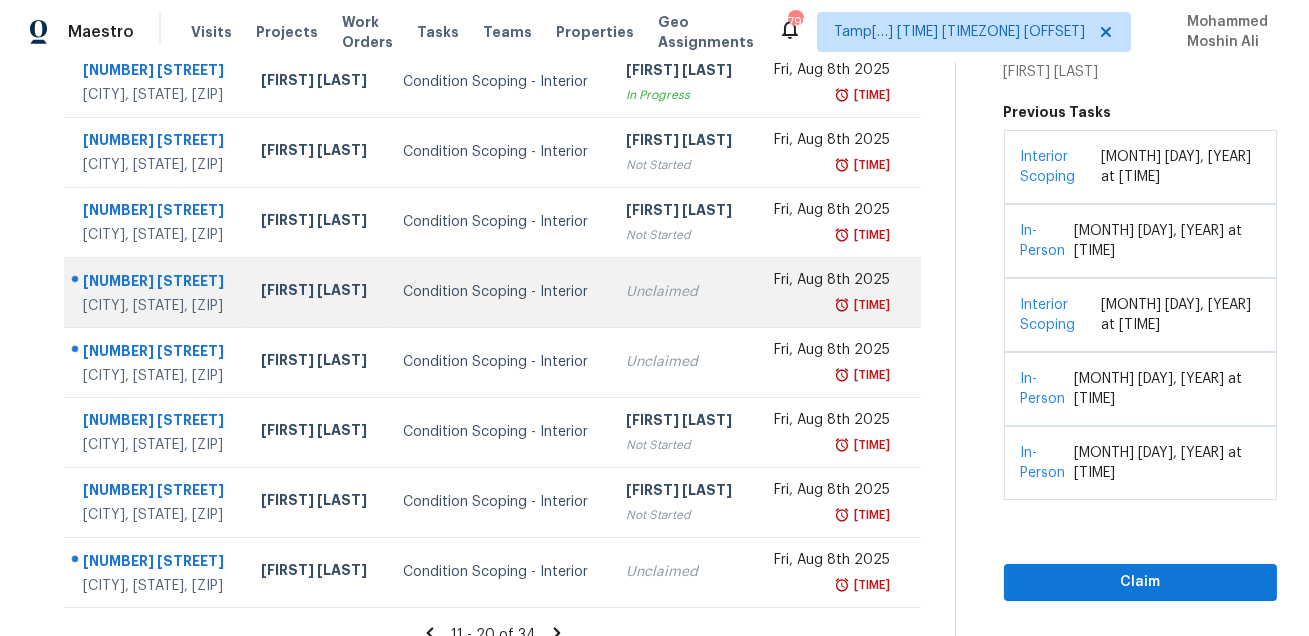 click on "101 Kings Heath Ln" at bounding box center [156, 283] 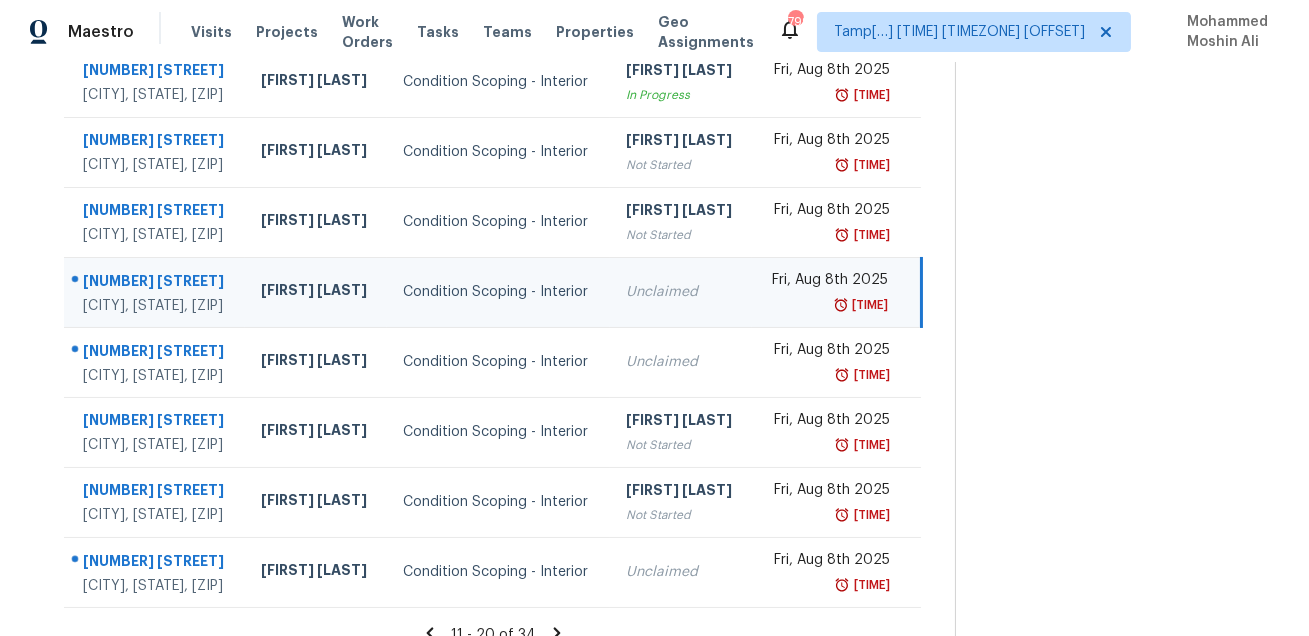 click on "101 Kings Heath Ln" at bounding box center [156, 283] 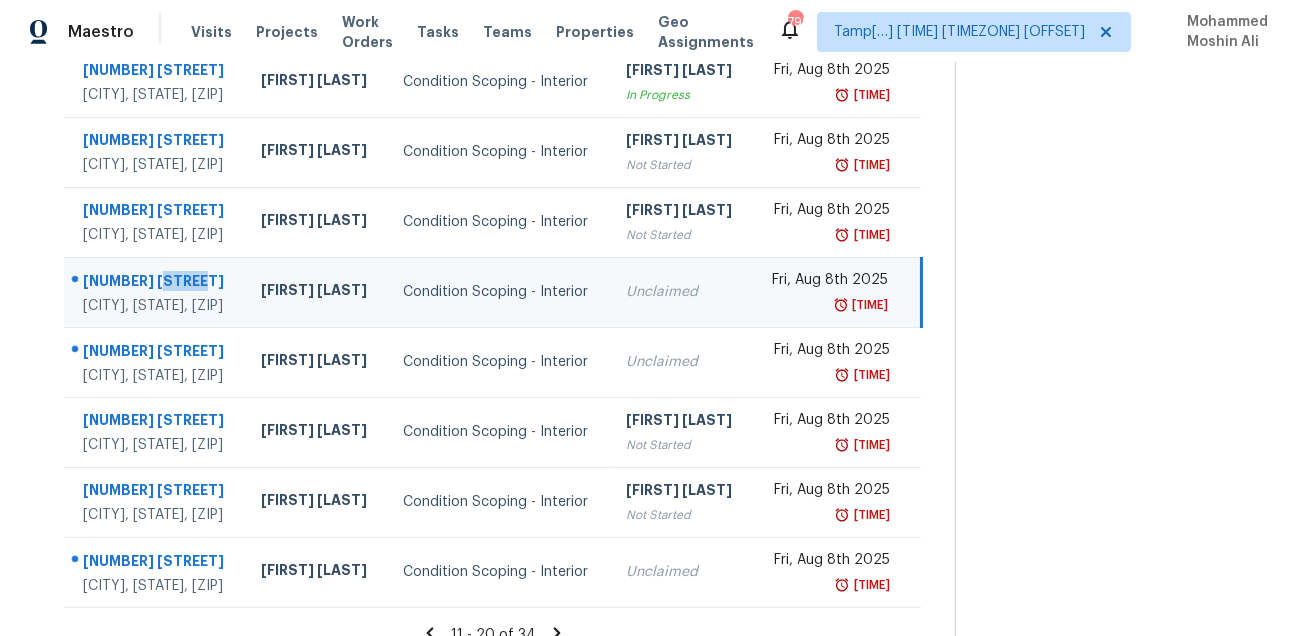 click on "101 Kings Heath Ln" at bounding box center [156, 283] 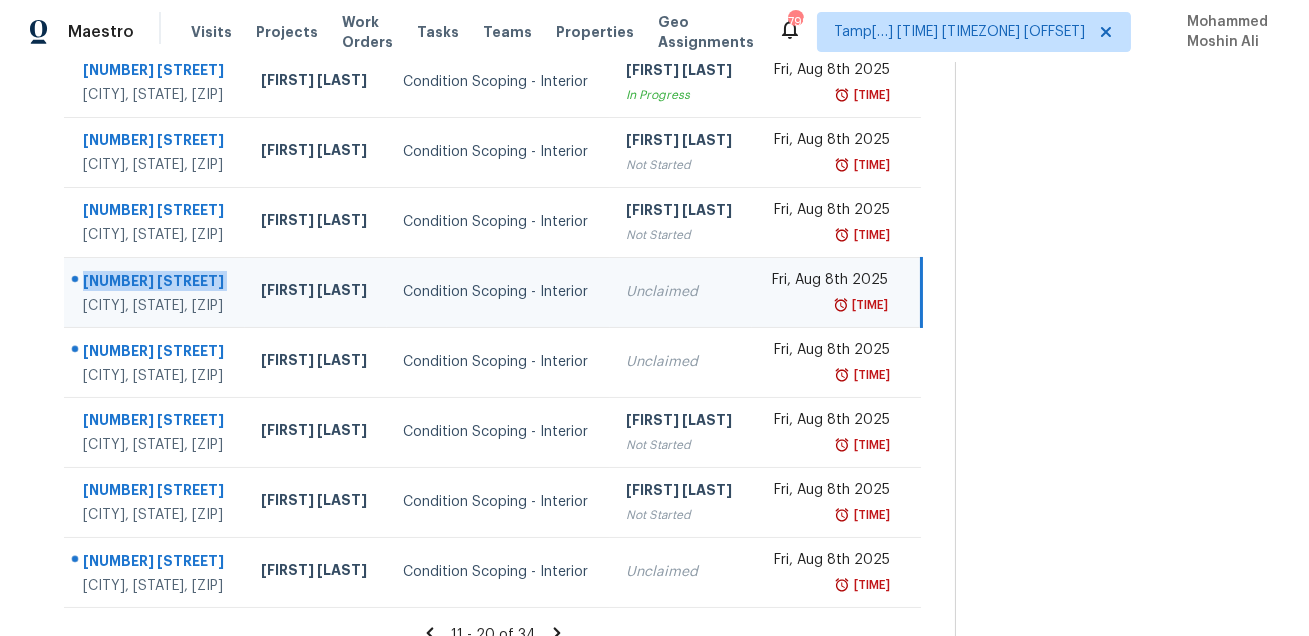 copy on "101 Kings Heath Ln" 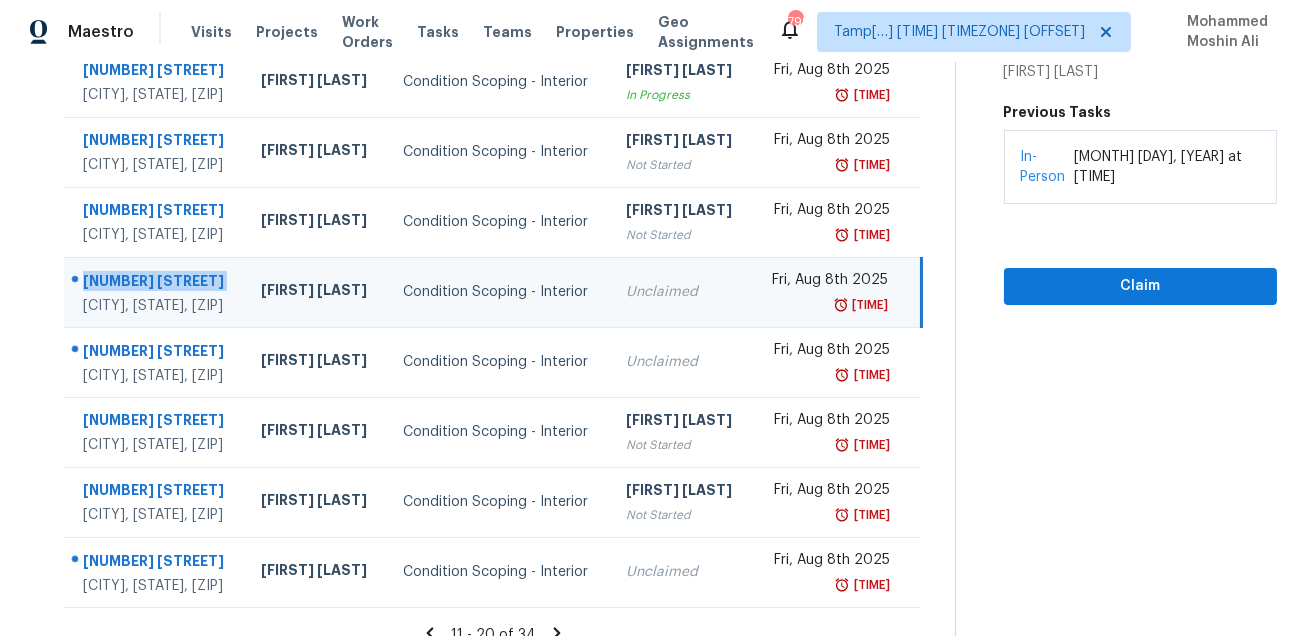 scroll, scrollTop: 405, scrollLeft: 0, axis: vertical 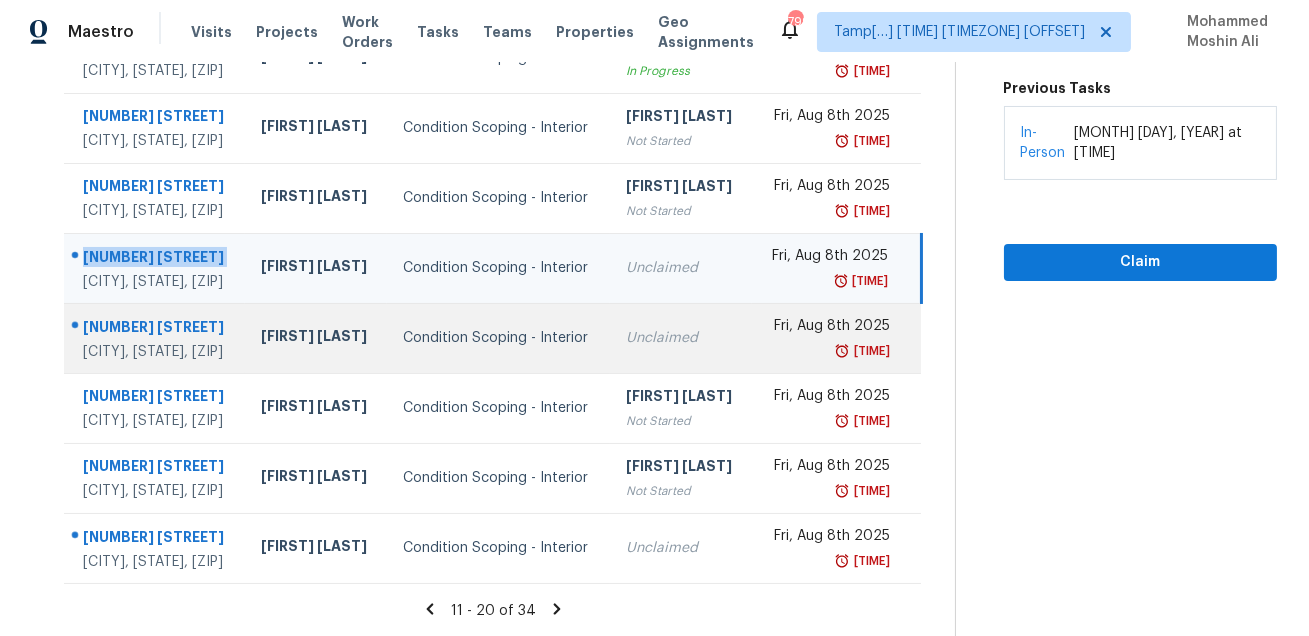 click on "255 Beryl Way" at bounding box center (156, 329) 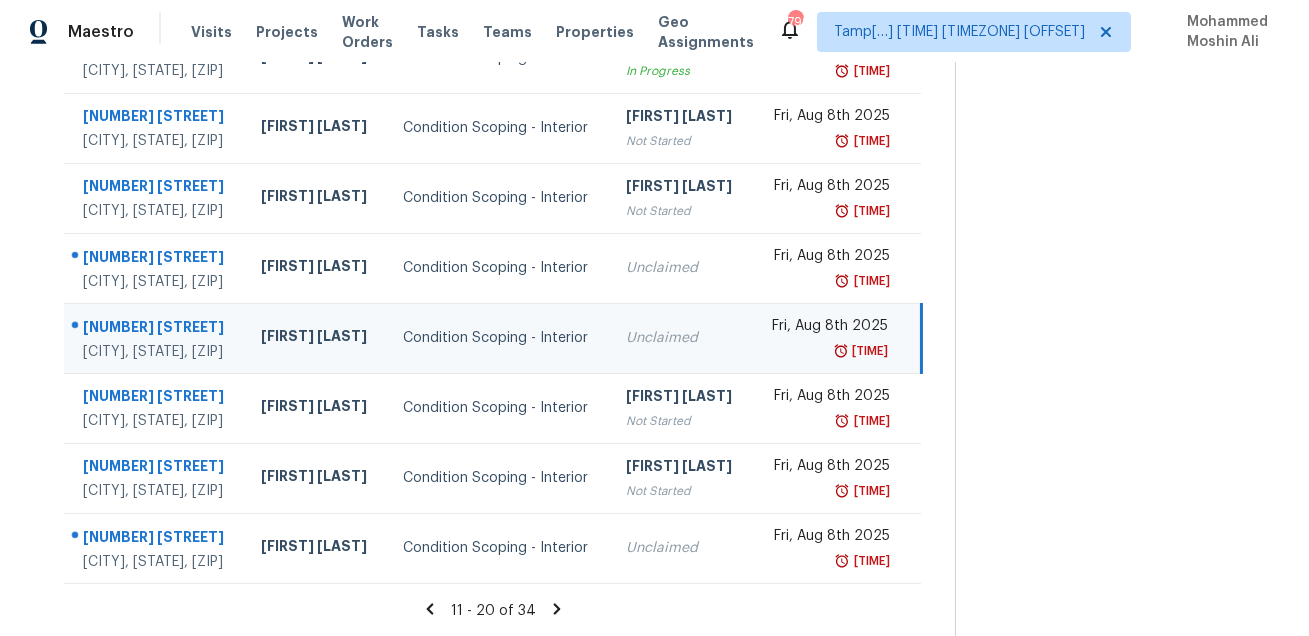 click on "255 Beryl Way" at bounding box center [156, 329] 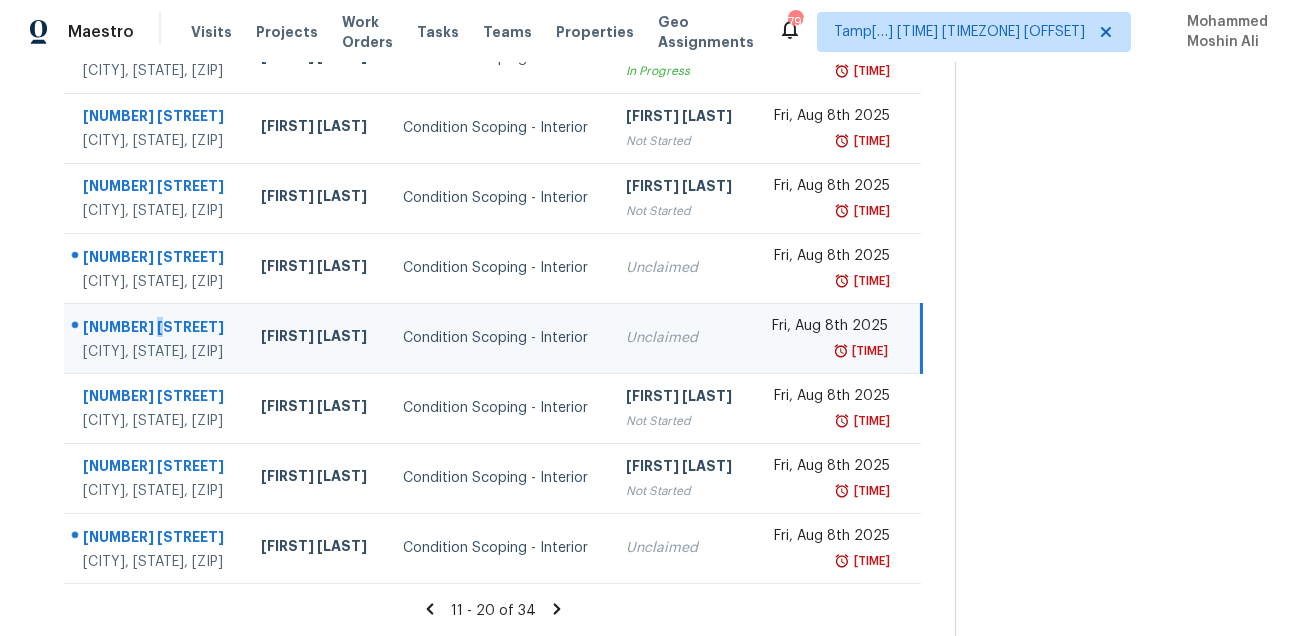 click on "255 Beryl Way" at bounding box center (156, 329) 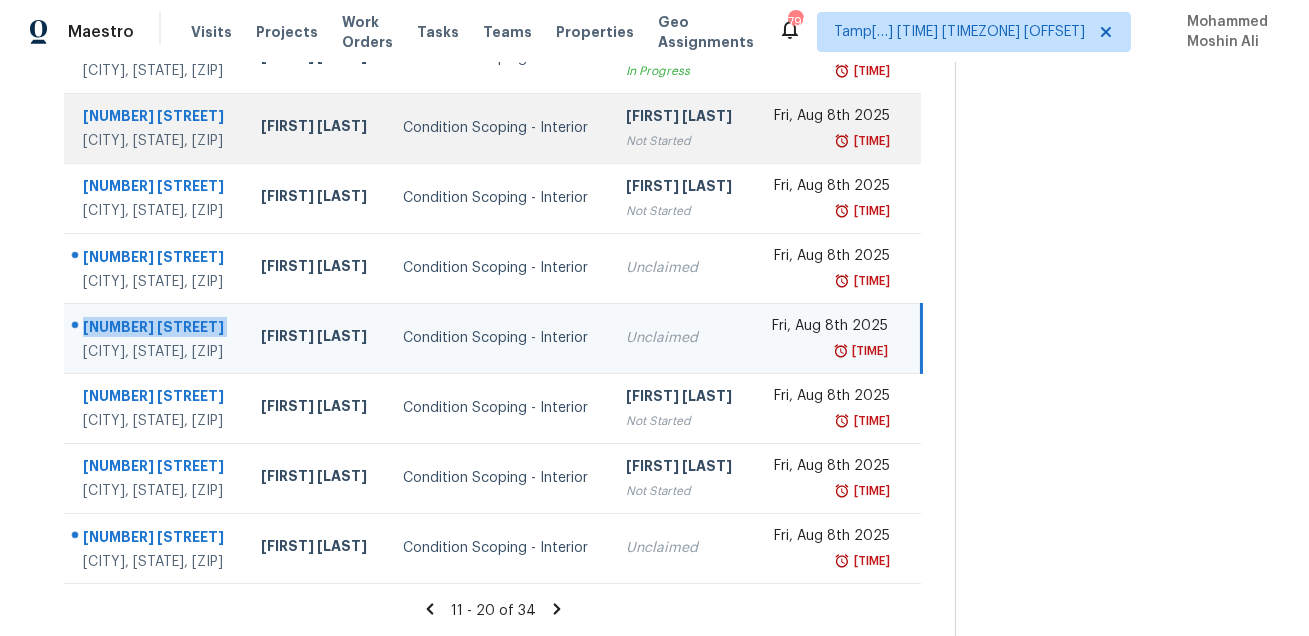 copy on "255 Beryl Way" 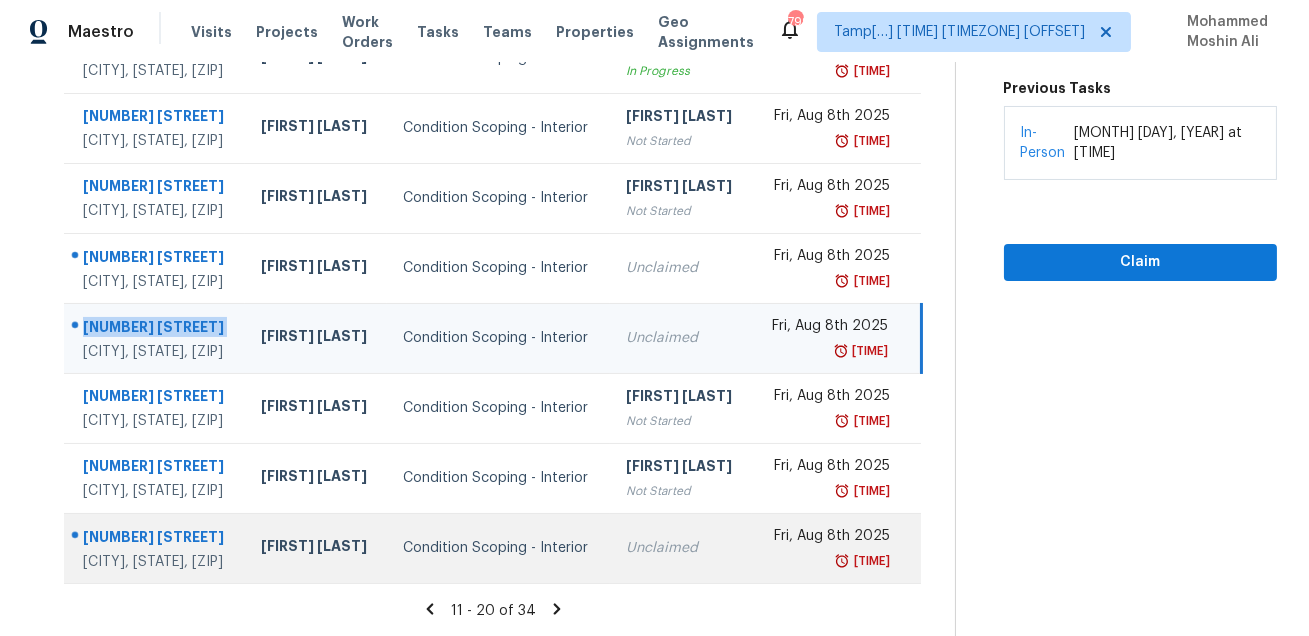click on "6915 Cansfield Ct" at bounding box center [156, 539] 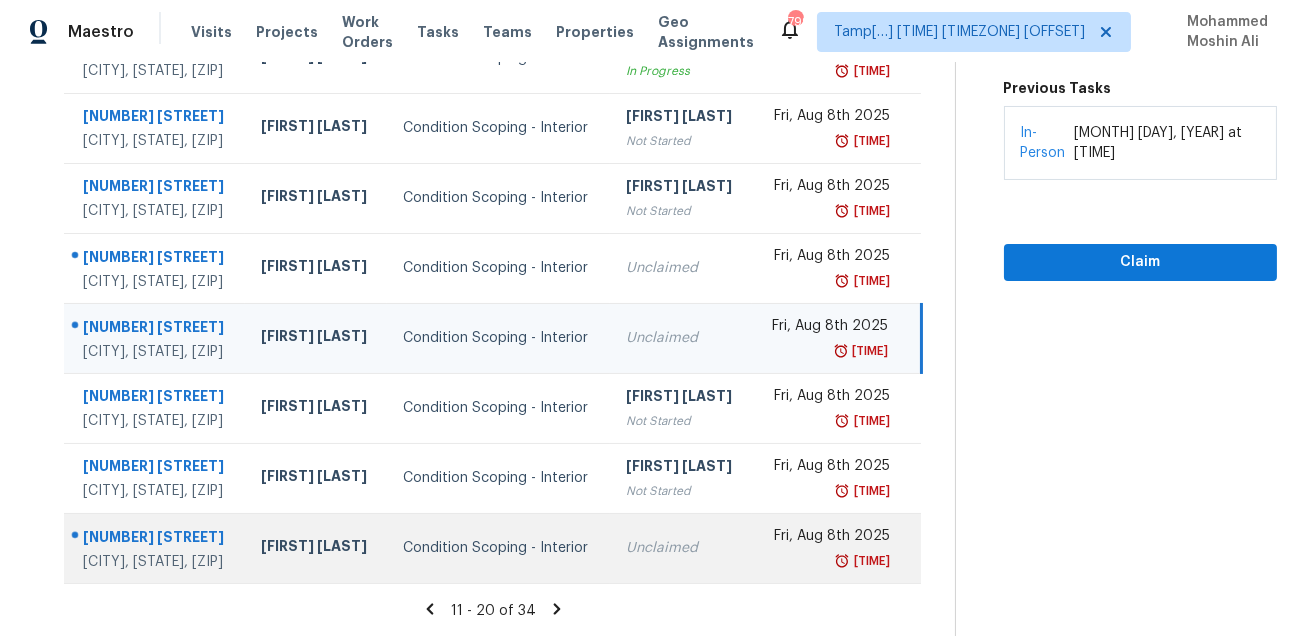click on "6915 Cansfield Ct" at bounding box center [156, 539] 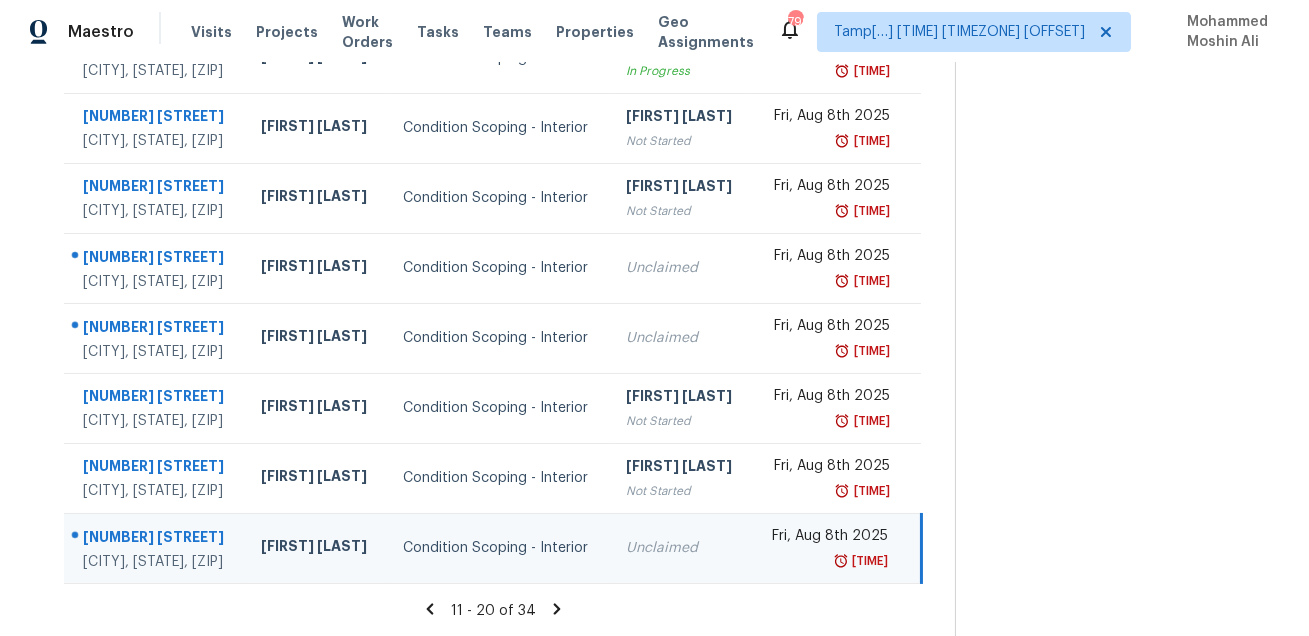 click on "6915 Cansfield Ct" at bounding box center (156, 539) 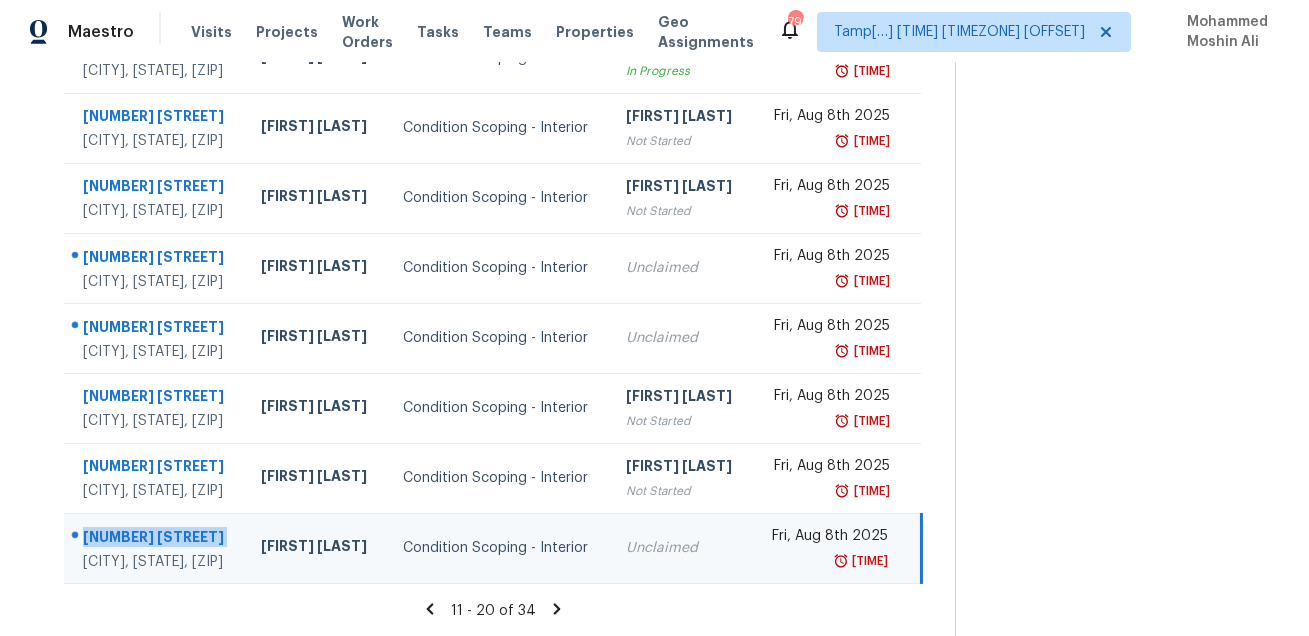 click on "6915 Cansfield Ct" at bounding box center (156, 539) 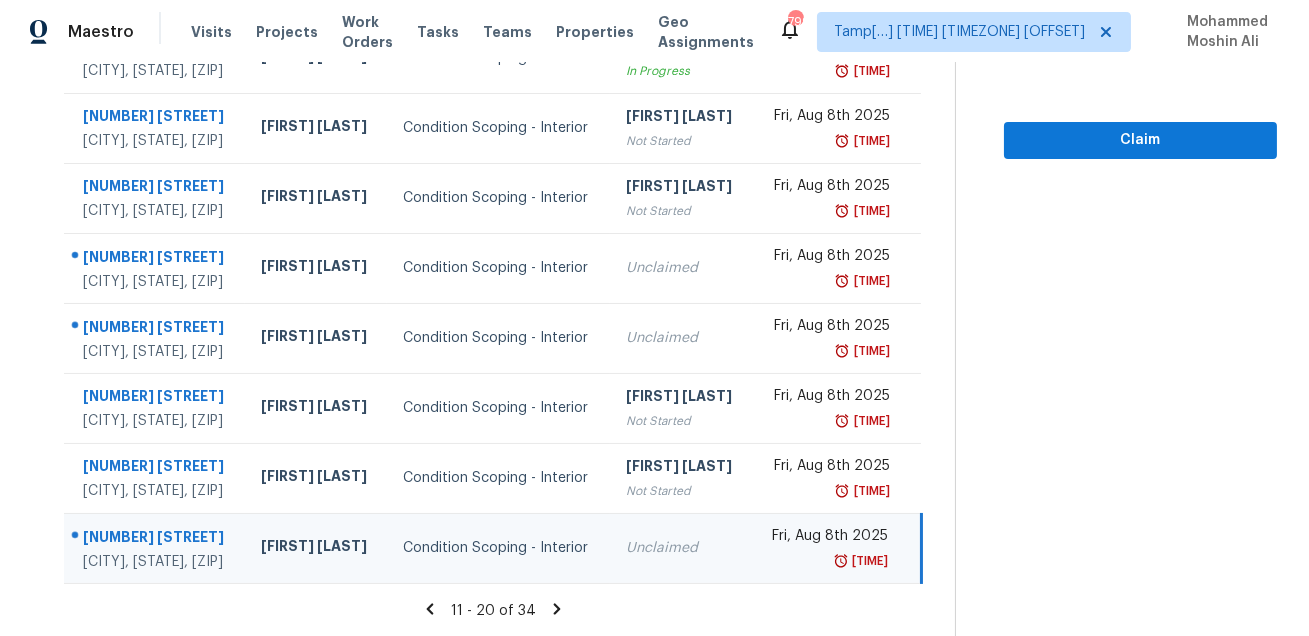 click on "6915 Cansfield Ct" at bounding box center (156, 539) 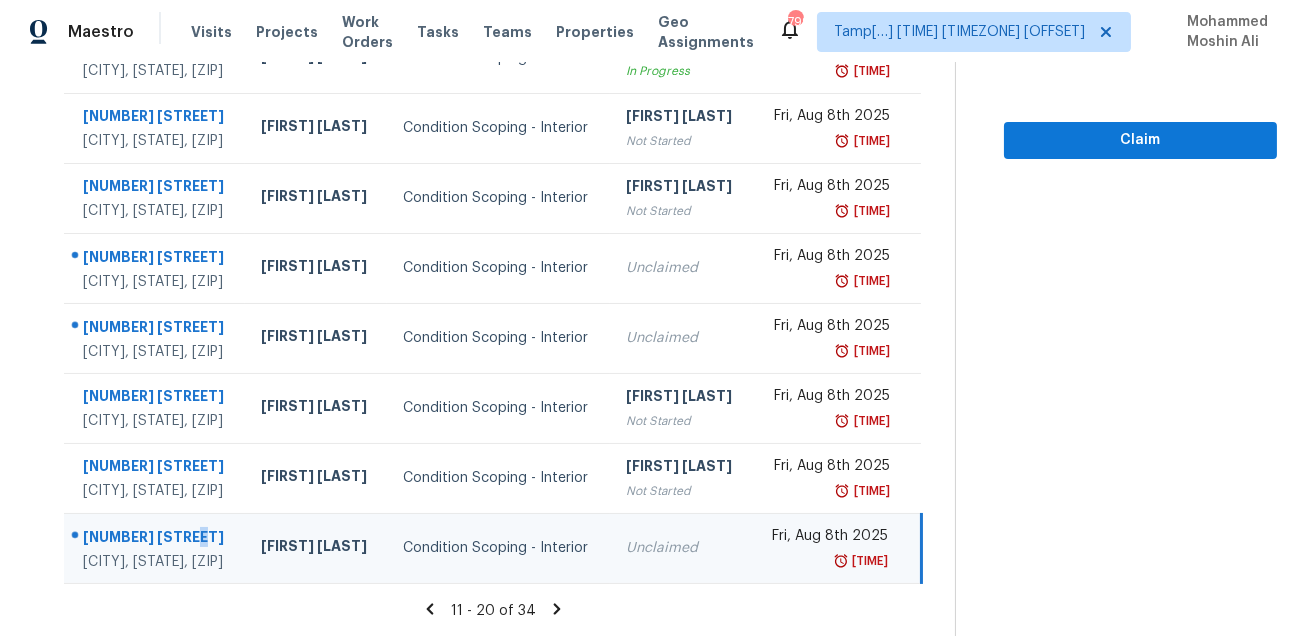 click on "6915 Cansfield Ct" at bounding box center [156, 539] 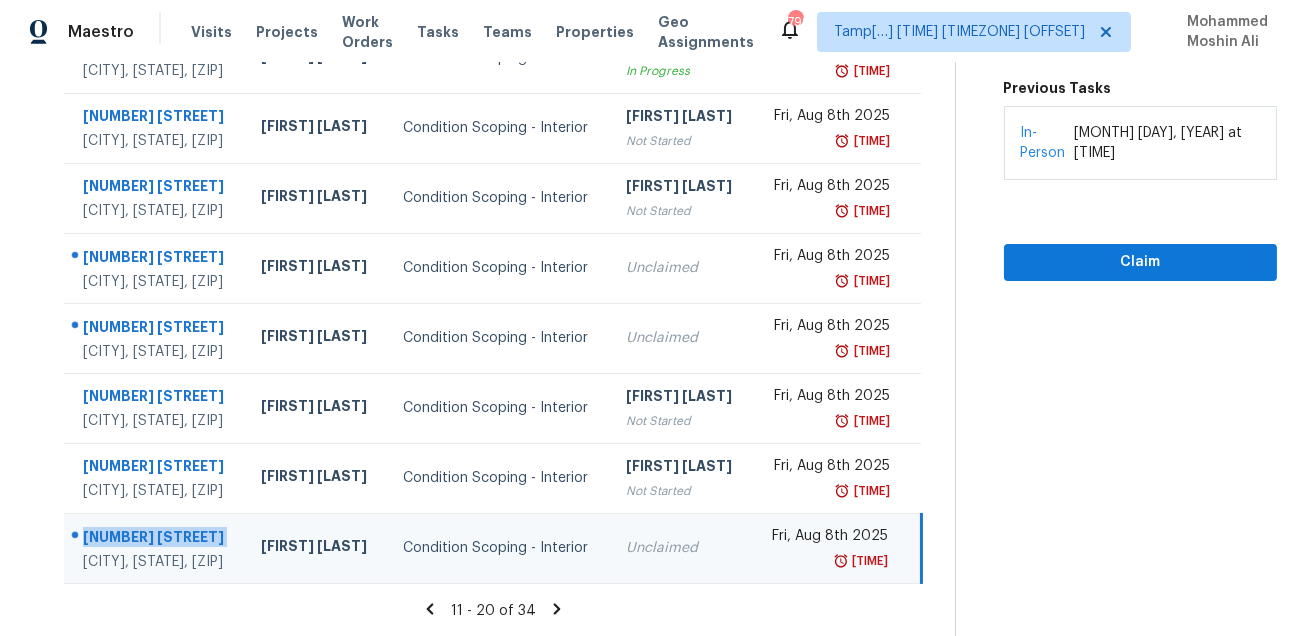 click on "6915 Cansfield Ct" at bounding box center (156, 539) 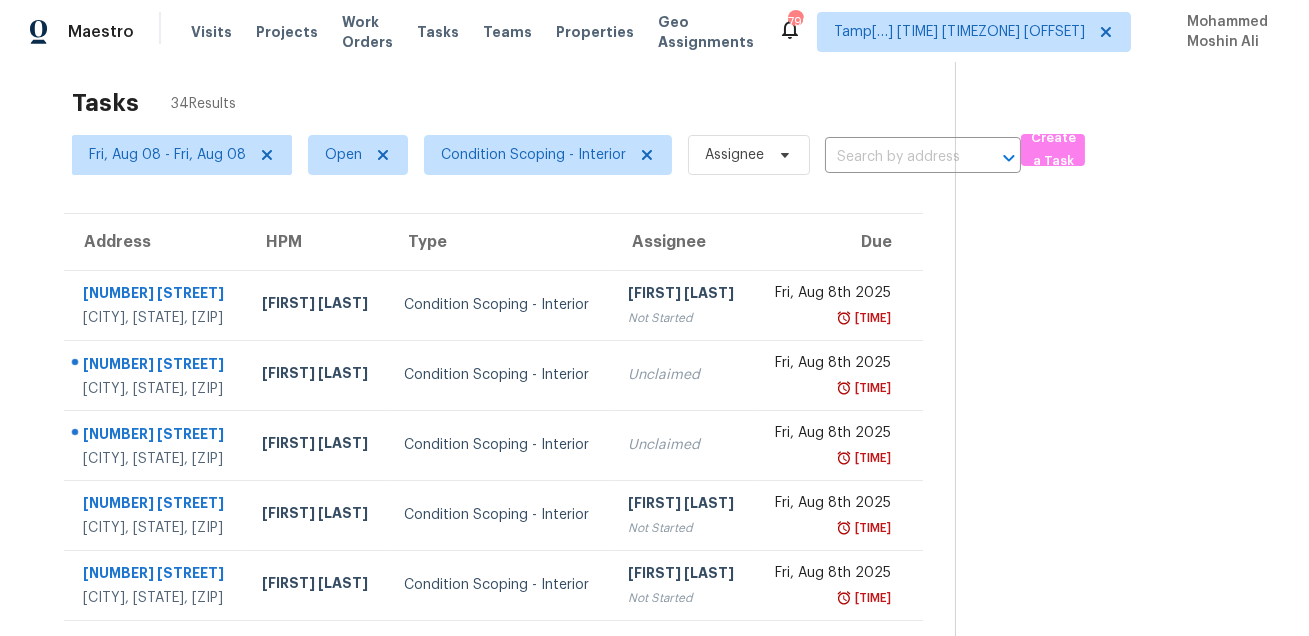 scroll, scrollTop: 0, scrollLeft: 0, axis: both 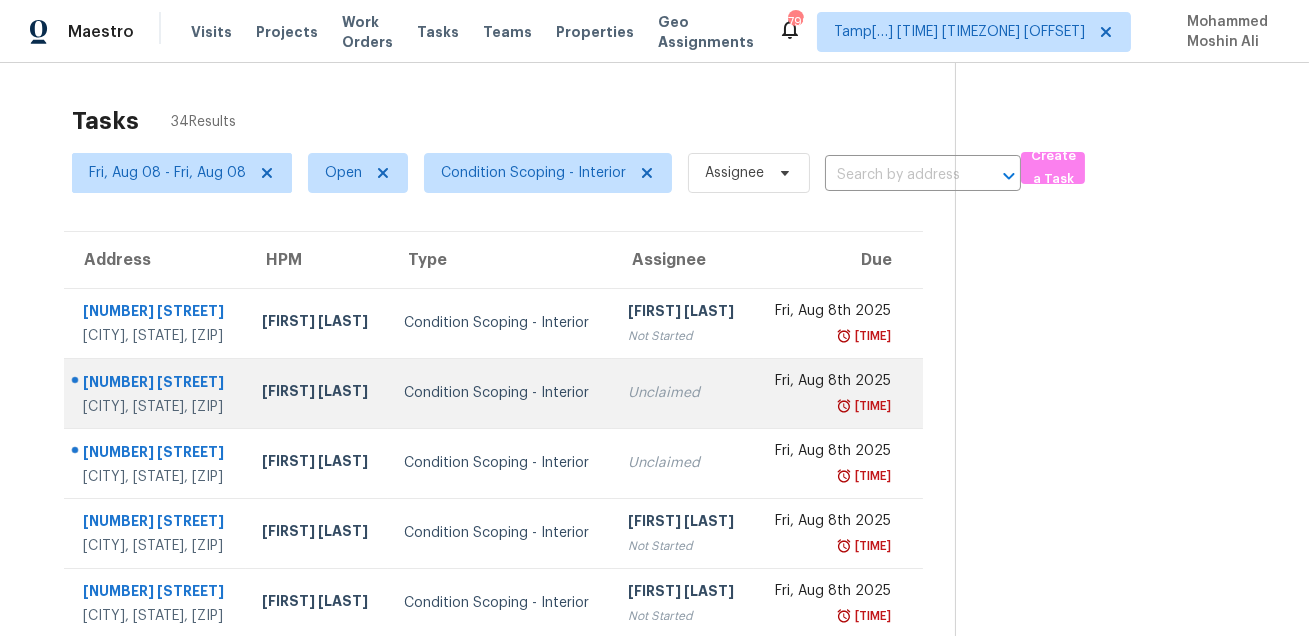 click on "20612 Williamsburg Rd" at bounding box center (156, 384) 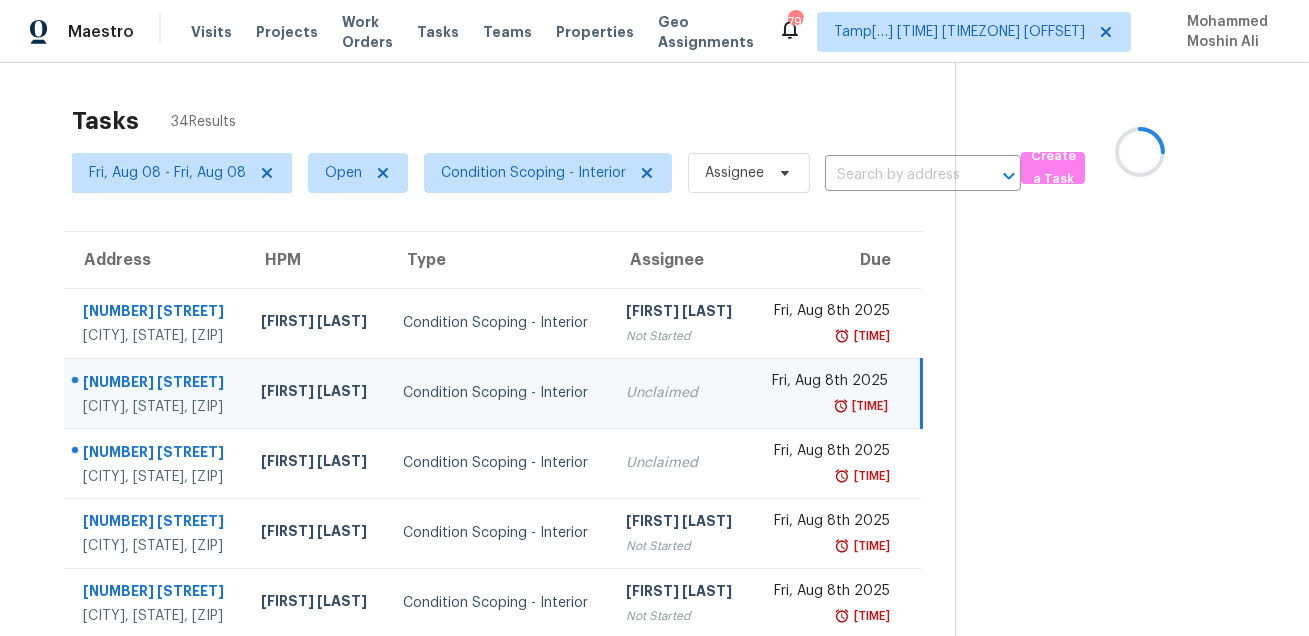 click on "20612 Williamsburg Rd" at bounding box center (156, 384) 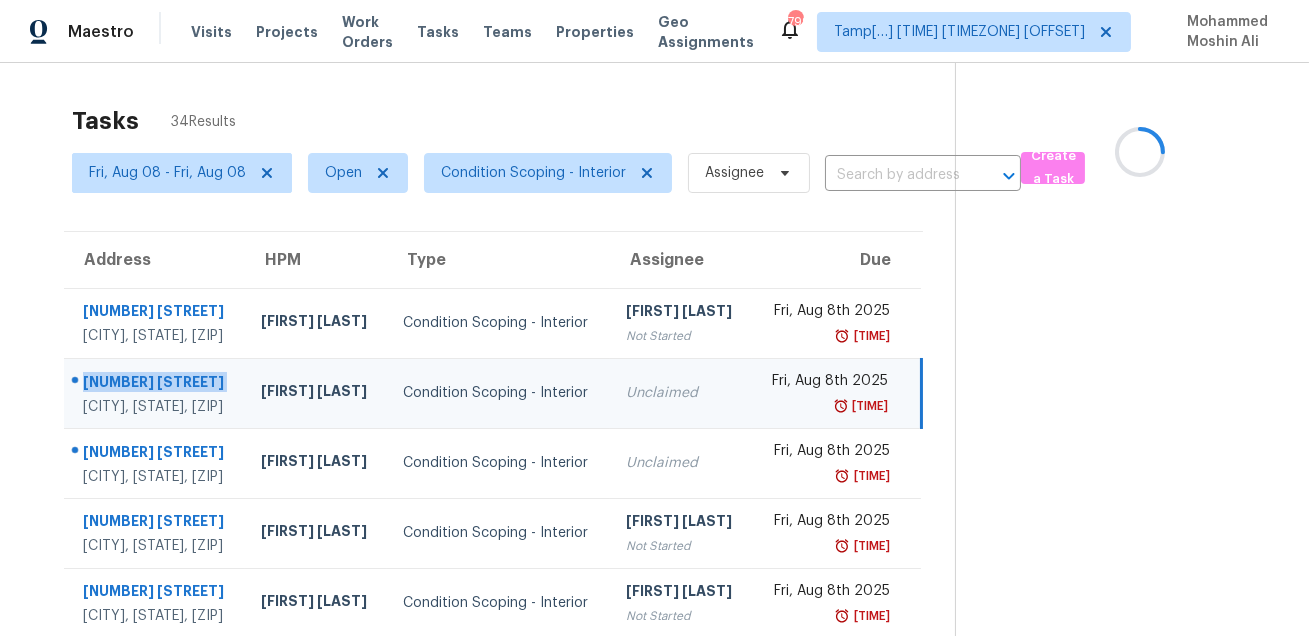 copy on "20612 Williamsburg Rd" 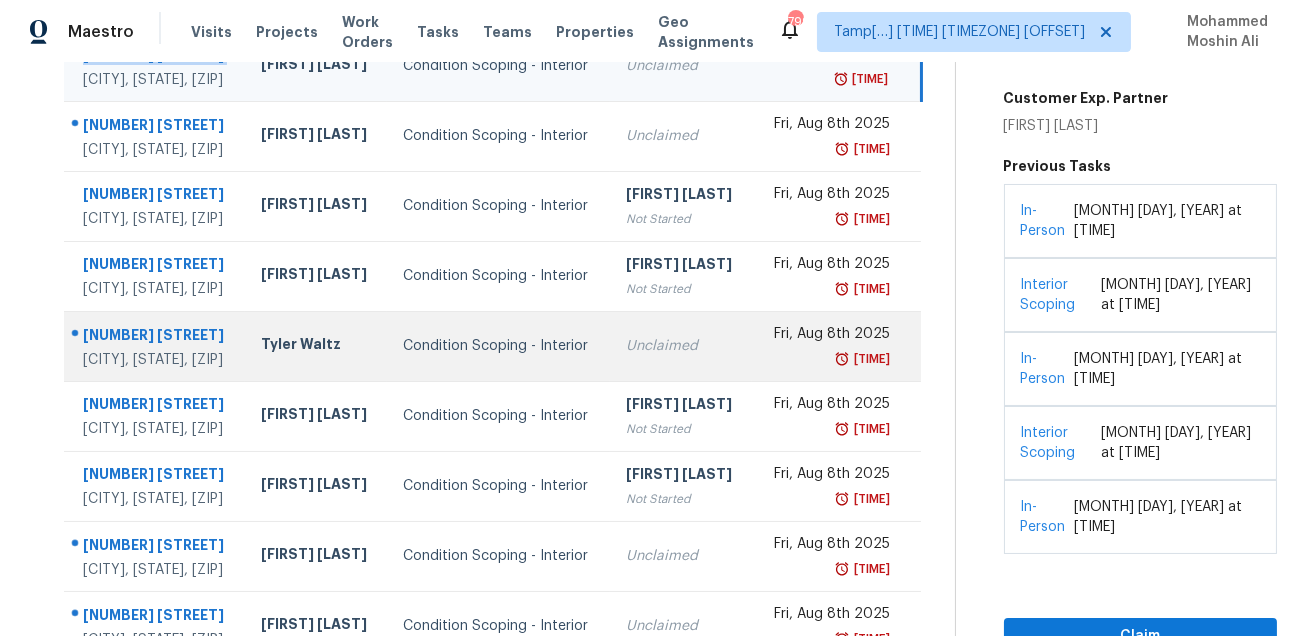 scroll, scrollTop: 174, scrollLeft: 0, axis: vertical 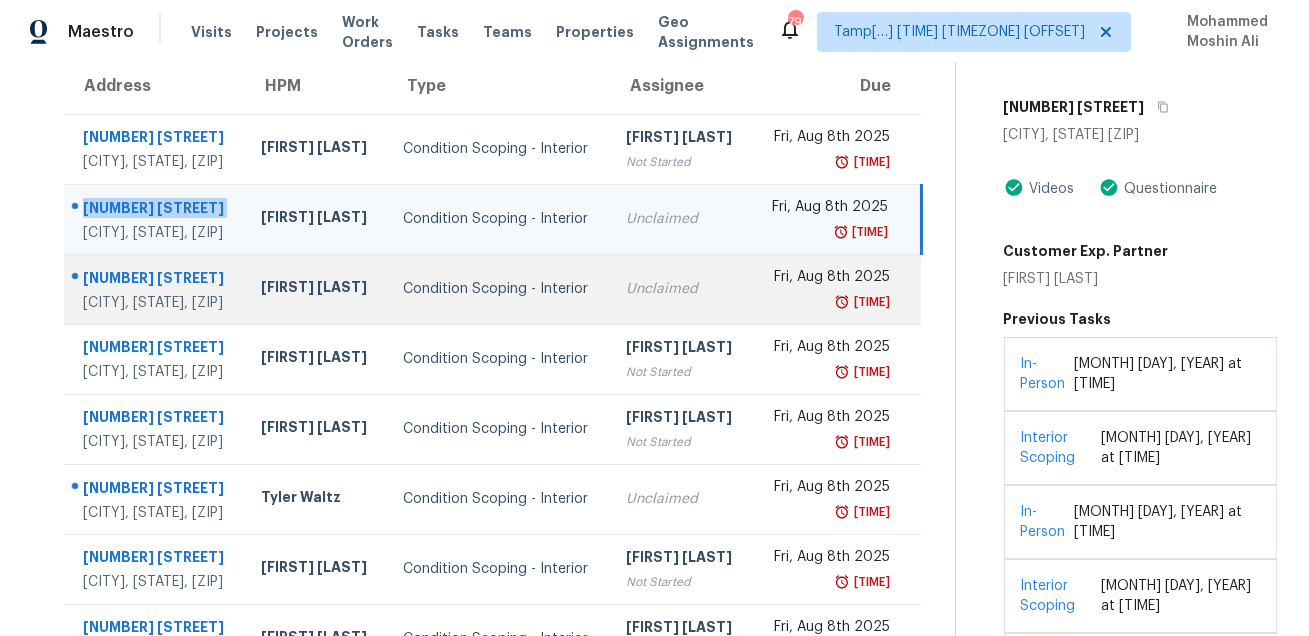 click on "8239 Westray Dr   Sacramento, CA, 95829" at bounding box center (154, 289) 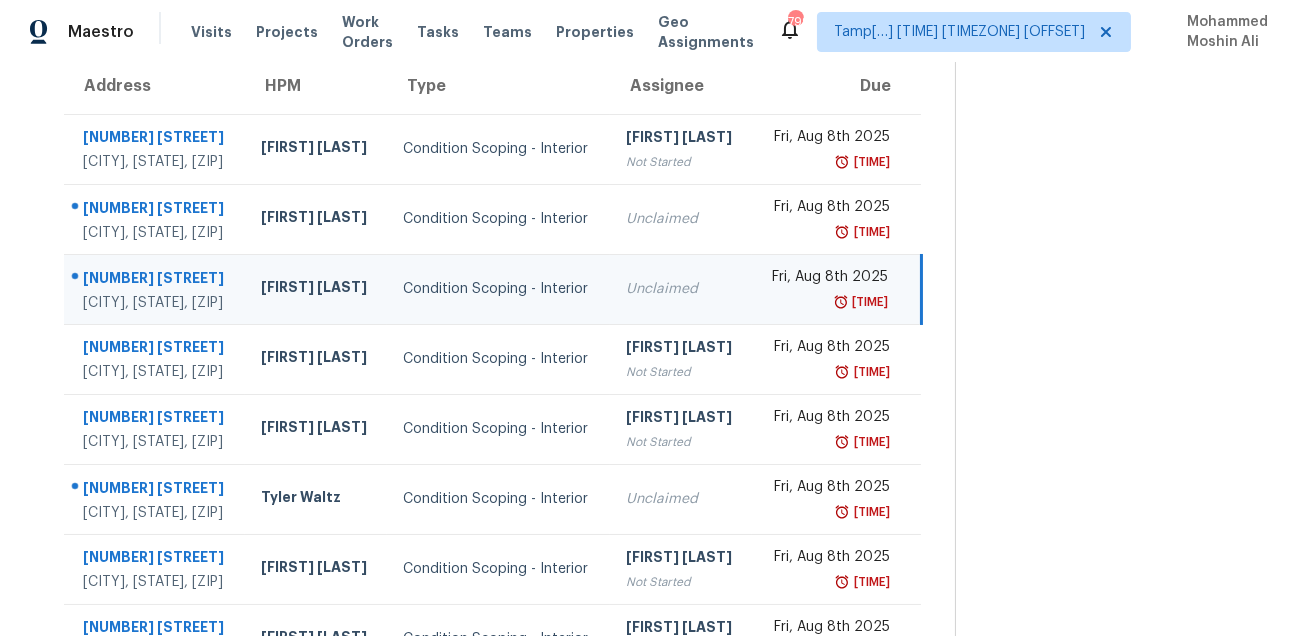 click on "8239 Westray Dr   Sacramento, CA, 95829" at bounding box center (154, 289) 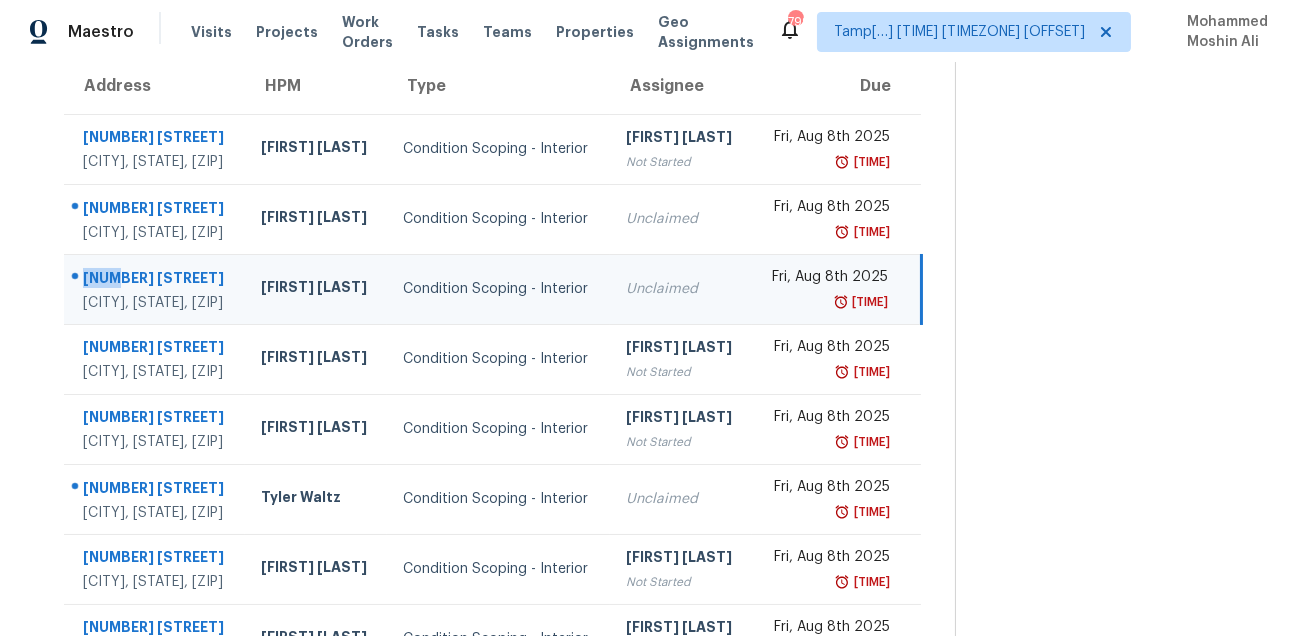click on "8239 Westray Dr   Sacramento, CA, 95829" at bounding box center (154, 289) 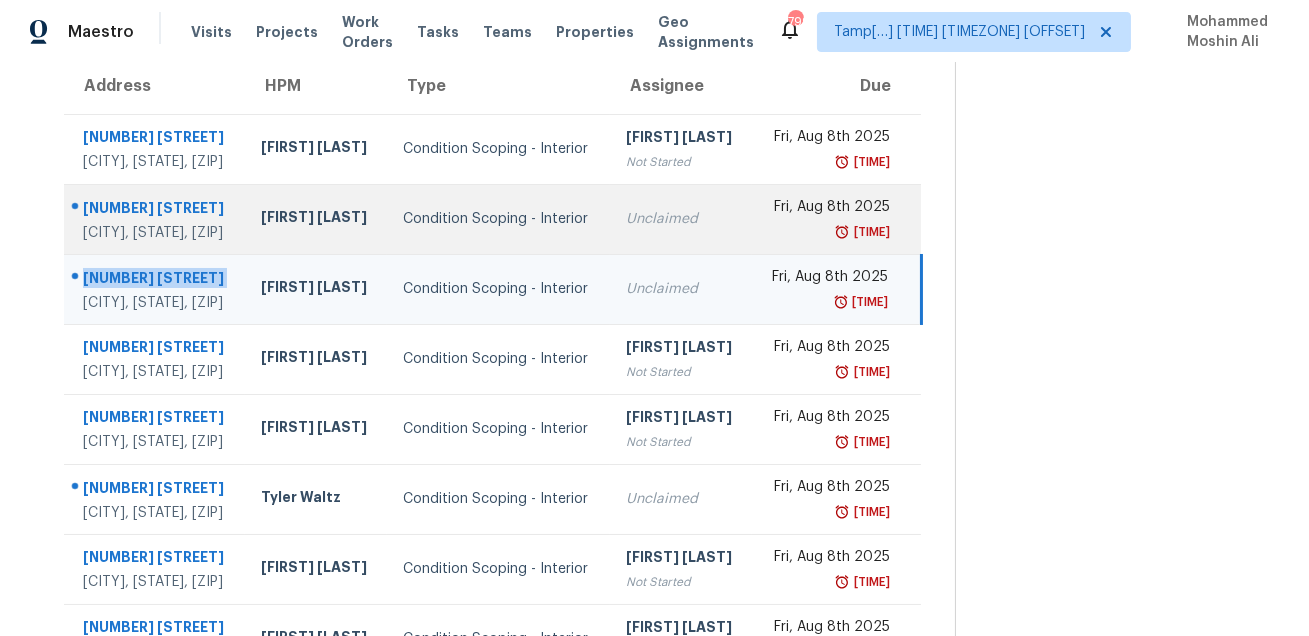 copy on "8239 Westray Dr" 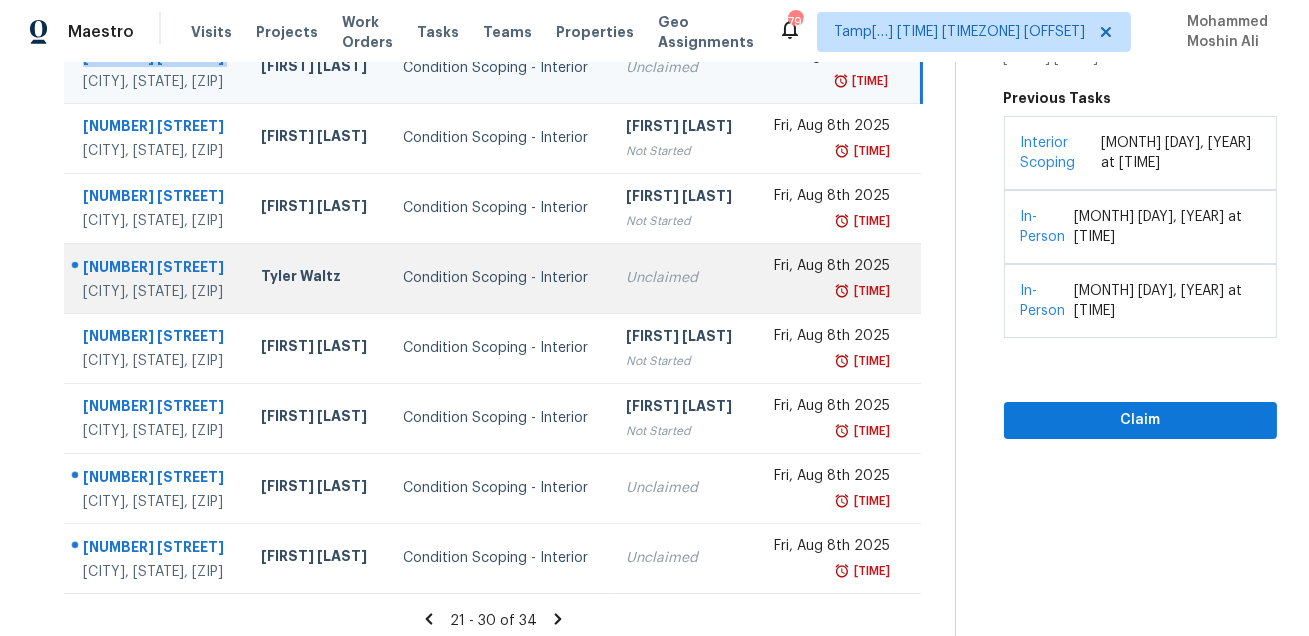 scroll, scrollTop: 405, scrollLeft: 0, axis: vertical 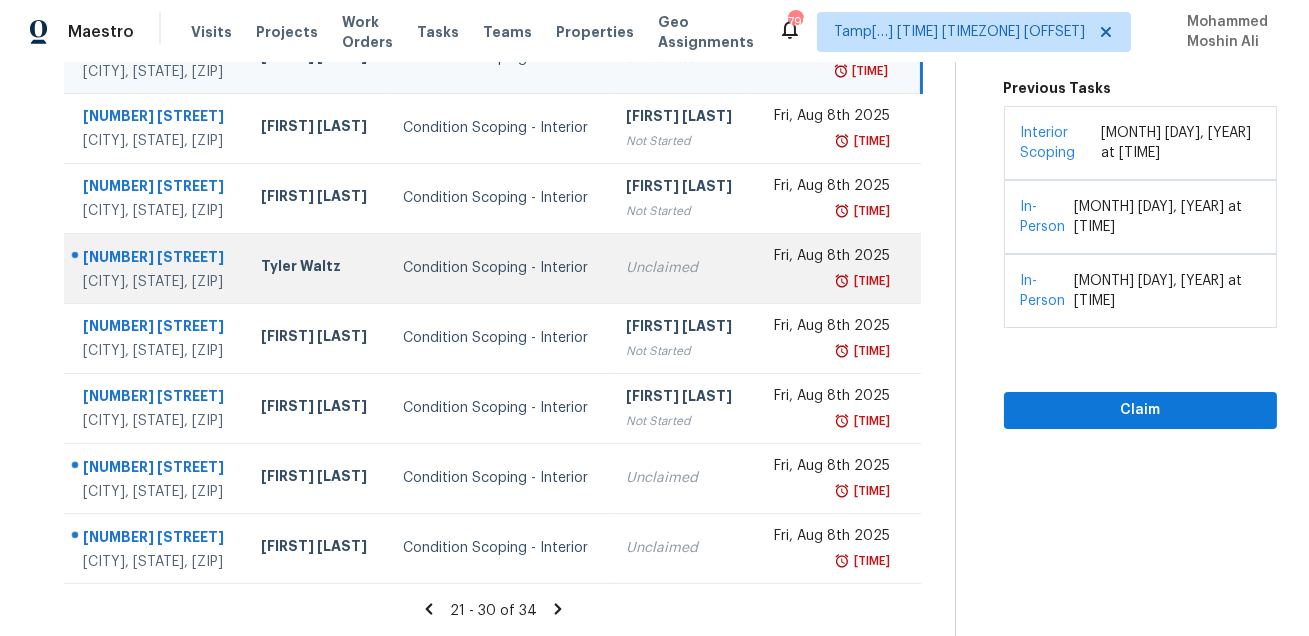 click on "26352 Welch Ln" at bounding box center [156, 259] 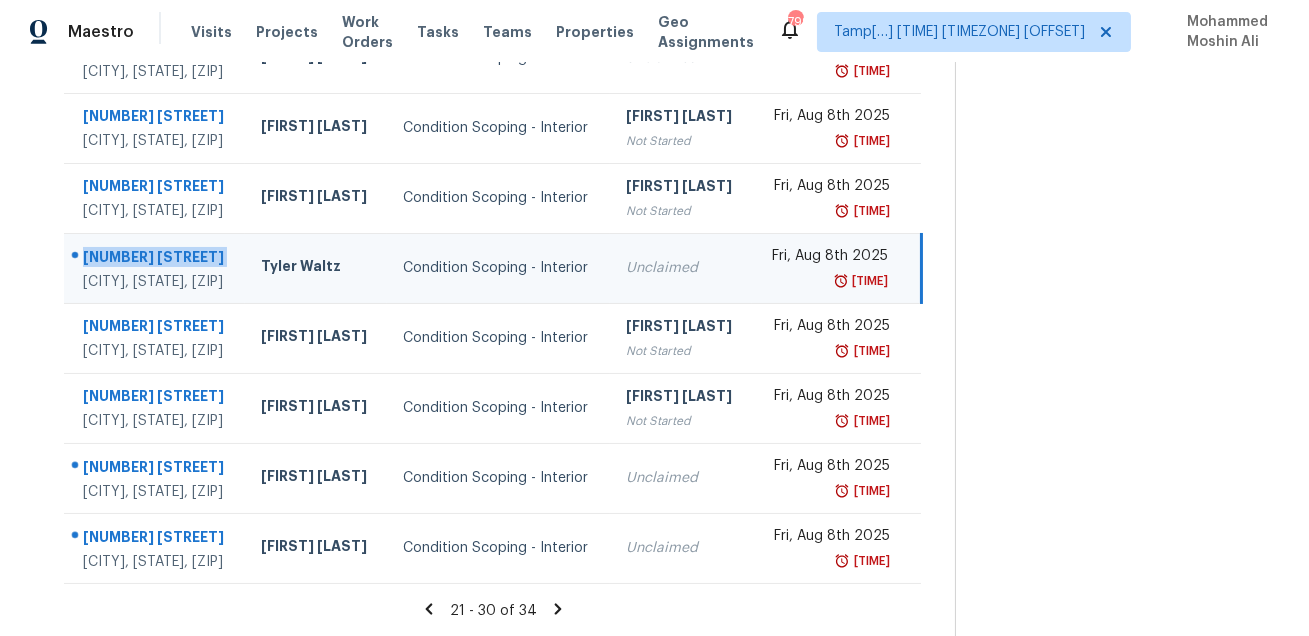 click on "26352 Welch Ln" at bounding box center [156, 259] 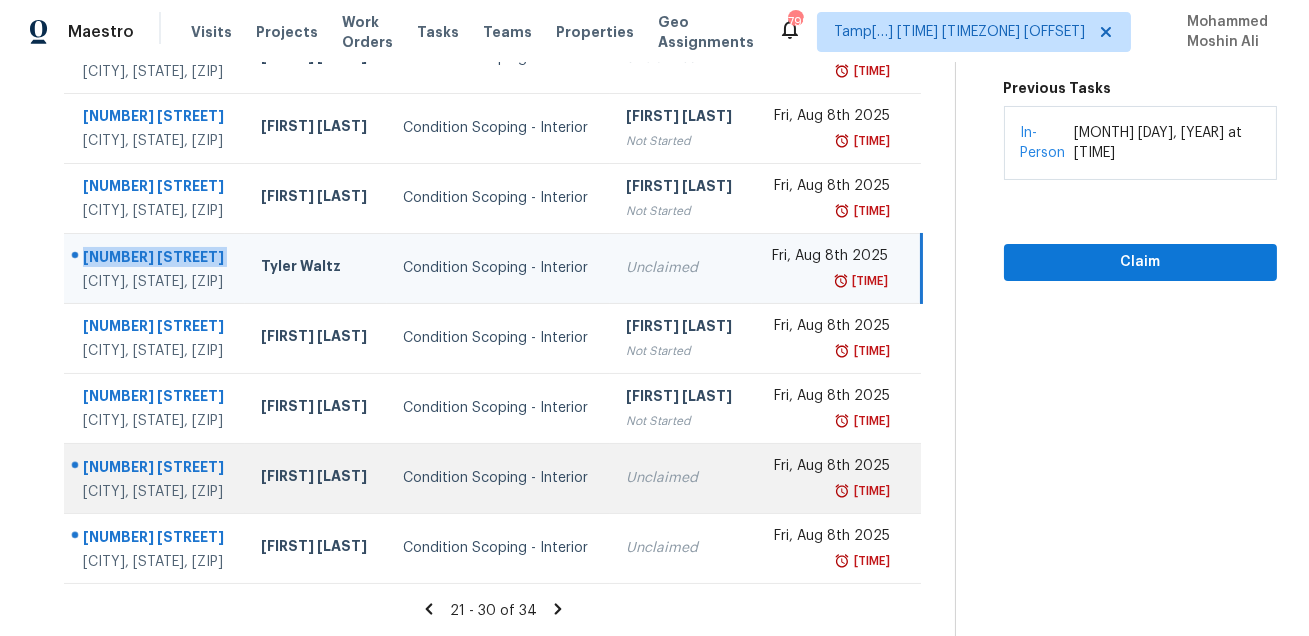 click on "9649 E Spiral Ave   Mesa, AZ, 85212" at bounding box center (154, 478) 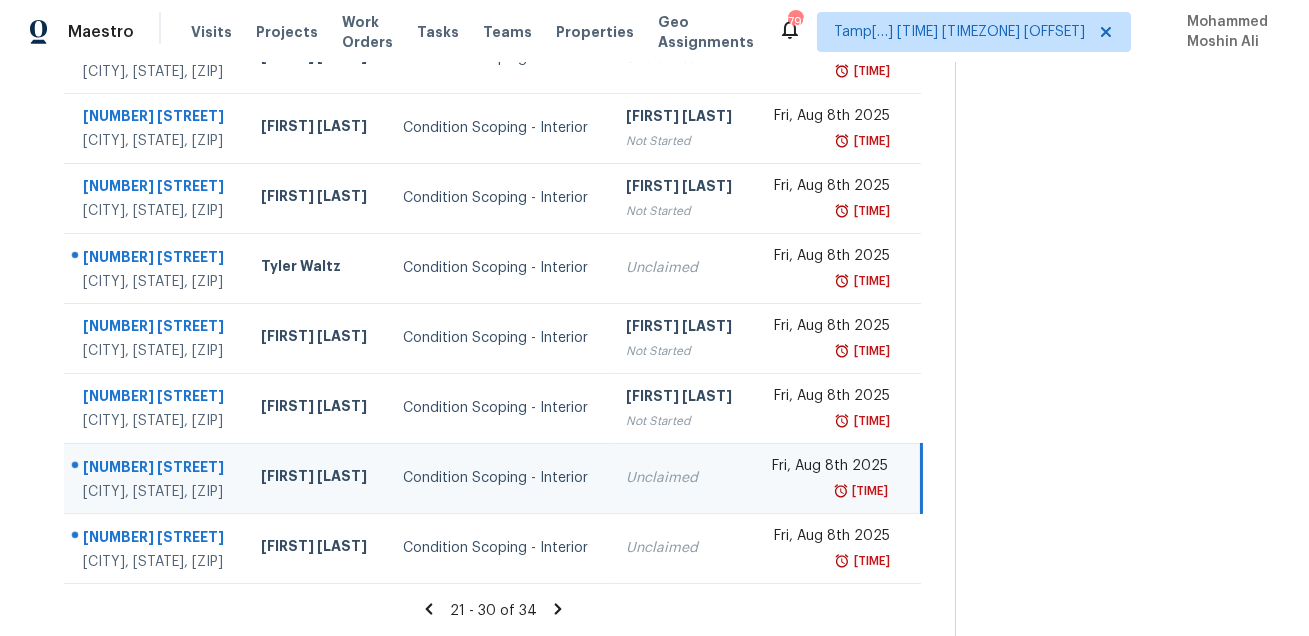 click on "9649 E Spiral Ave   Mesa, AZ, 85212" at bounding box center (154, 478) 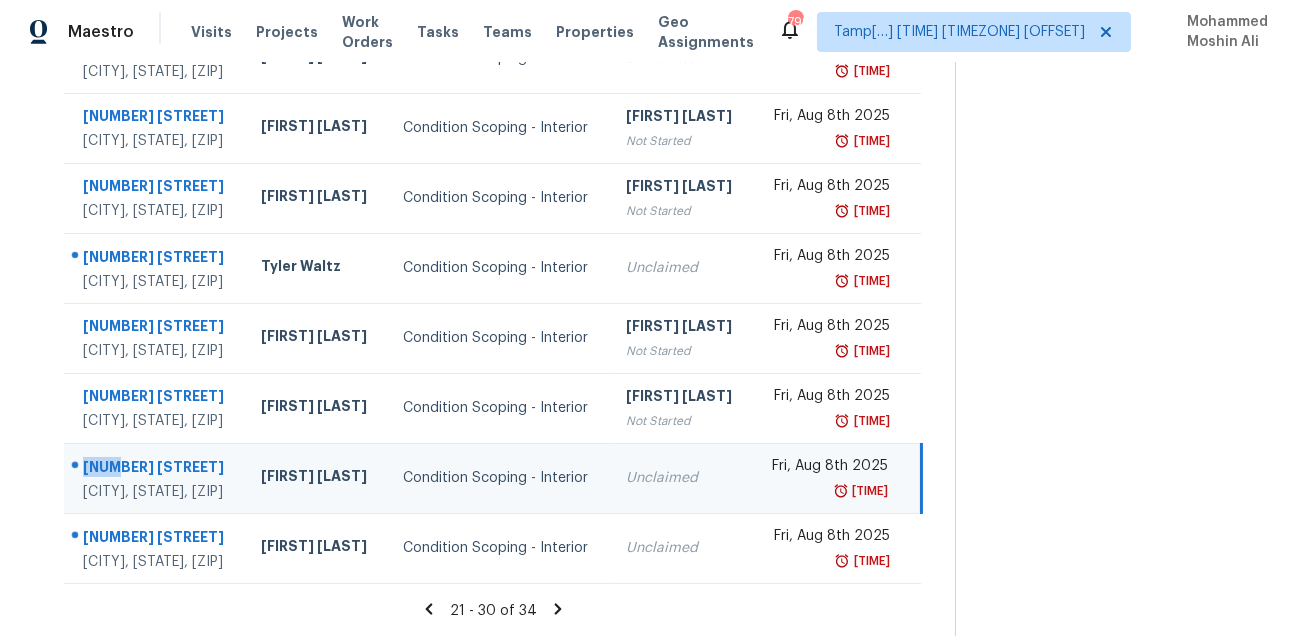 click on "9649 E Spiral Ave   Mesa, AZ, 85212" at bounding box center (154, 478) 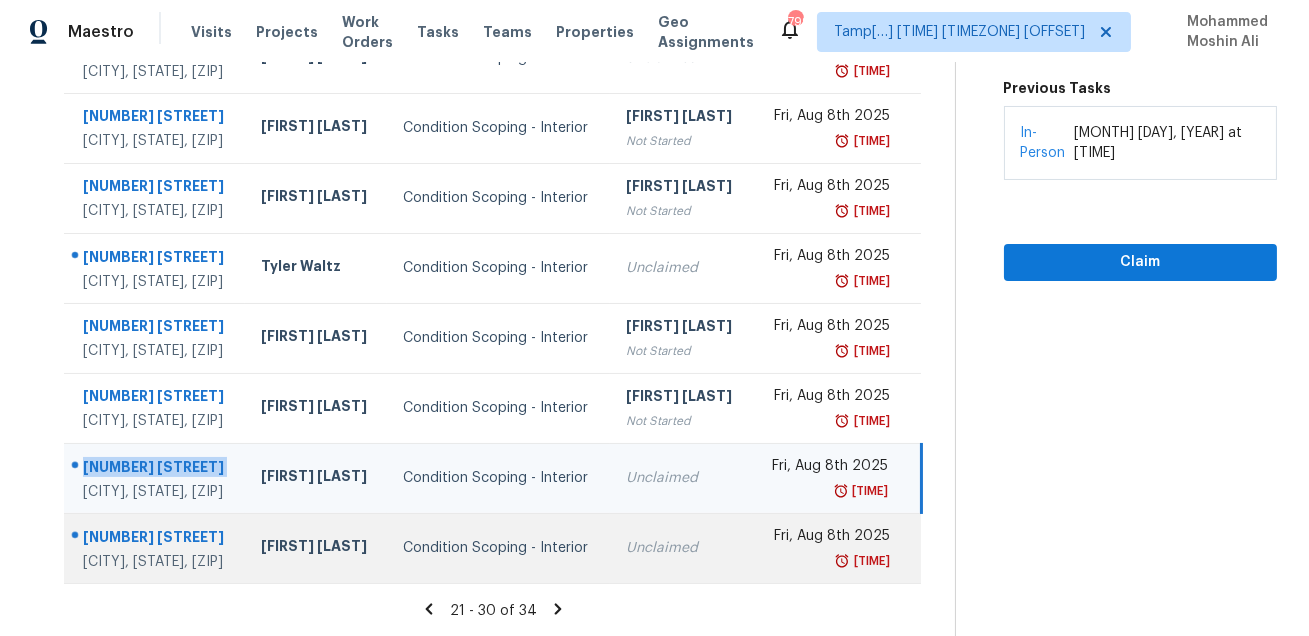 click on "412 20th Ave W" at bounding box center [156, 539] 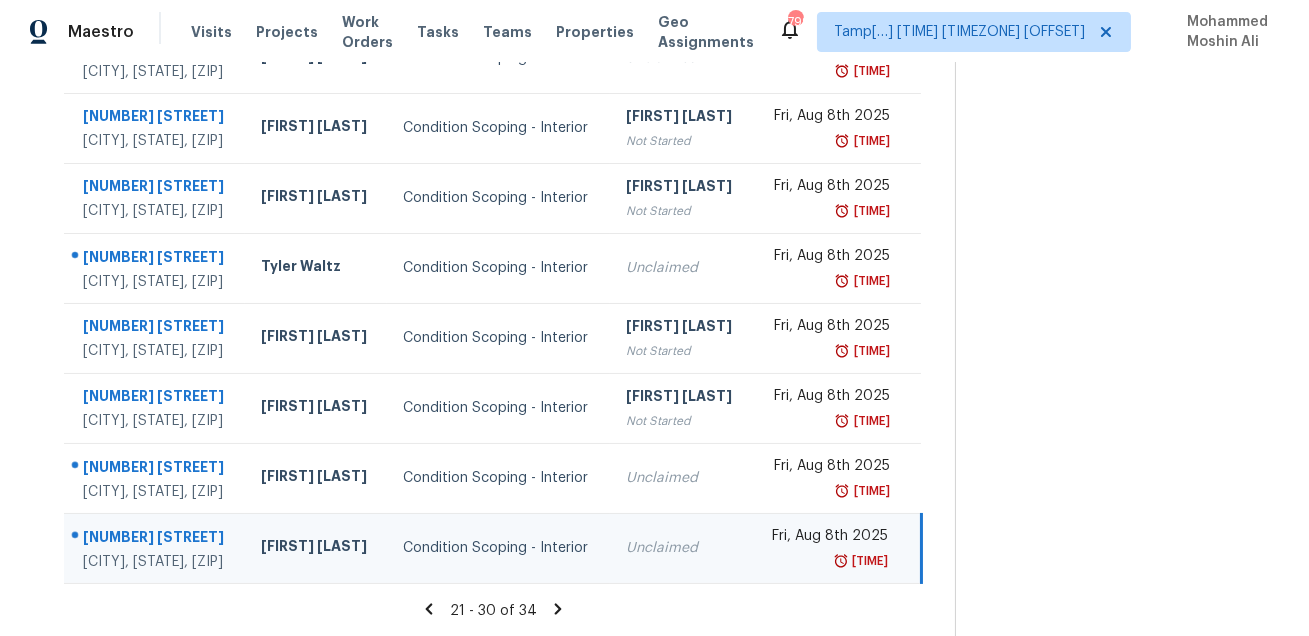click on "412 20th Ave W" at bounding box center (156, 539) 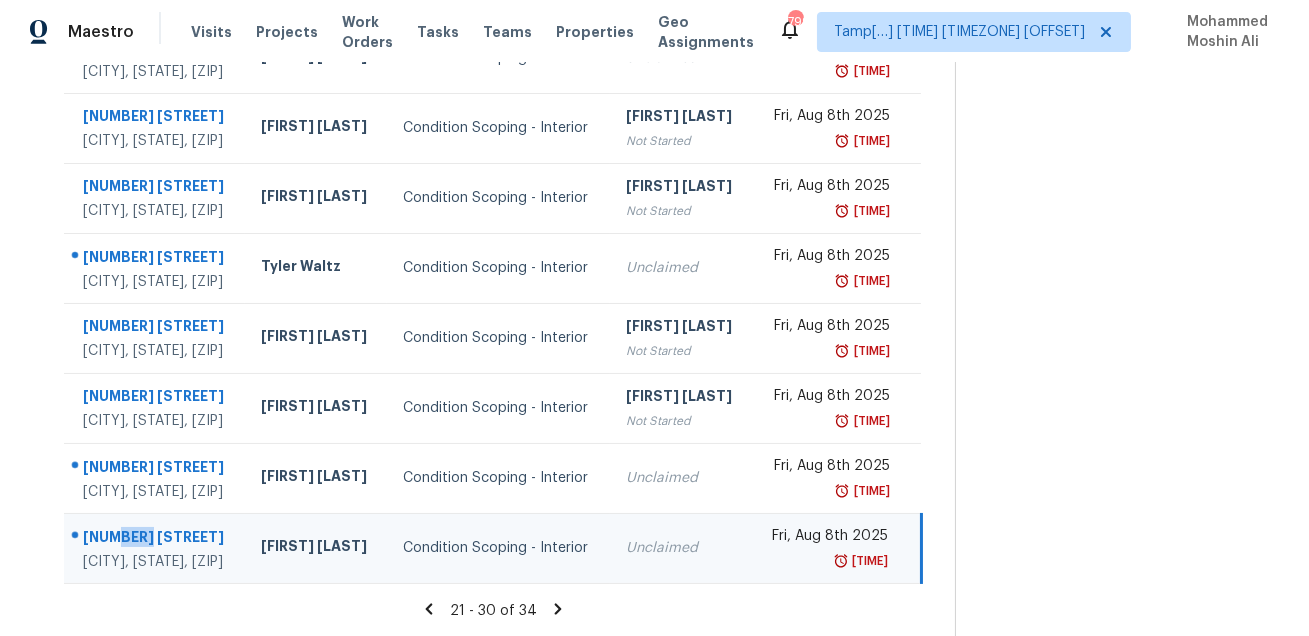 click on "412 20th Ave W" at bounding box center [156, 539] 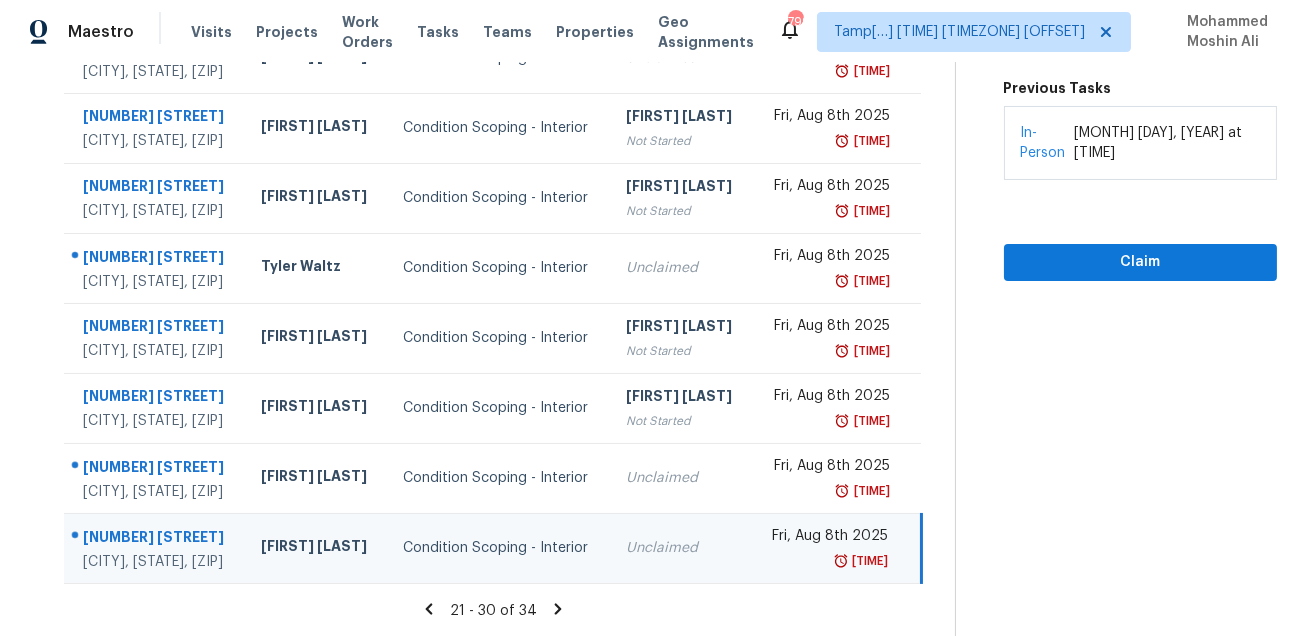 click 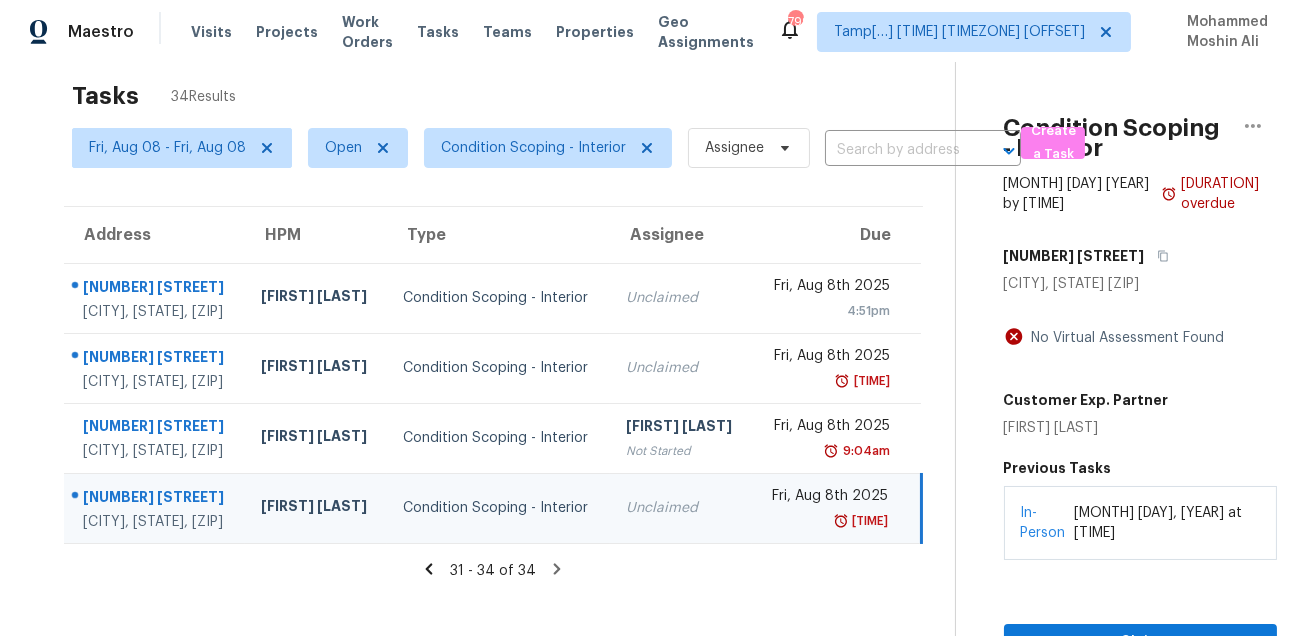 scroll, scrollTop: 0, scrollLeft: 0, axis: both 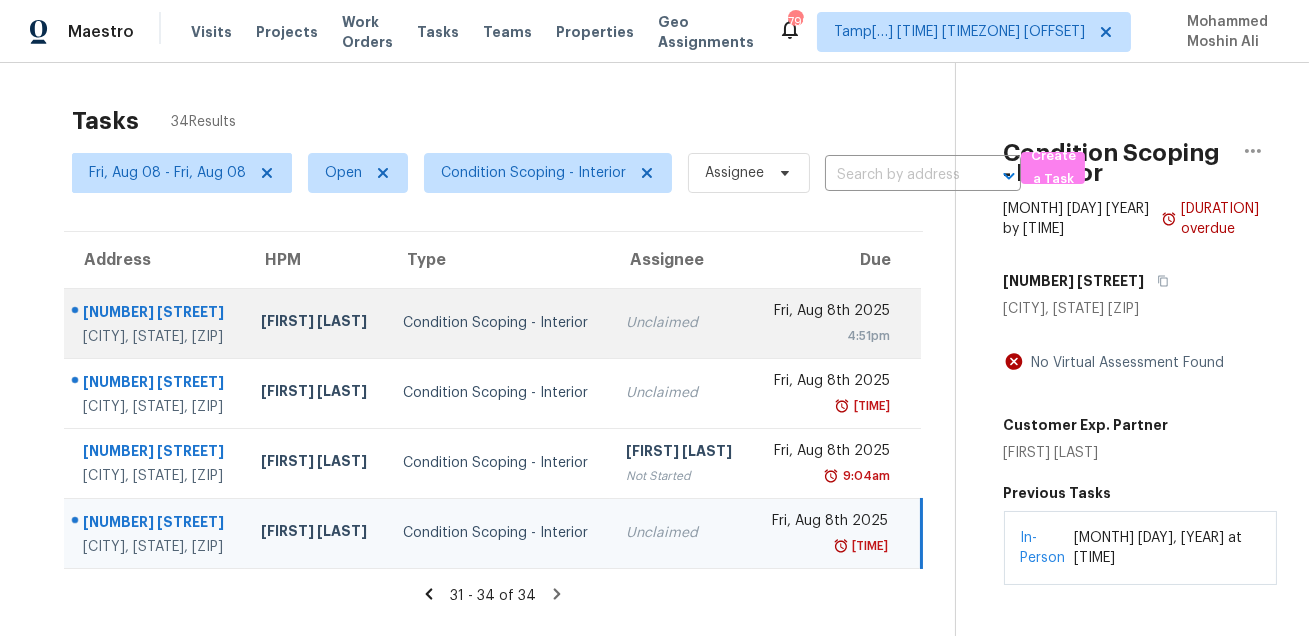 click on "9480 Revere Ln N" at bounding box center [156, 314] 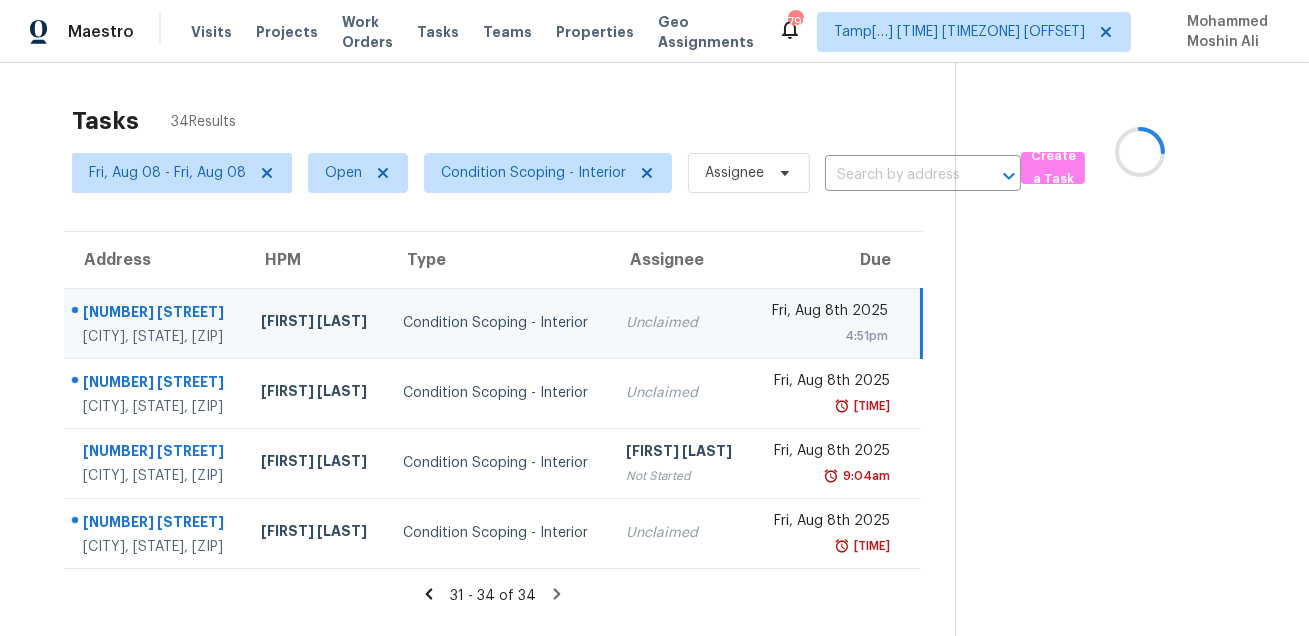 click on "9480 Revere Ln N" at bounding box center (156, 314) 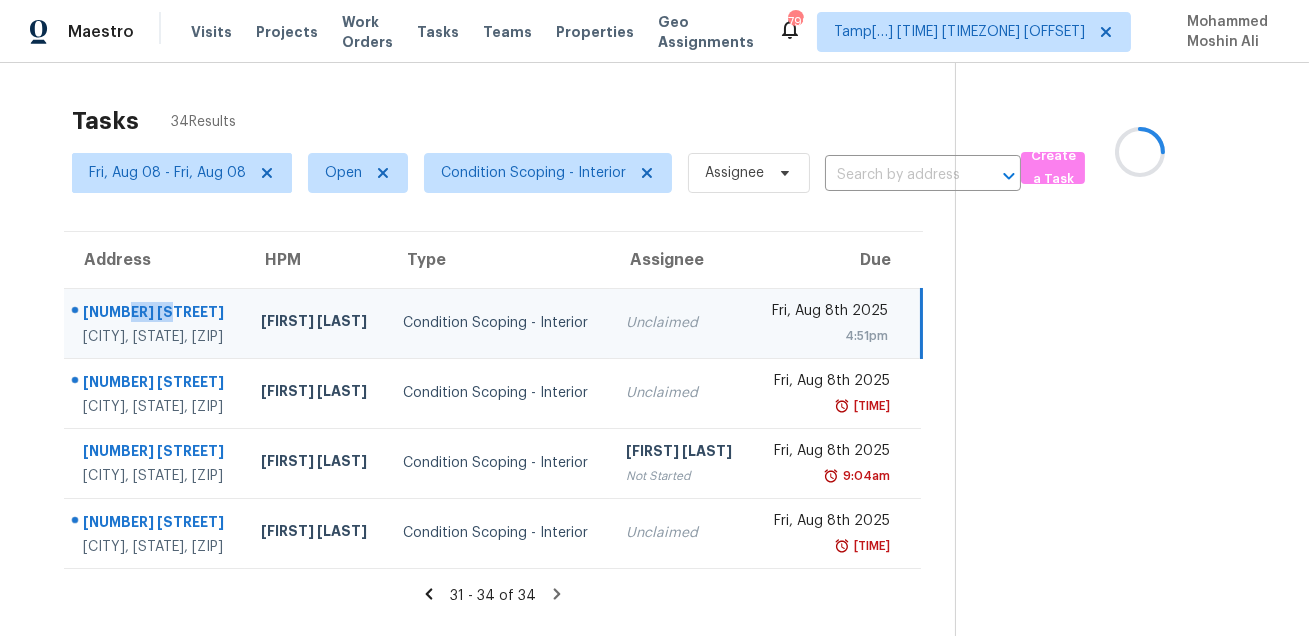click on "9480 Revere Ln N" at bounding box center (156, 314) 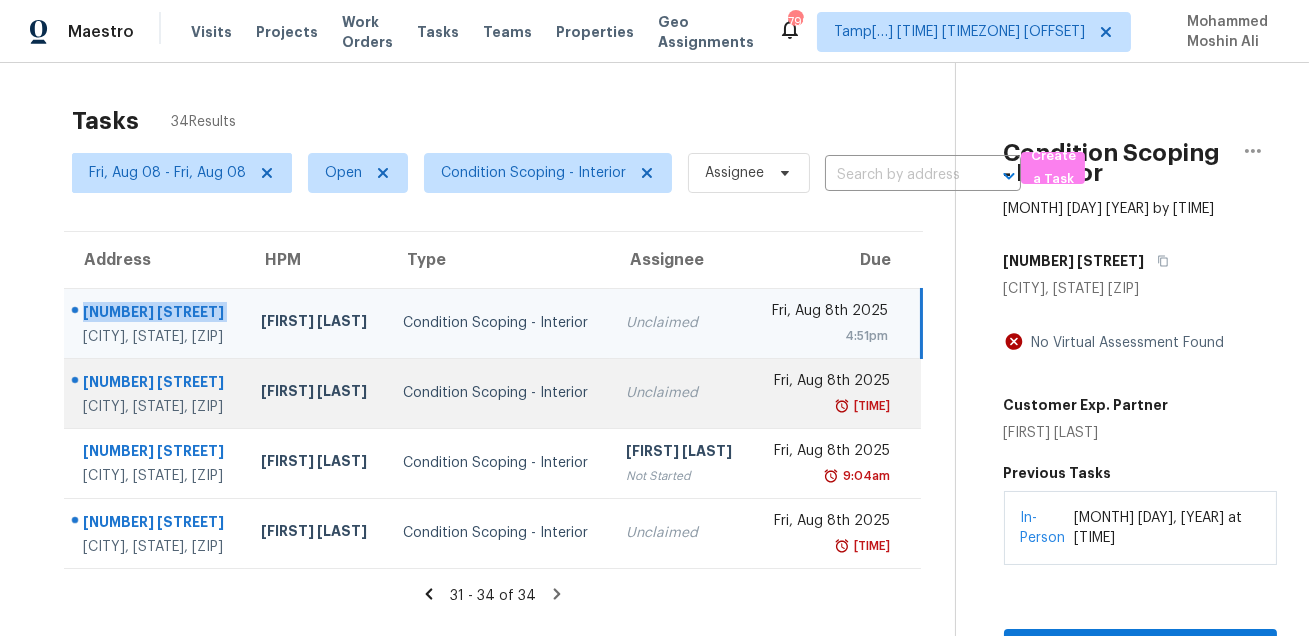 click on "8610 31st Ave N" at bounding box center [156, 384] 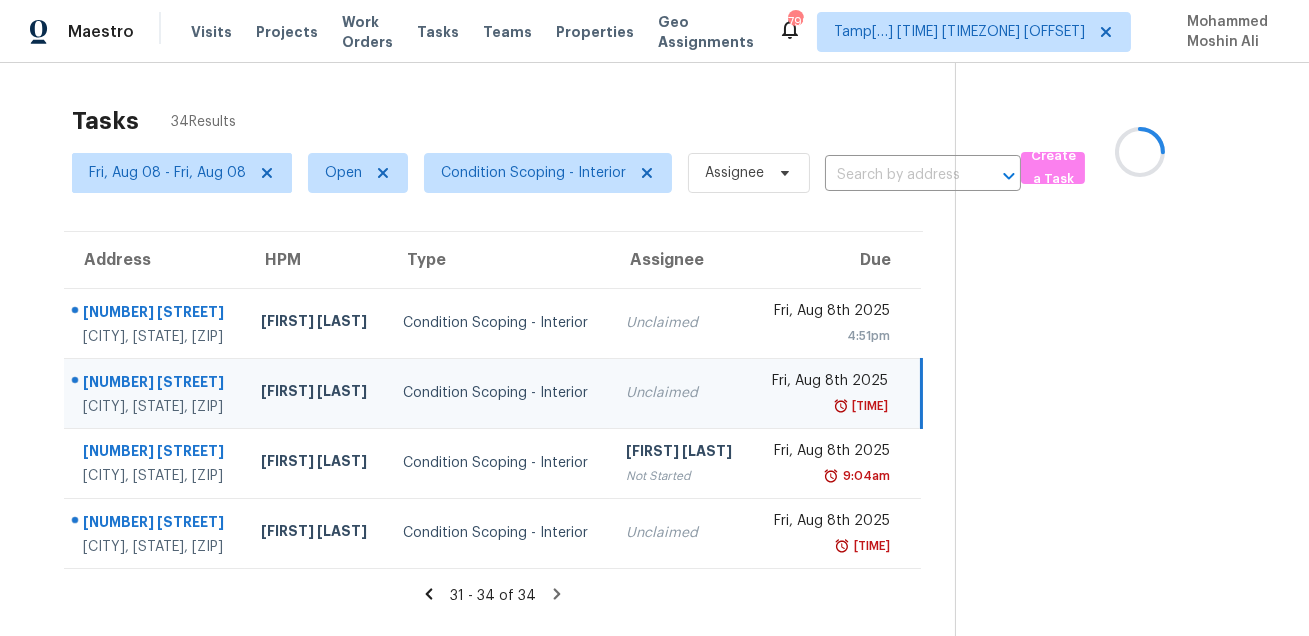 click on "8610 31st Ave N" at bounding box center (156, 384) 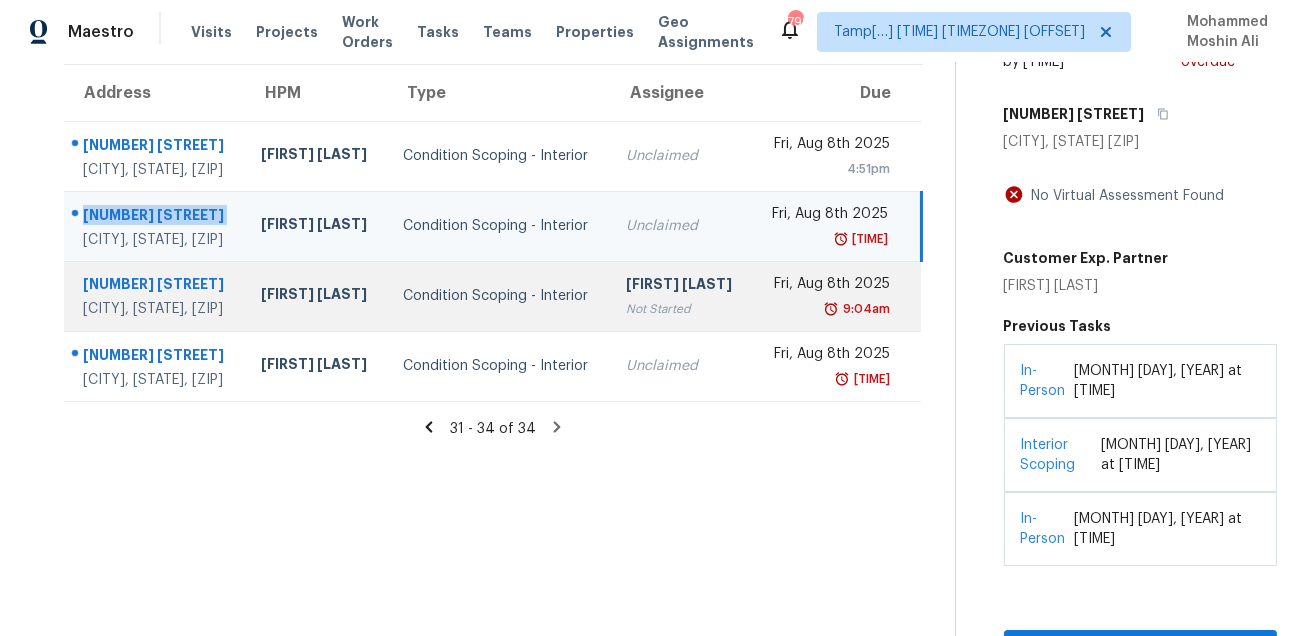 scroll, scrollTop: 196, scrollLeft: 0, axis: vertical 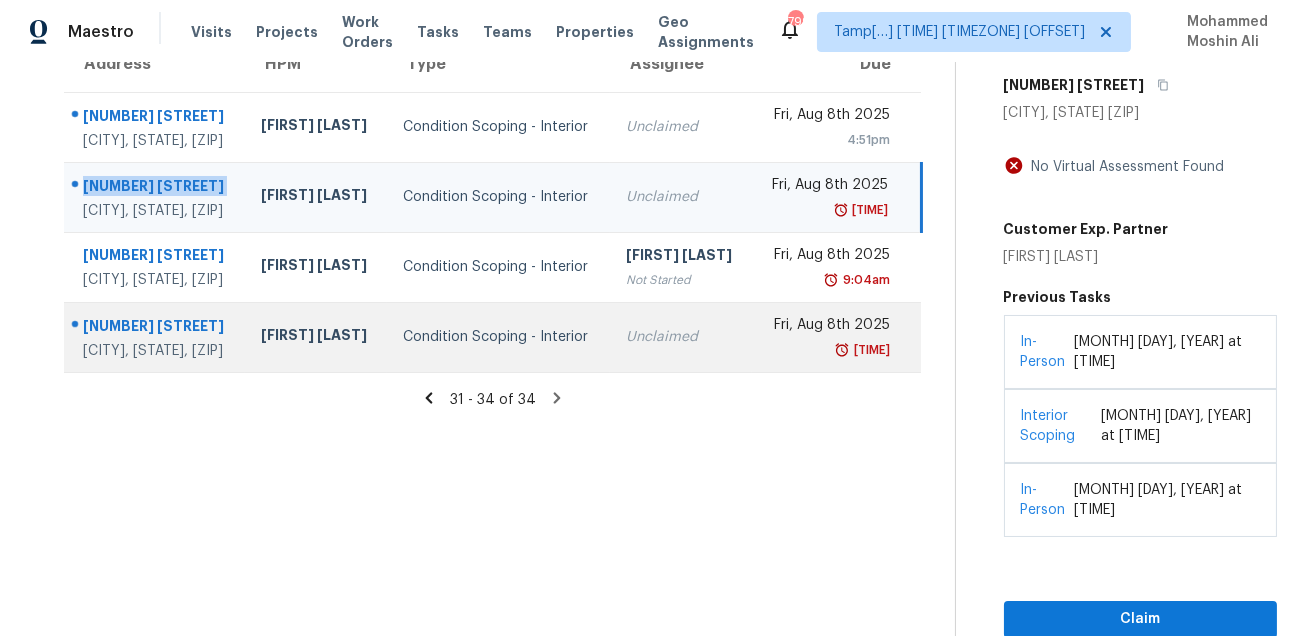 click on "412 20th Ave W" at bounding box center (156, 328) 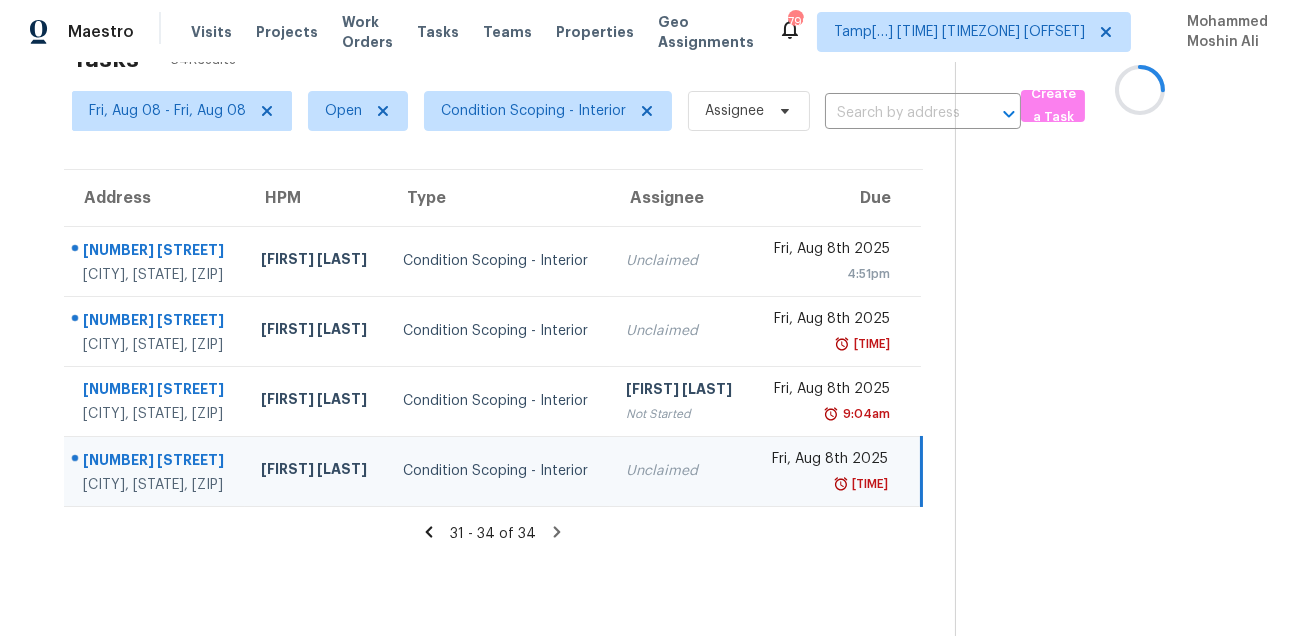 click on "8610 31st Ave N" at bounding box center (156, 322) 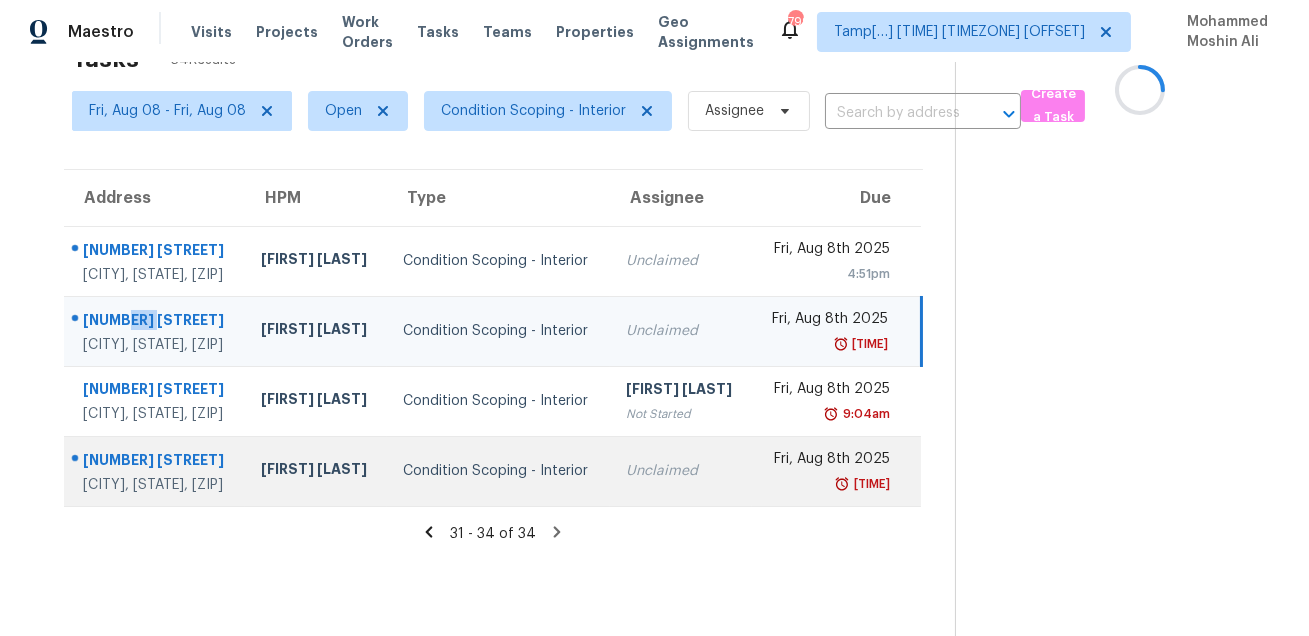 scroll, scrollTop: 196, scrollLeft: 0, axis: vertical 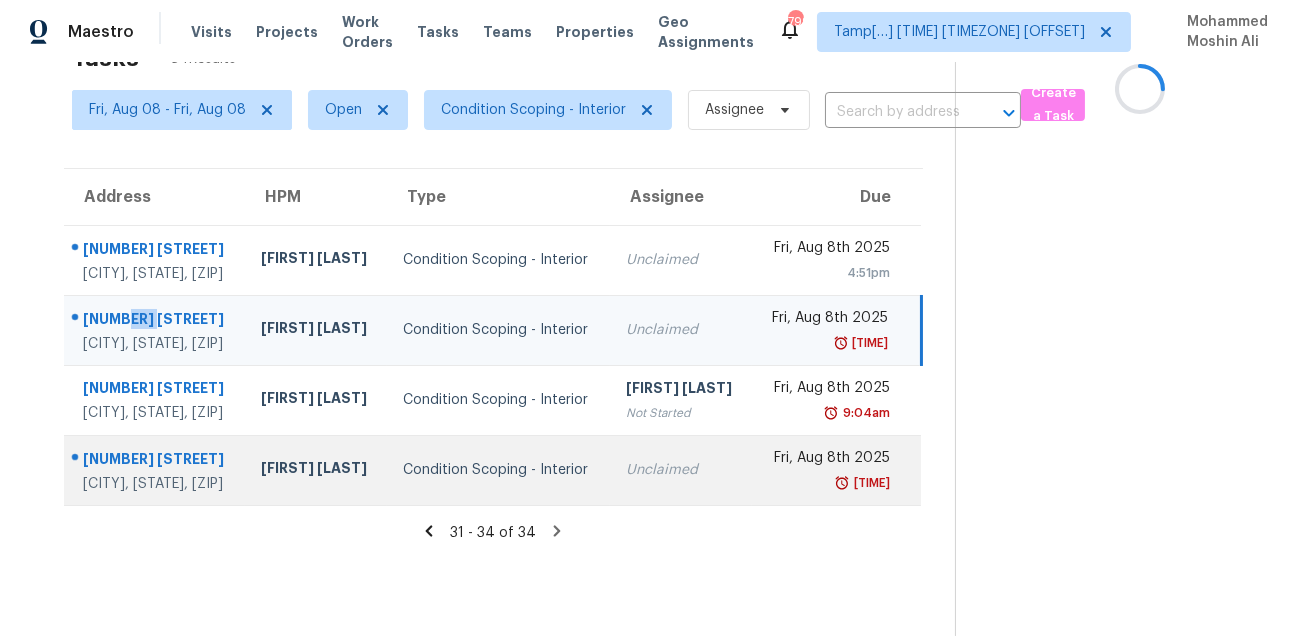 click on "Tasks 34  Results Fri, Aug 08 - Fri, Aug 08 Open Condition Scoping - Interior Assignee ​ Create a Task Address HPM Type Assignee Due 9480 Revere Ln N   Maple Grove, MN, 55369 Matt Kohler Condition Scoping - Interior Unclaimed Fri, Aug 8th 2025 4:51pm 8610 31st Ave N   Crystal, MN, 55427 Matt Kohler Condition Scoping - Interior Unclaimed Fri, Aug 8th 2025 9:57am 7498 E 157th Pl   Thornton, CO, 80602 Andrew McCuskey Condition Scoping - Interior Hariharan GV Not Started Fri, Aug 8th 2025 9:04am 412 20th Ave W   Palmetto, FL, 34221 Naomi Ferreira Condition Scoping - Interior Unclaimed Fri, Aug 8th 2025 9:00am 31 - 34 of 34" at bounding box center [493, 334] 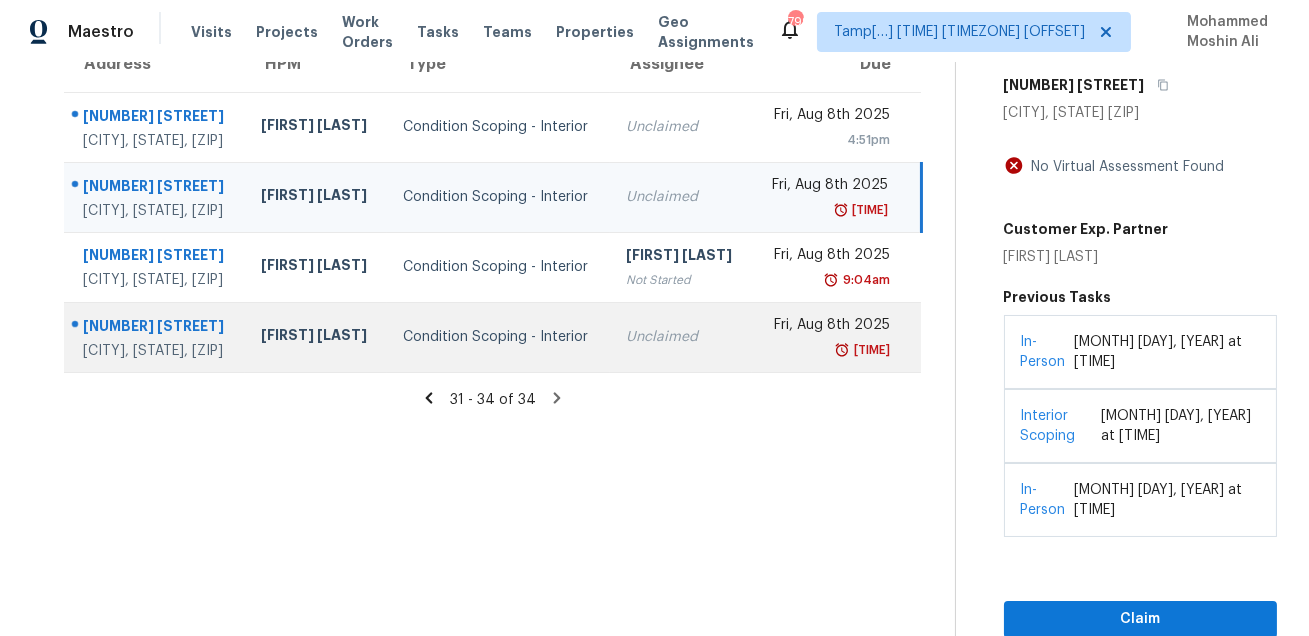 click on "Tasks 34  Results Fri, Aug 08 - Fri, Aug 08 Open Condition Scoping - Interior Assignee ​ Create a Task Address HPM Type Assignee Due 9480 Revere Ln N   Maple Grove, MN, 55369 Matt Kohler Condition Scoping - Interior Unclaimed Fri, Aug 8th 2025 4:51pm 8610 31st Ave N   Crystal, MN, 55427 Matt Kohler Condition Scoping - Interior Unclaimed Fri, Aug 8th 2025 9:57am 7498 E 157th Pl   Thornton, CO, 80602 Andrew McCuskey Condition Scoping - Interior Hariharan GV Not Started Fri, Aug 8th 2025 9:04am 412 20th Ave W   Palmetto, FL, 34221 Naomi Ferreira Condition Scoping - Interior Unclaimed Fri, Aug 8th 2025 9:00am 31 - 34 of 34" at bounding box center [493, 268] 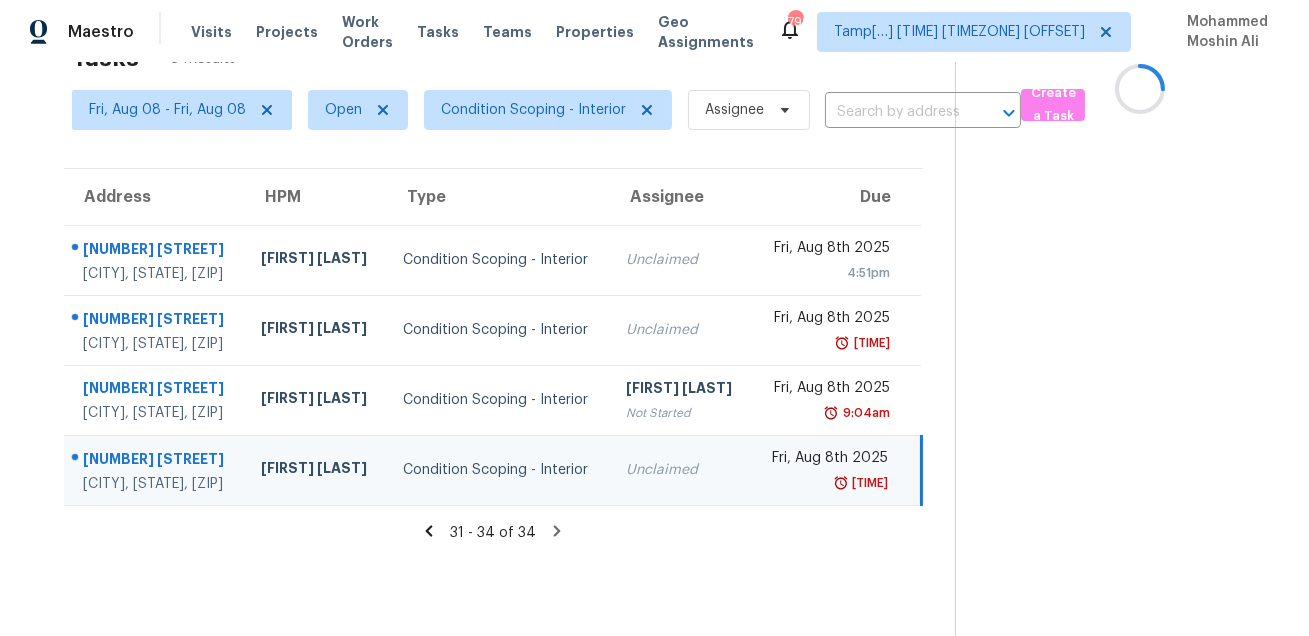 scroll, scrollTop: 62, scrollLeft: 0, axis: vertical 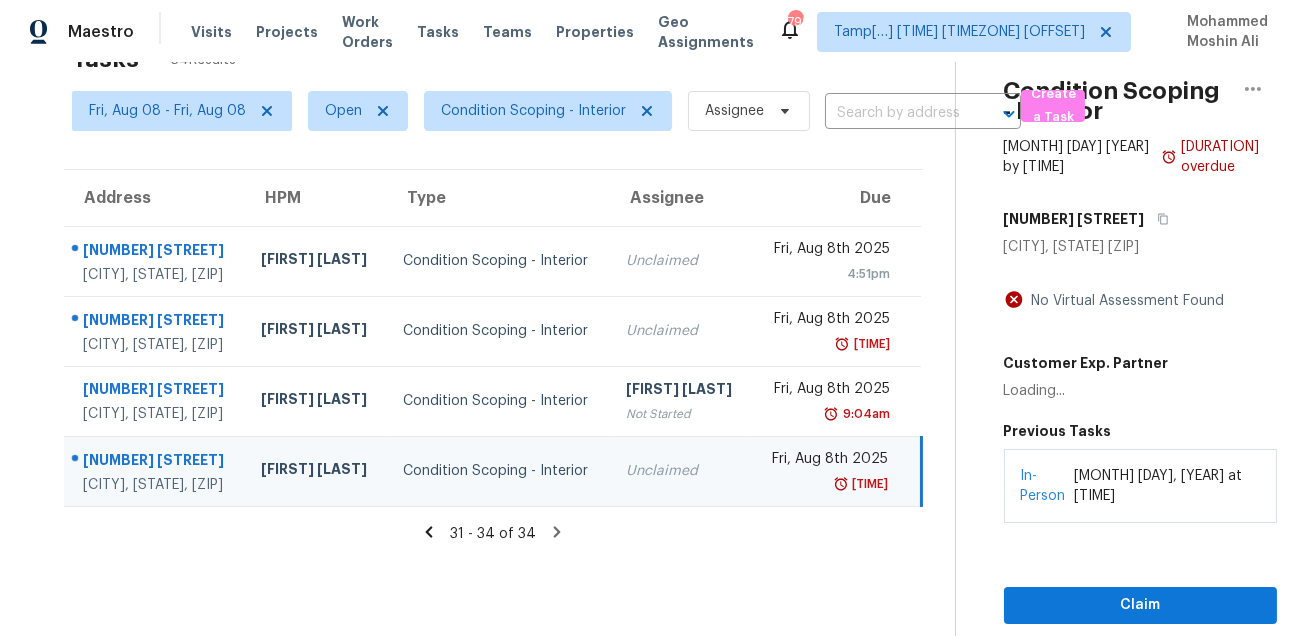 click on "412 20th Ave W   Palmetto, FL, 34221" at bounding box center (154, 471) 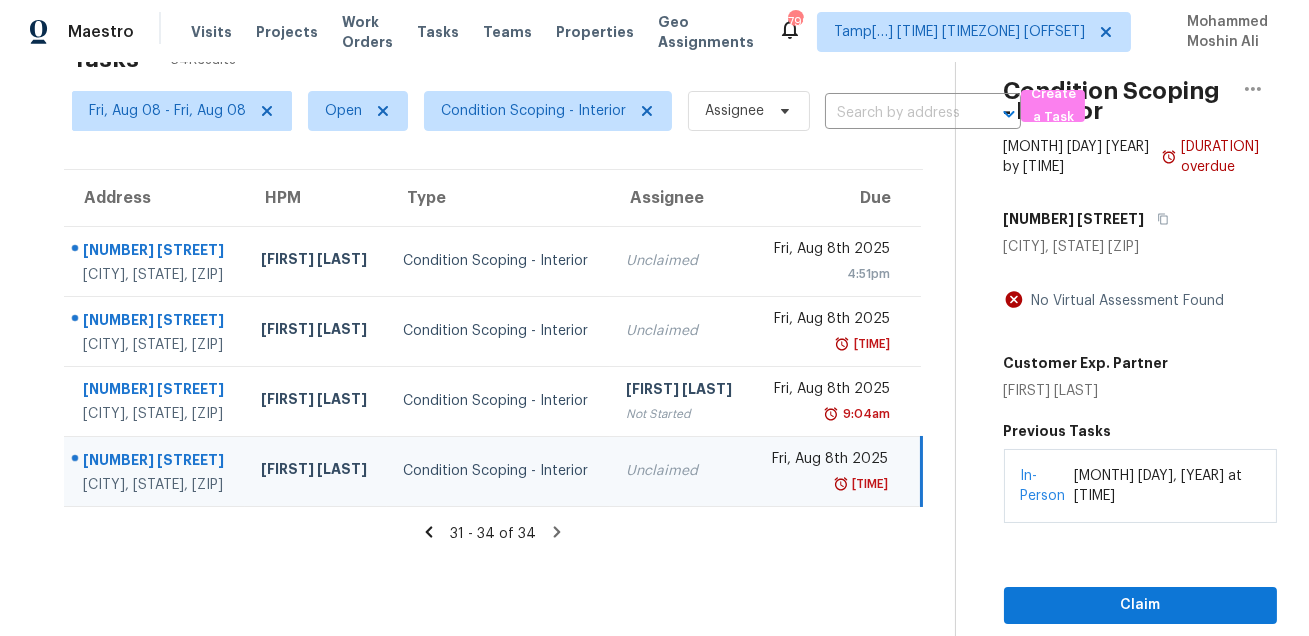 click on "412 20th Ave W   Palmetto, FL, 34221" at bounding box center (154, 471) 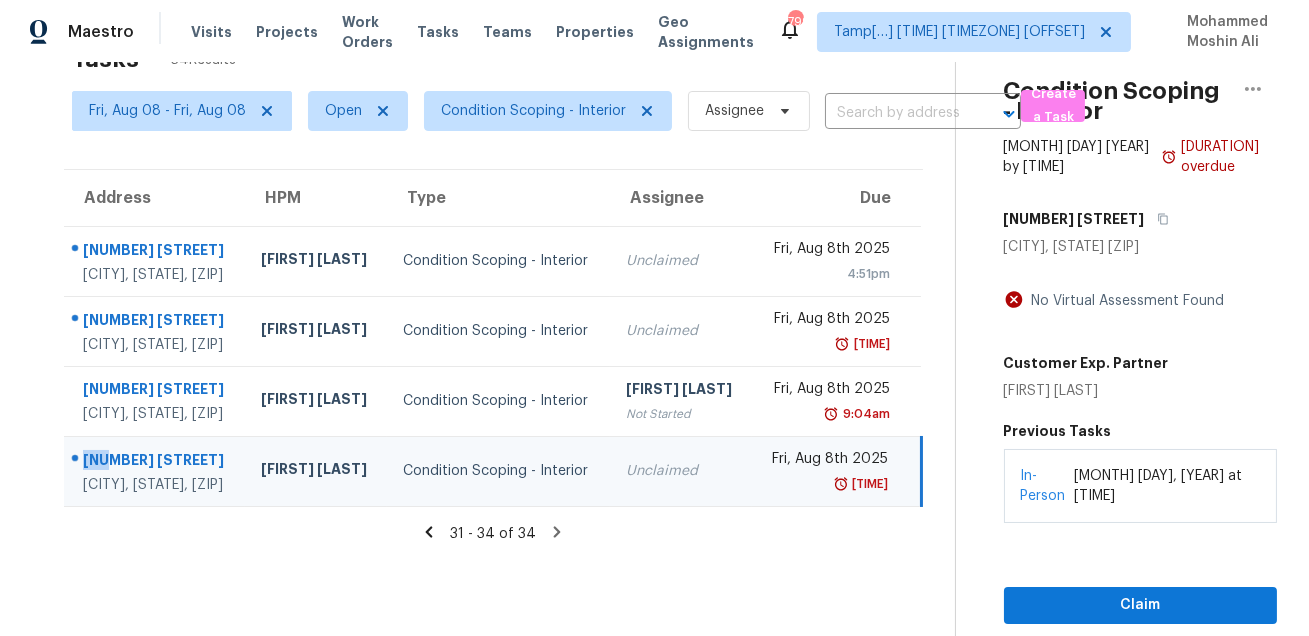 click on "412 20th Ave W   Palmetto, FL, 34221" at bounding box center [154, 471] 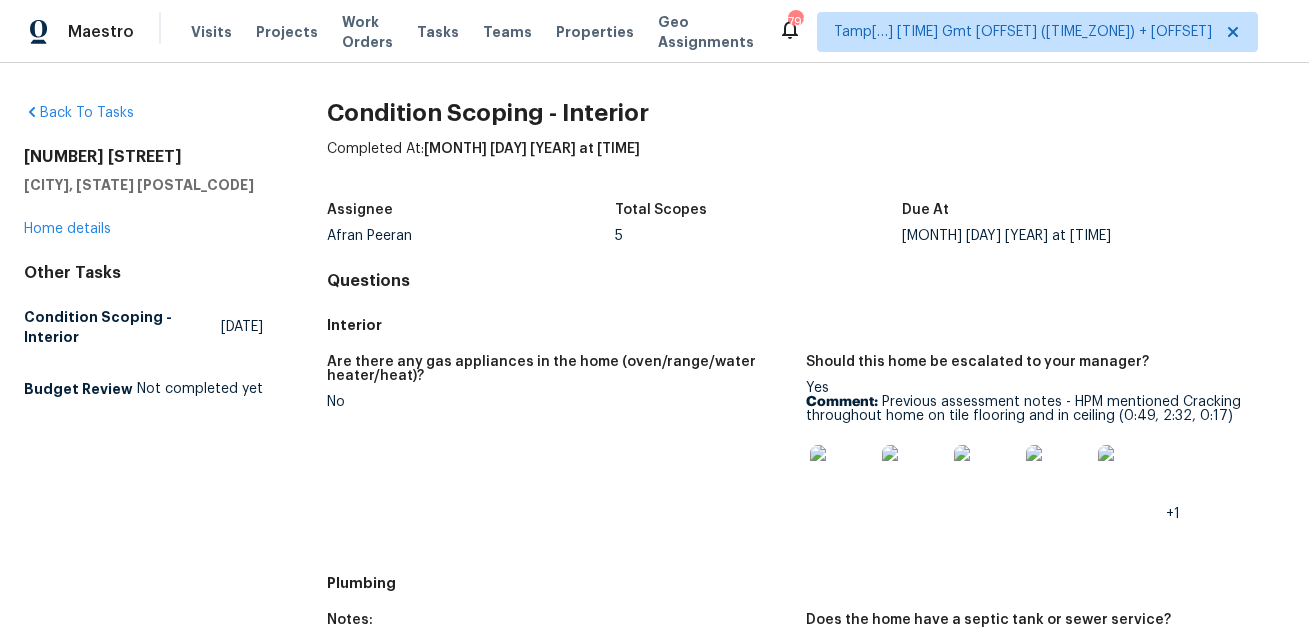 scroll, scrollTop: 0, scrollLeft: 0, axis: both 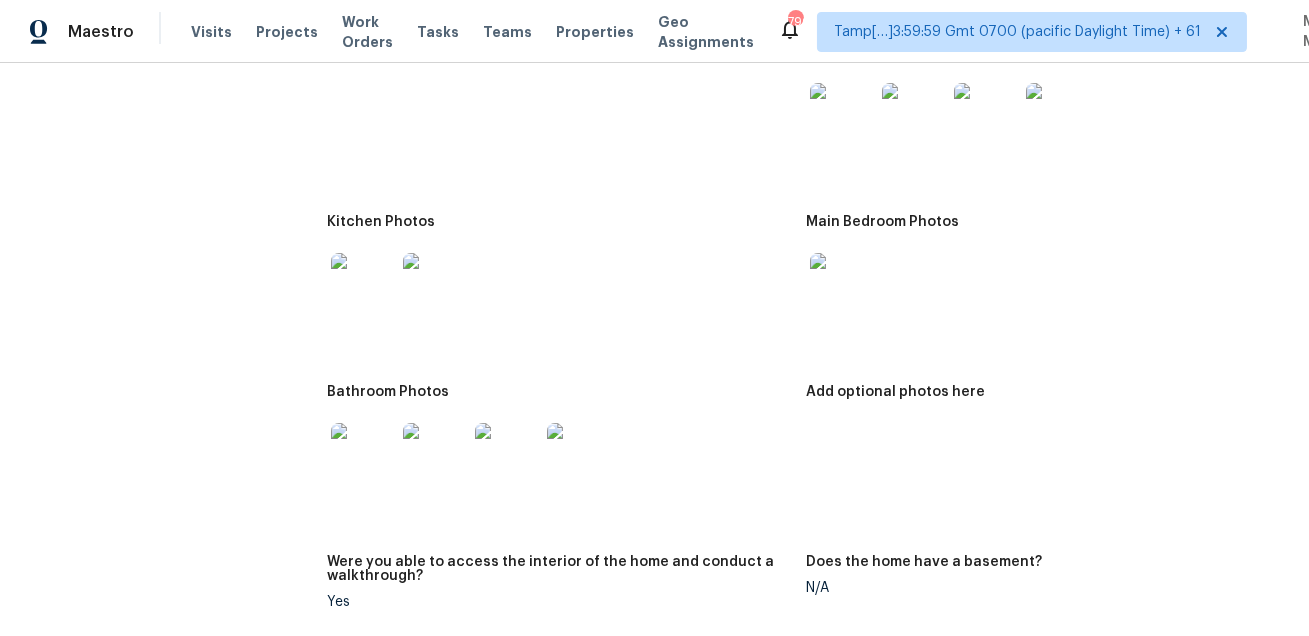 click at bounding box center (842, 115) 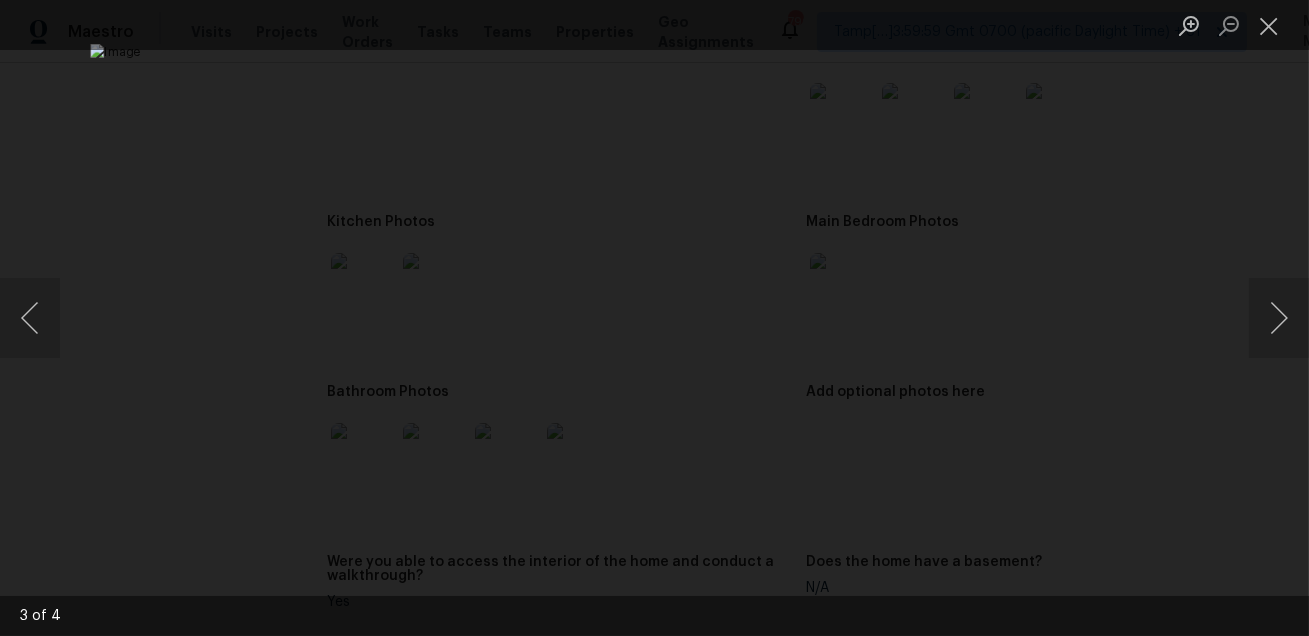 click at bounding box center (654, 318) 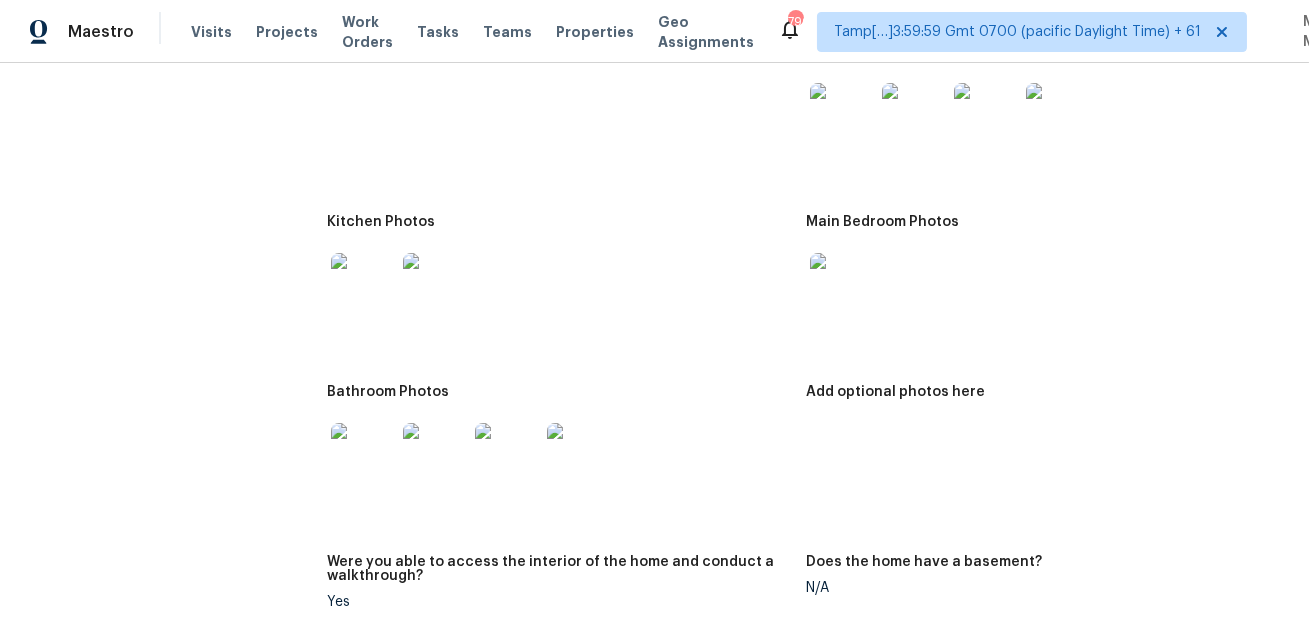click at bounding box center [363, 285] 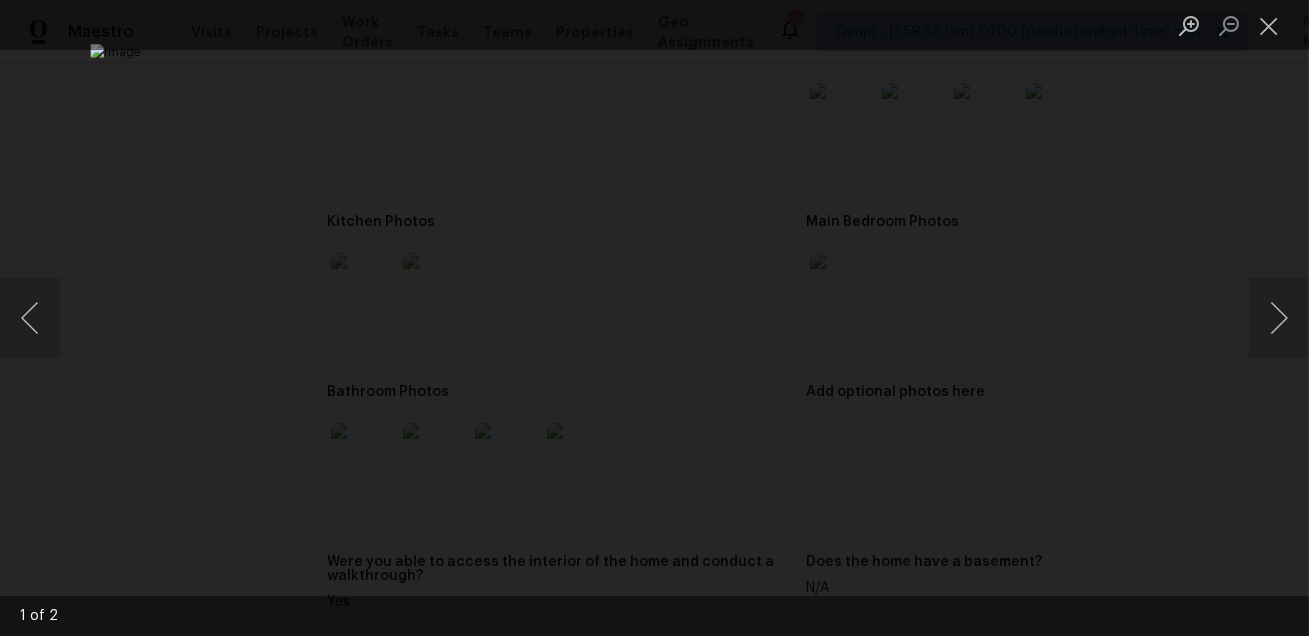 click at bounding box center (654, 318) 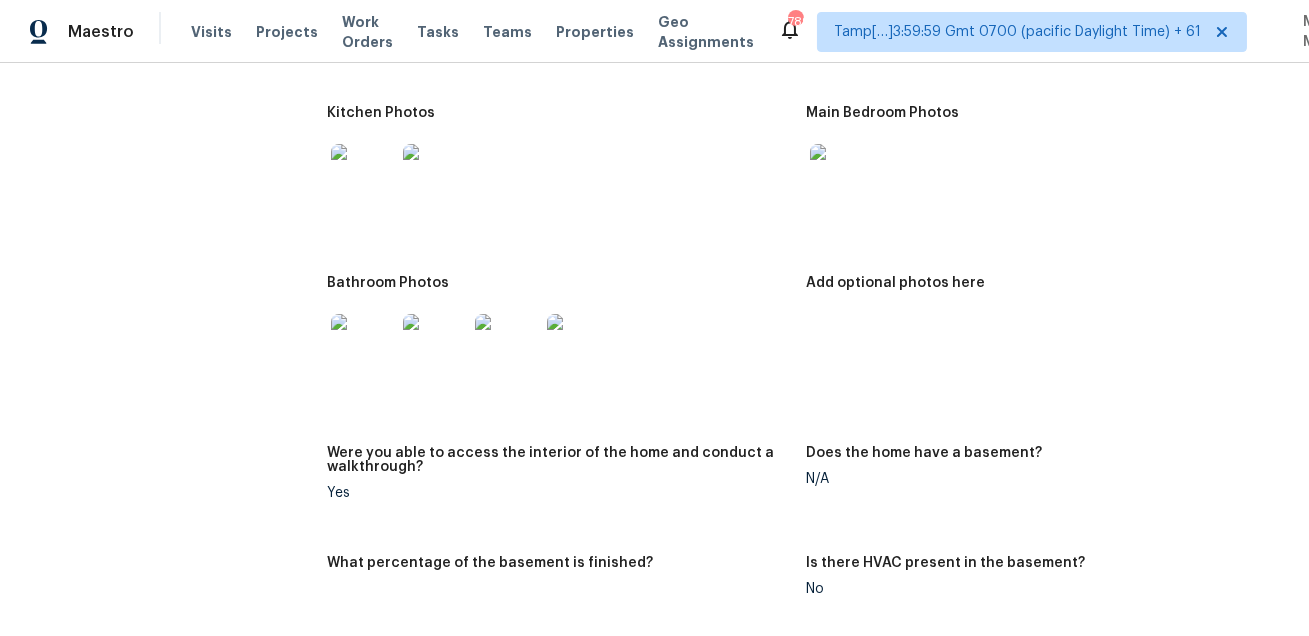 scroll, scrollTop: 2294, scrollLeft: 0, axis: vertical 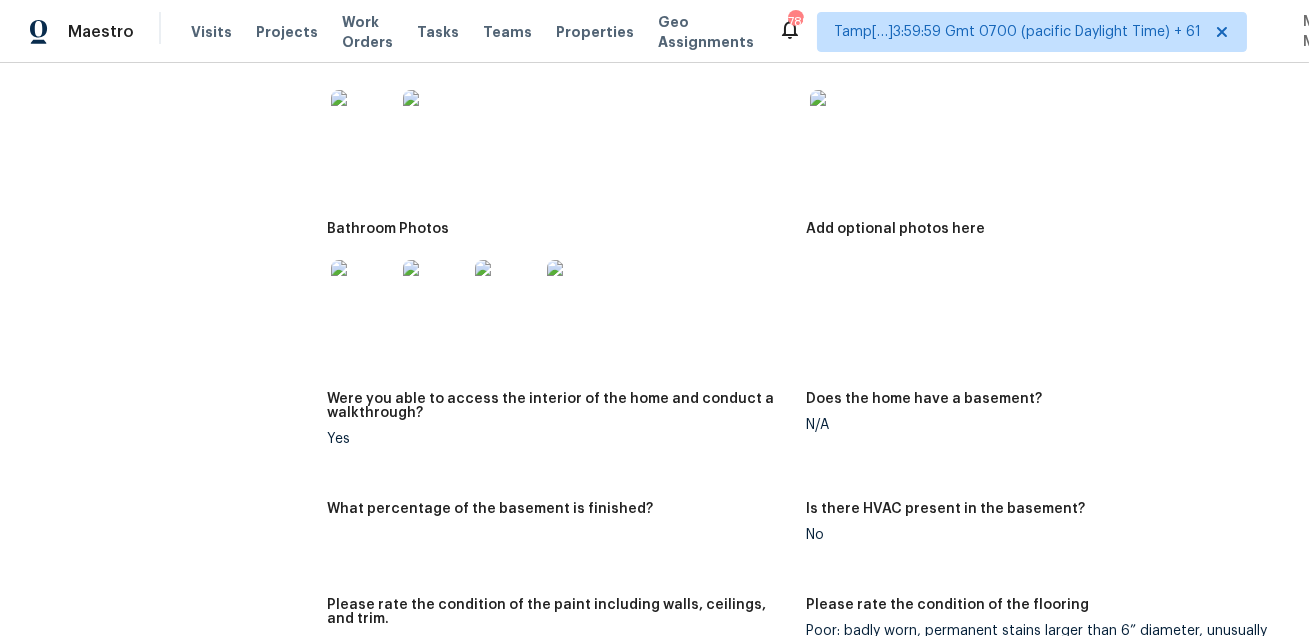 click at bounding box center (842, 122) 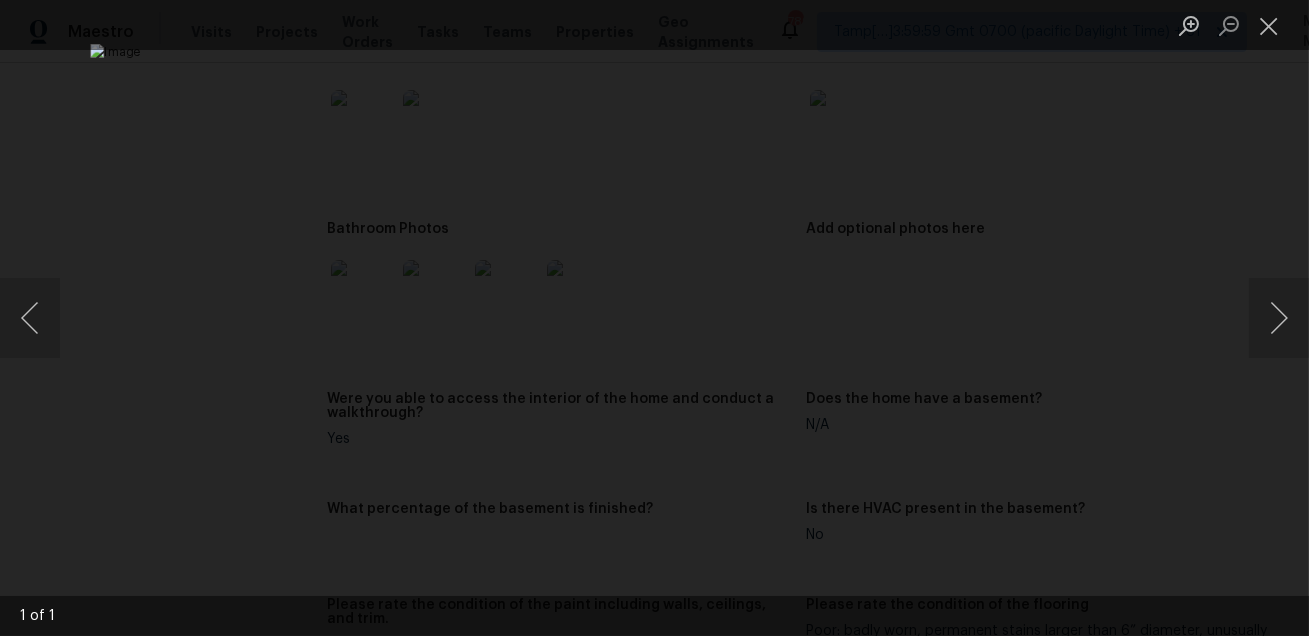 click at bounding box center [654, 318] 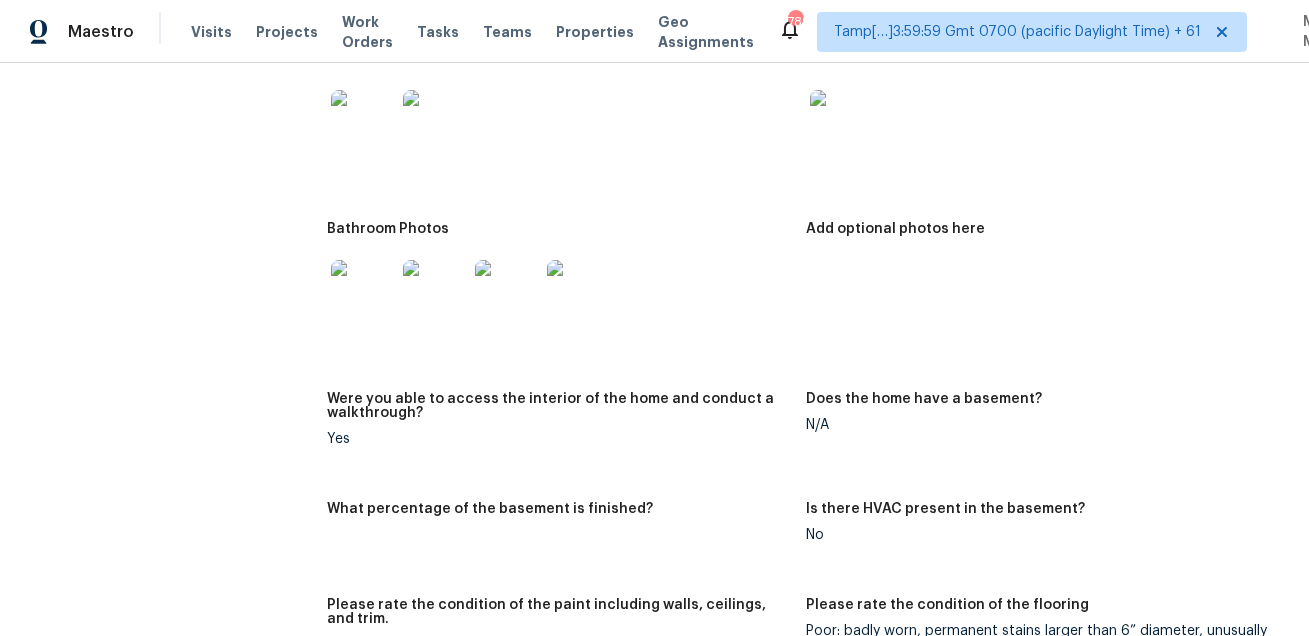 click at bounding box center [363, 292] 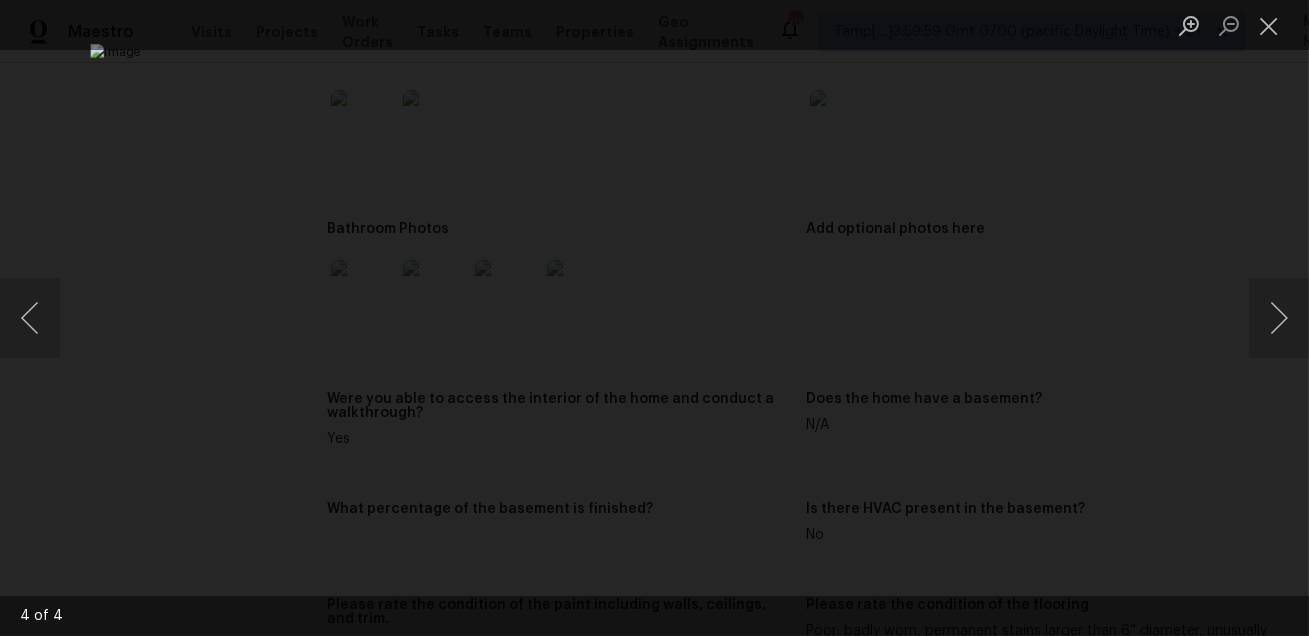 click at bounding box center (654, 318) 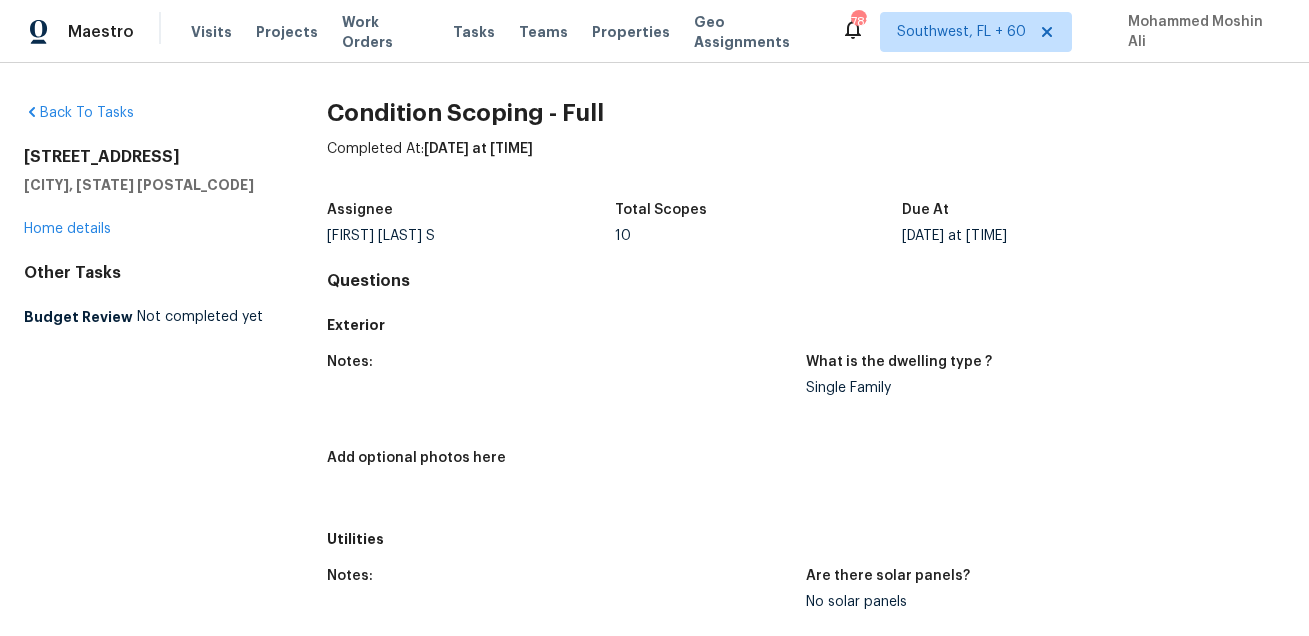 scroll, scrollTop: 0, scrollLeft: 0, axis: both 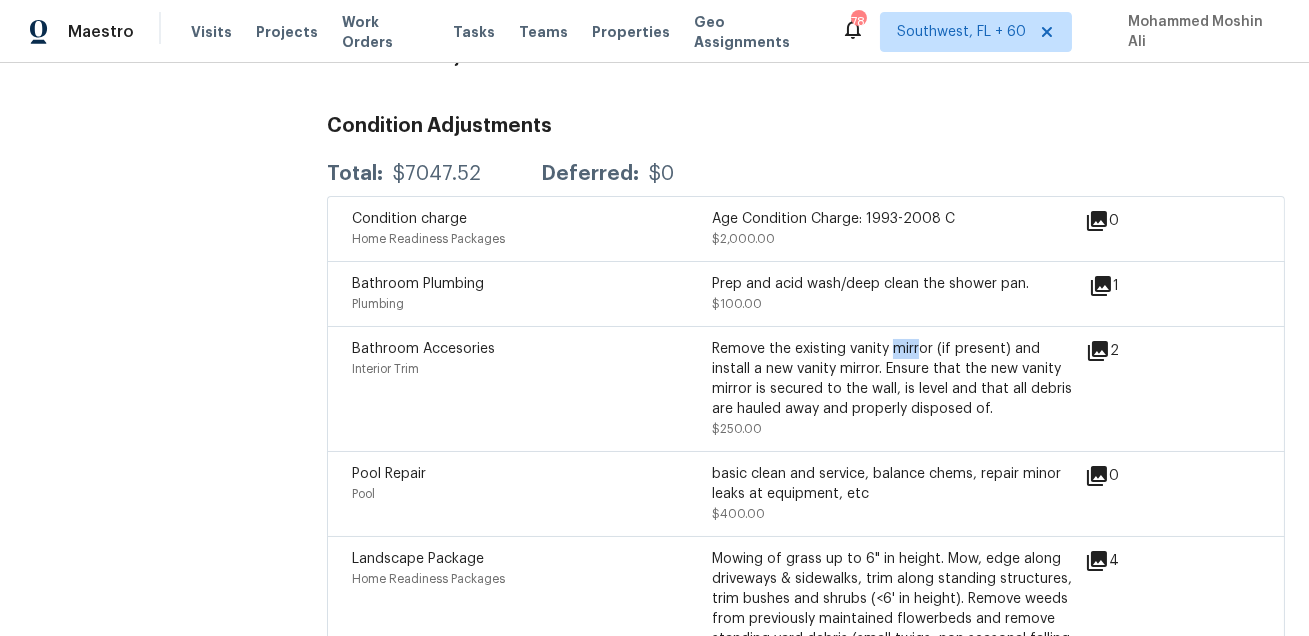 click on "Remove the existing vanity mirror (if present) and install a new vanity mirror. Ensure that the new vanity mirror is secured to the wall, is level and that all debris are hauled away and properly disposed of." at bounding box center (892, 379) 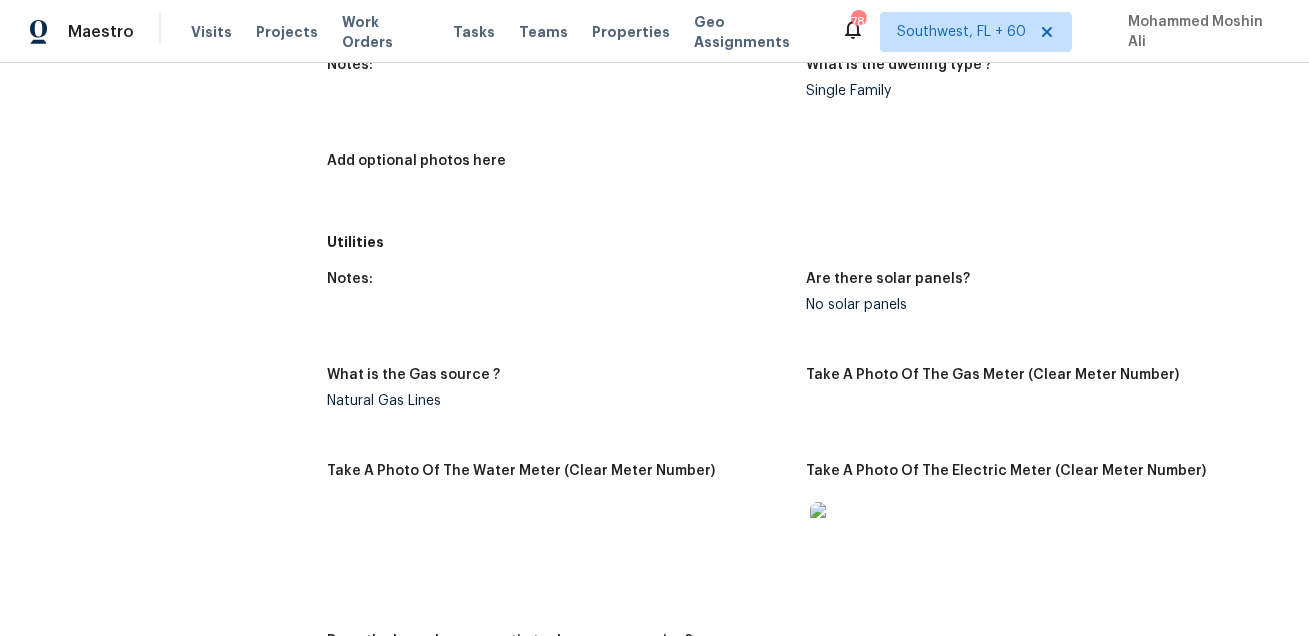 scroll, scrollTop: 0, scrollLeft: 0, axis: both 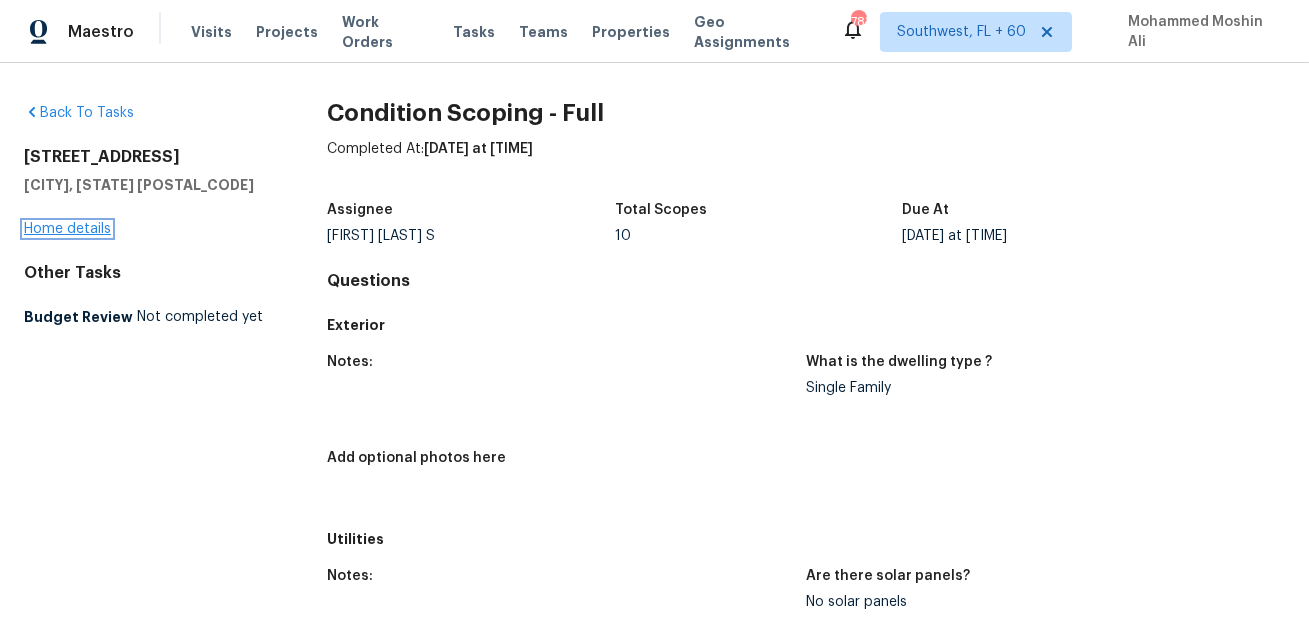 click on "Home details" at bounding box center [67, 229] 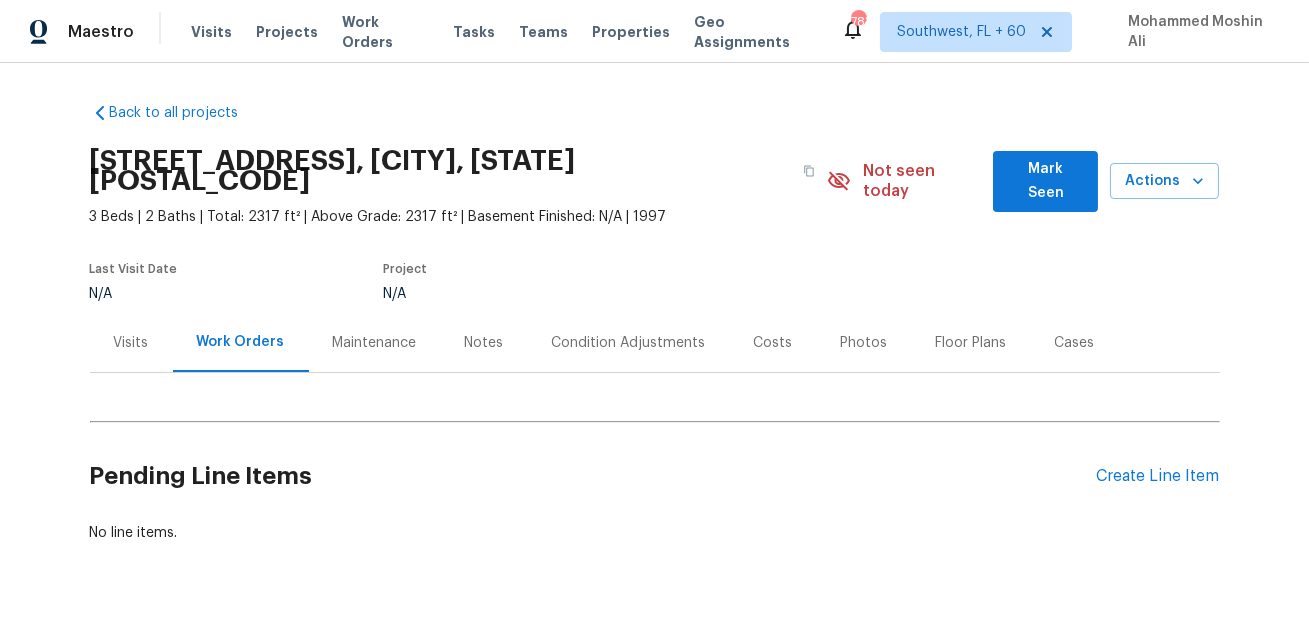 click on "Condition Adjustments" at bounding box center (629, 343) 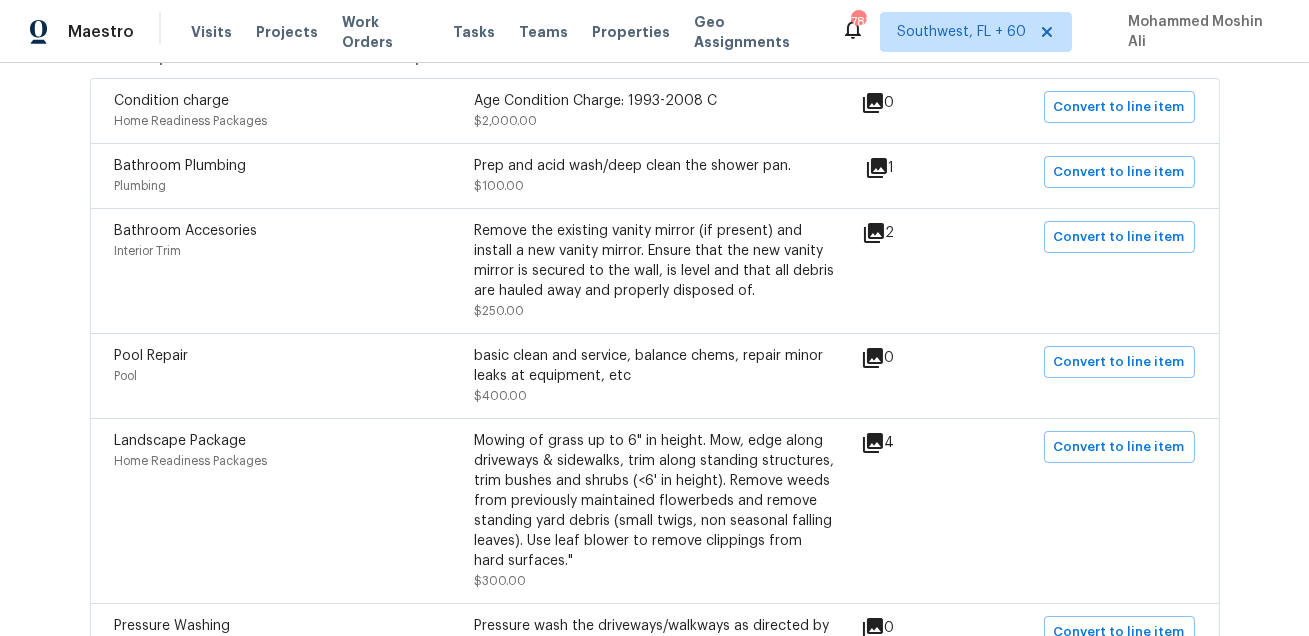 scroll, scrollTop: 438, scrollLeft: 0, axis: vertical 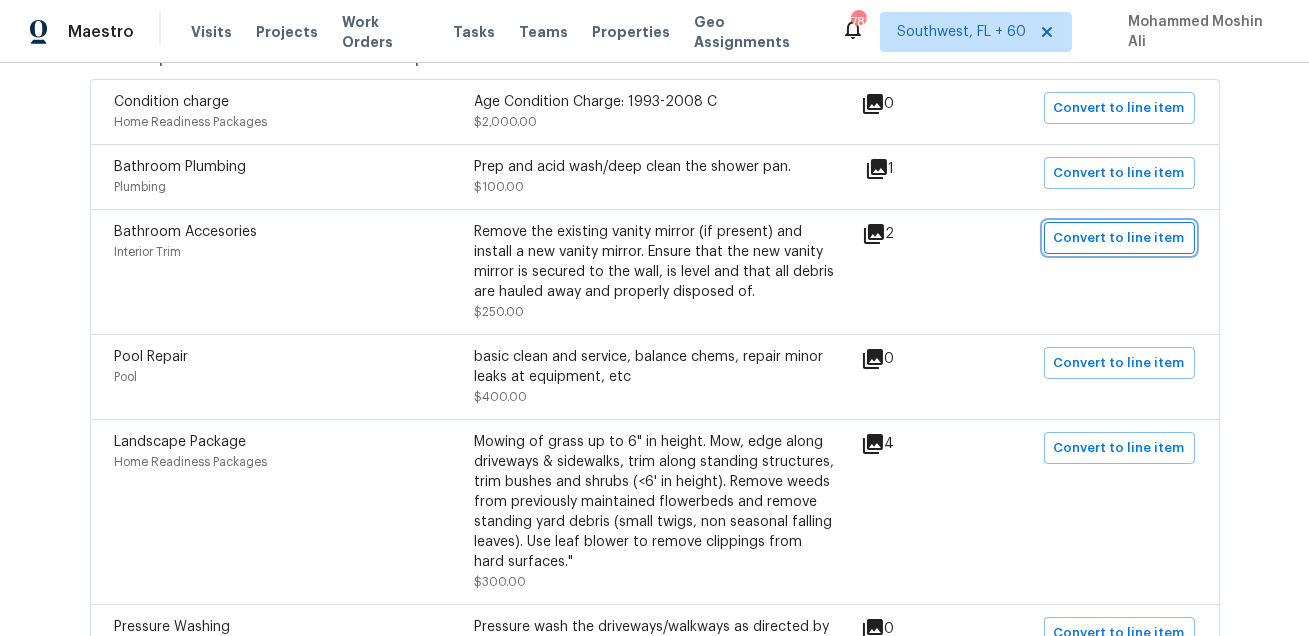 click on "Convert to line item" at bounding box center (1119, 238) 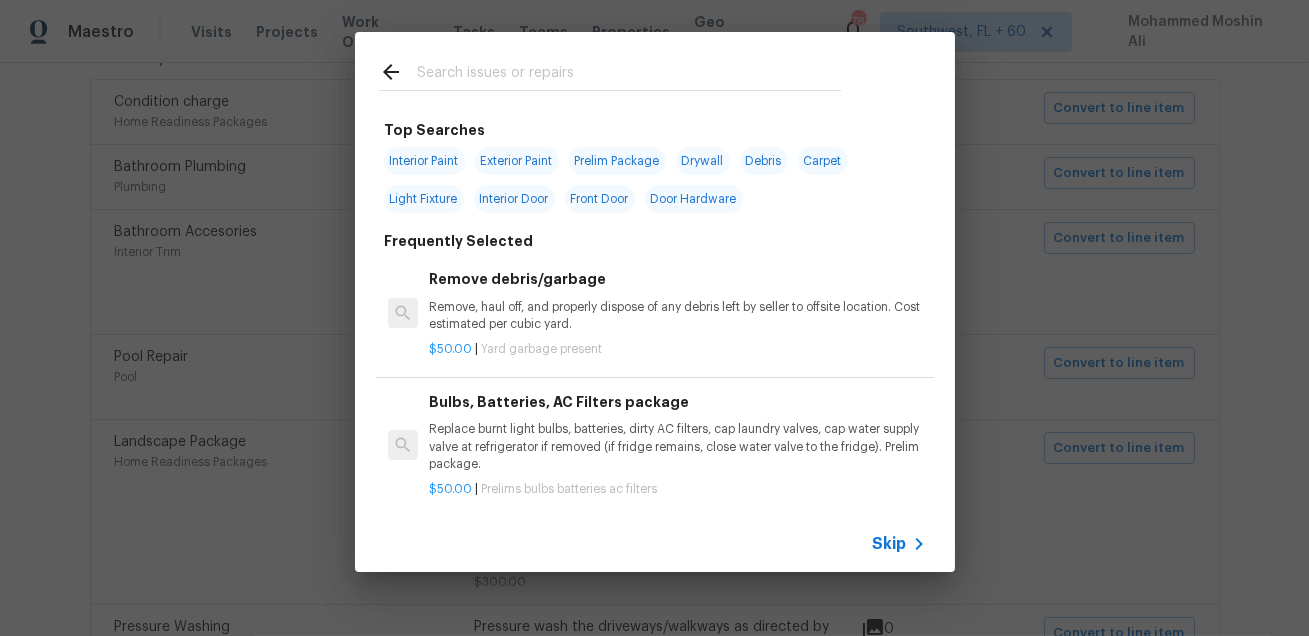 click on "Skip" at bounding box center (890, 544) 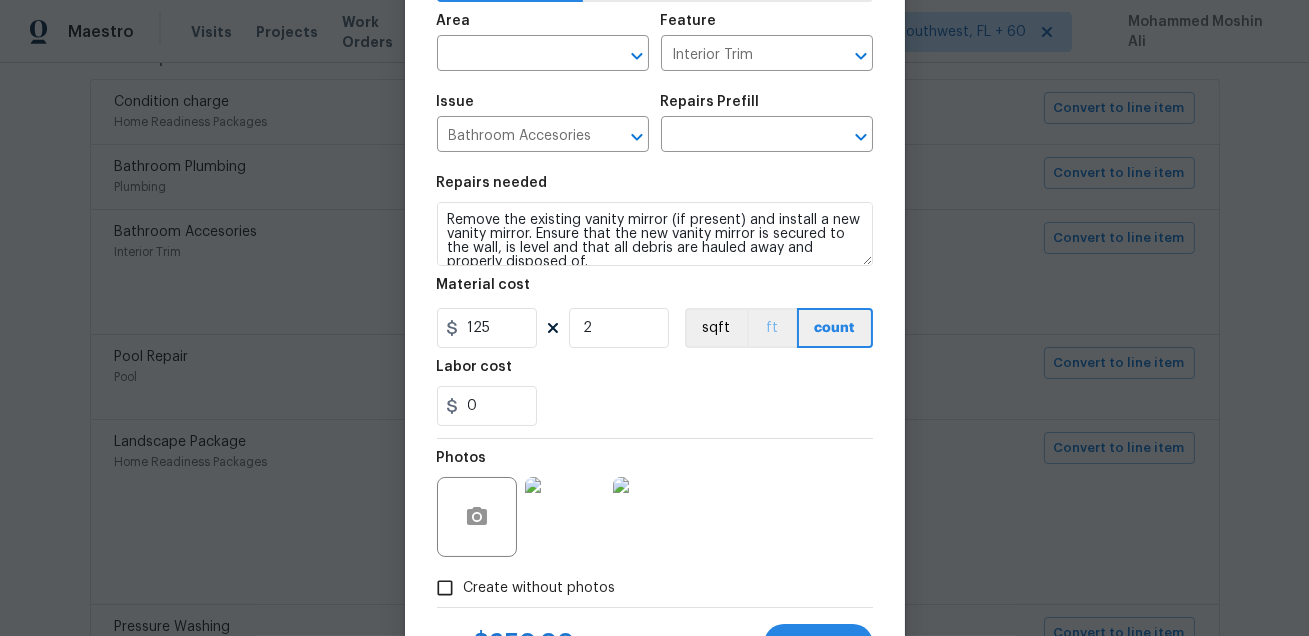 scroll, scrollTop: 180, scrollLeft: 0, axis: vertical 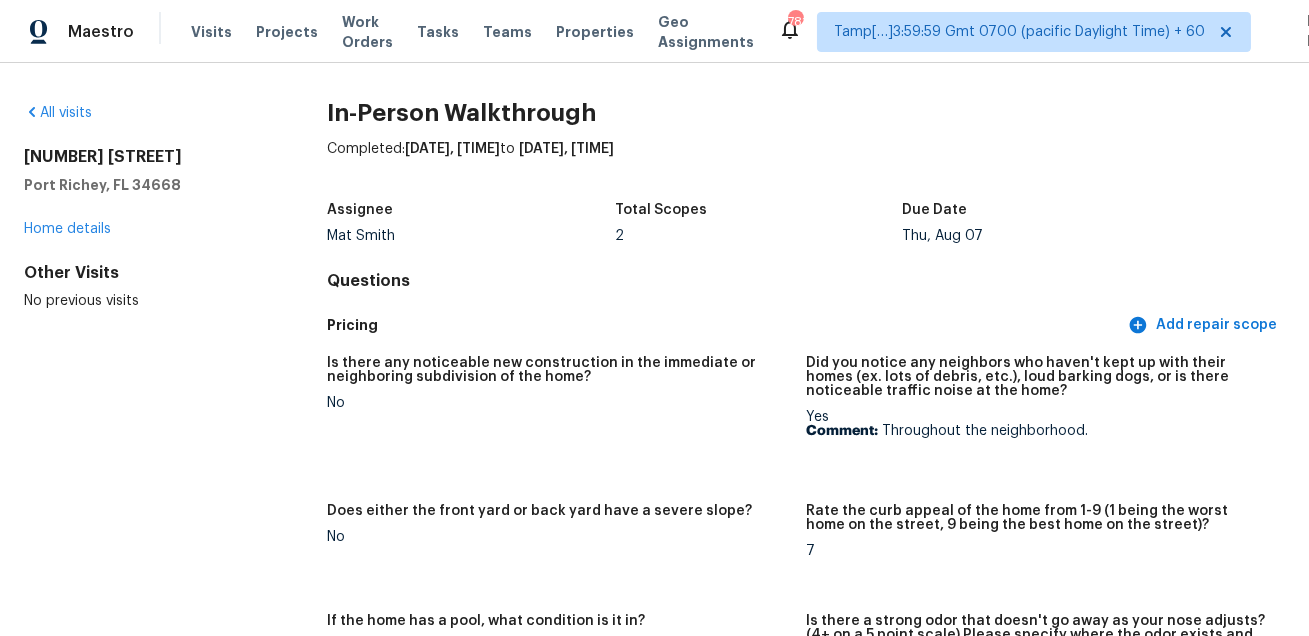 click on "Pricing" at bounding box center (725, 325) 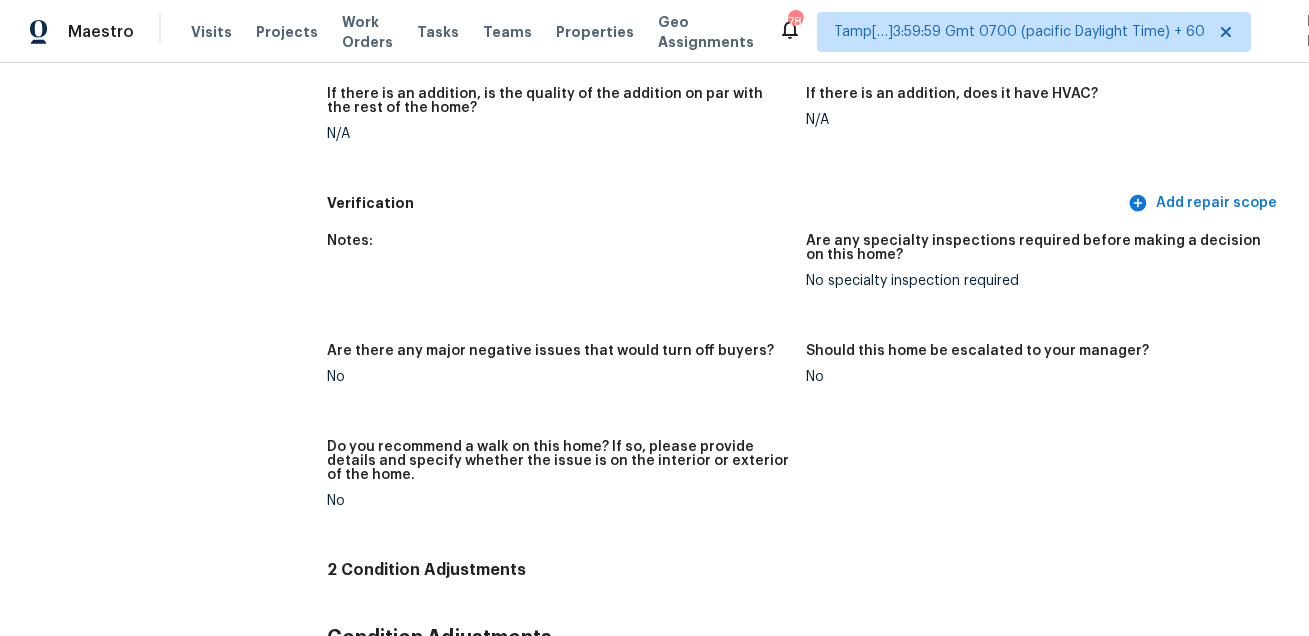 scroll, scrollTop: 3371, scrollLeft: 0, axis: vertical 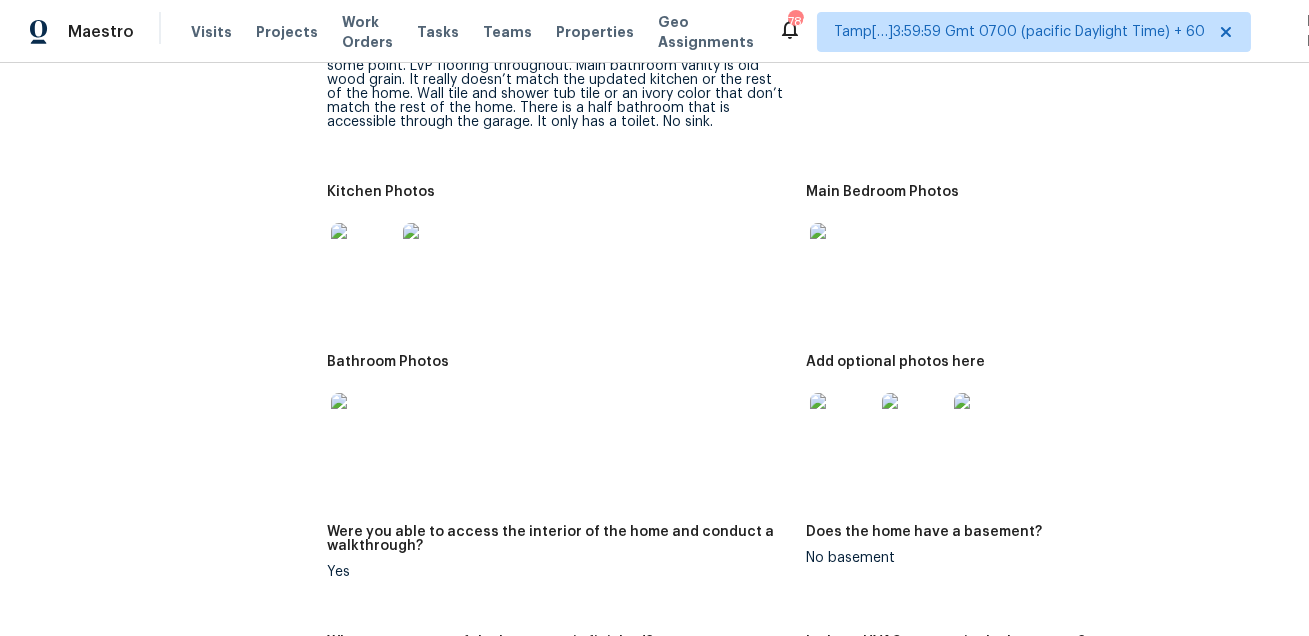 click at bounding box center [842, 61] 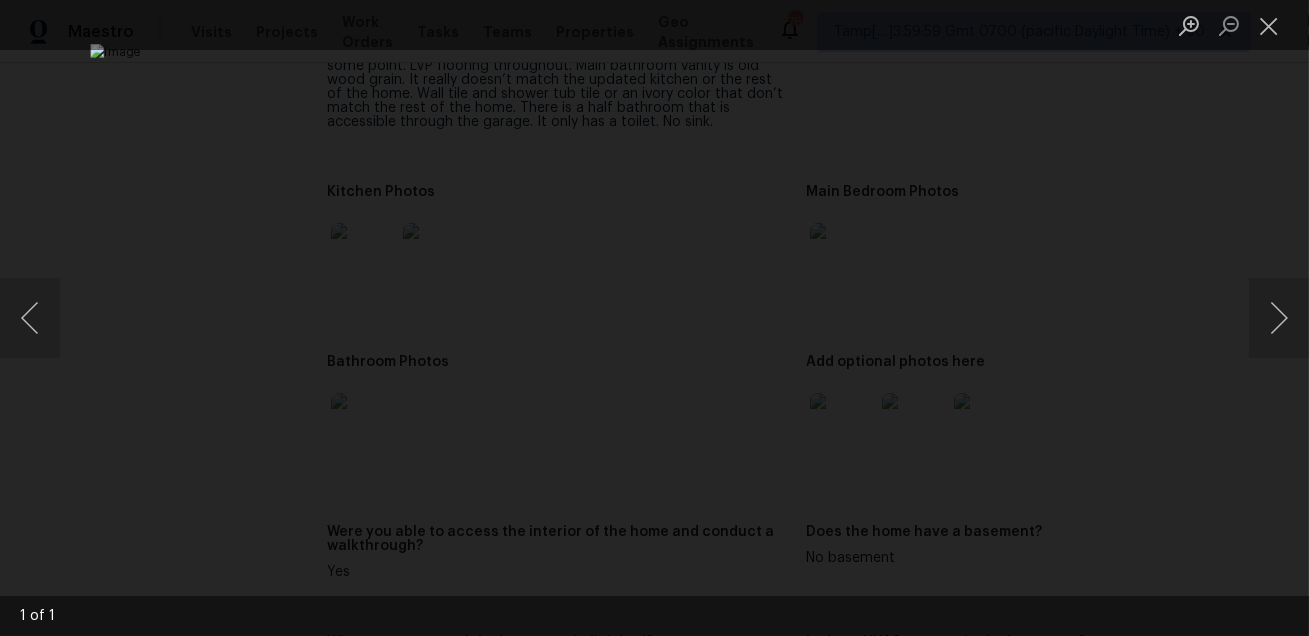 click at bounding box center [654, 318] 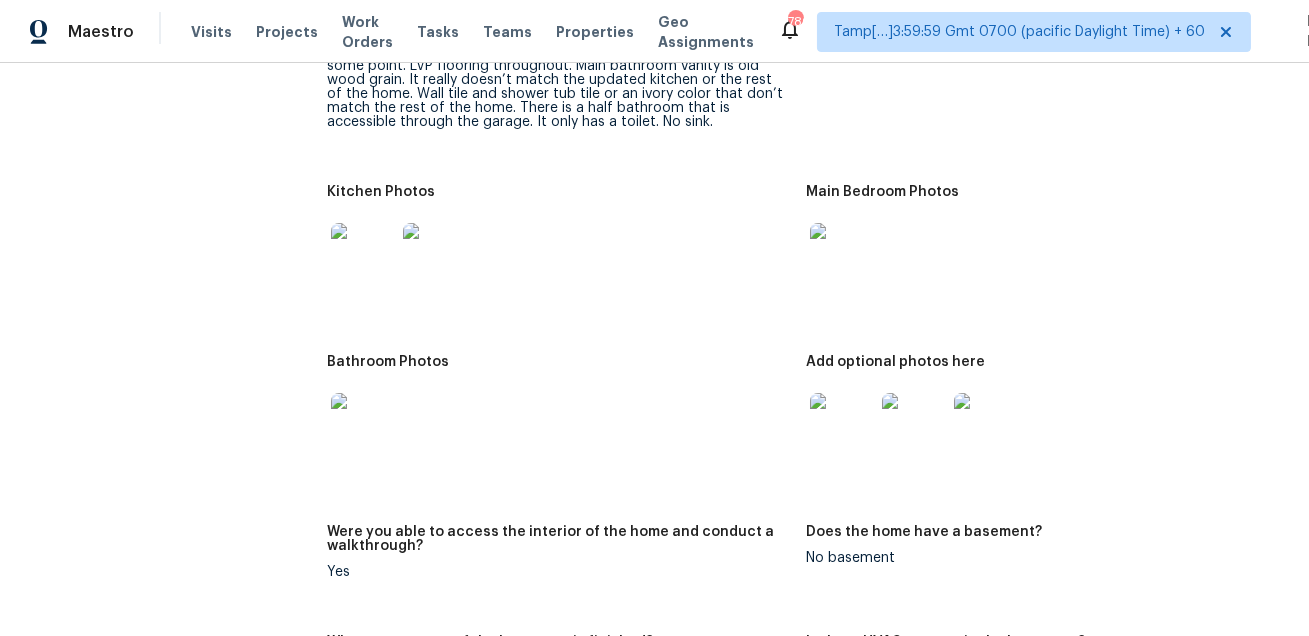 click at bounding box center [363, 255] 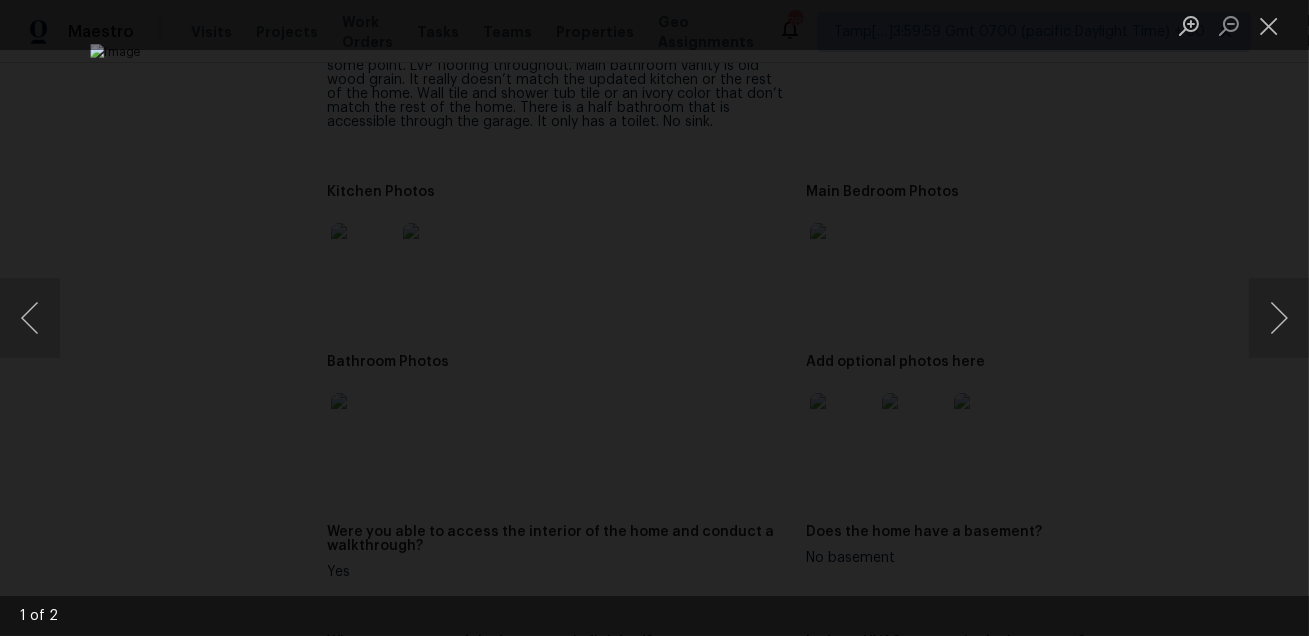 click at bounding box center (654, 318) 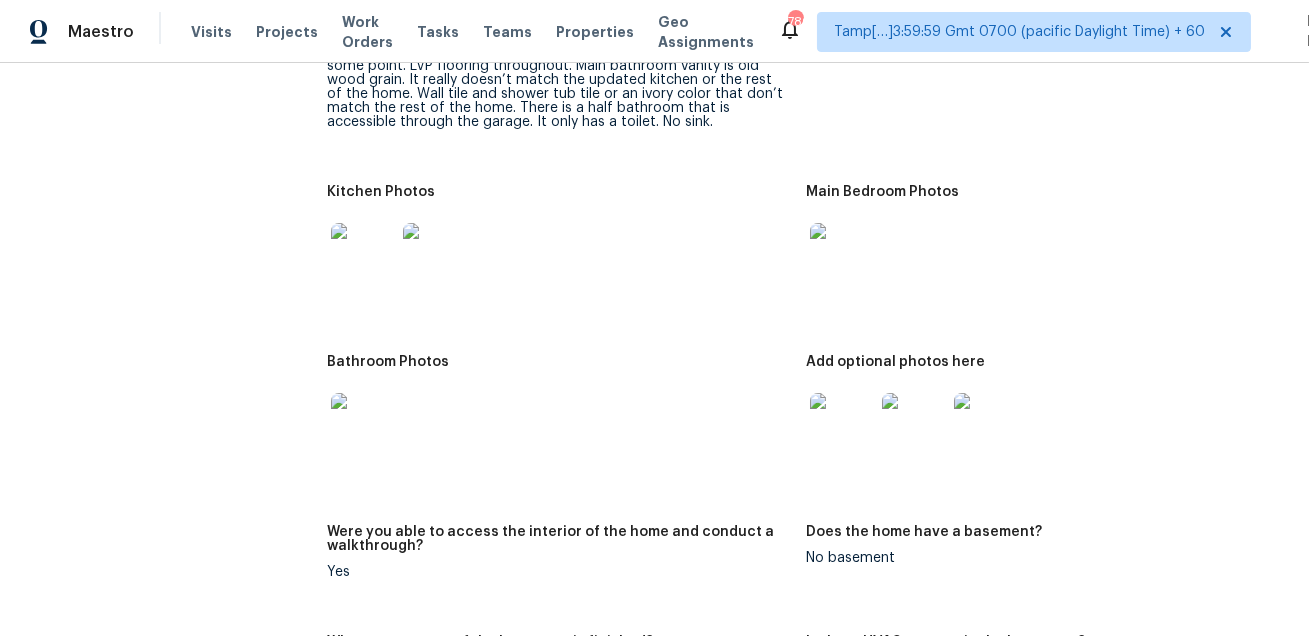 click at bounding box center (842, 255) 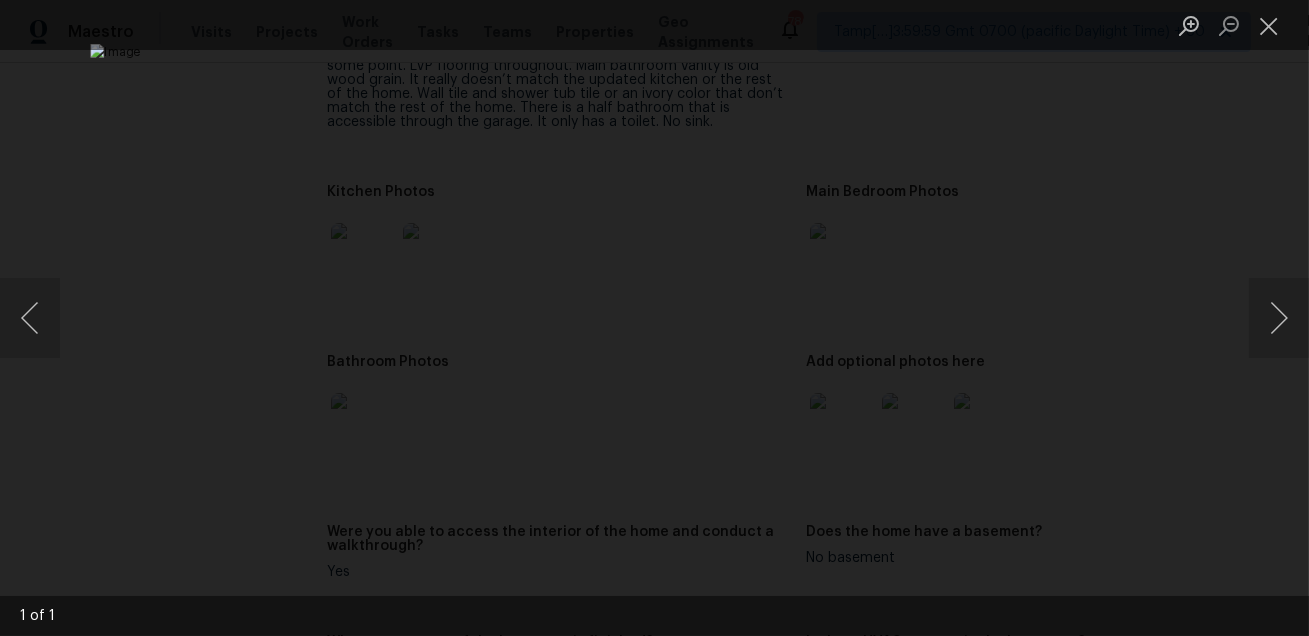 click at bounding box center (654, 318) 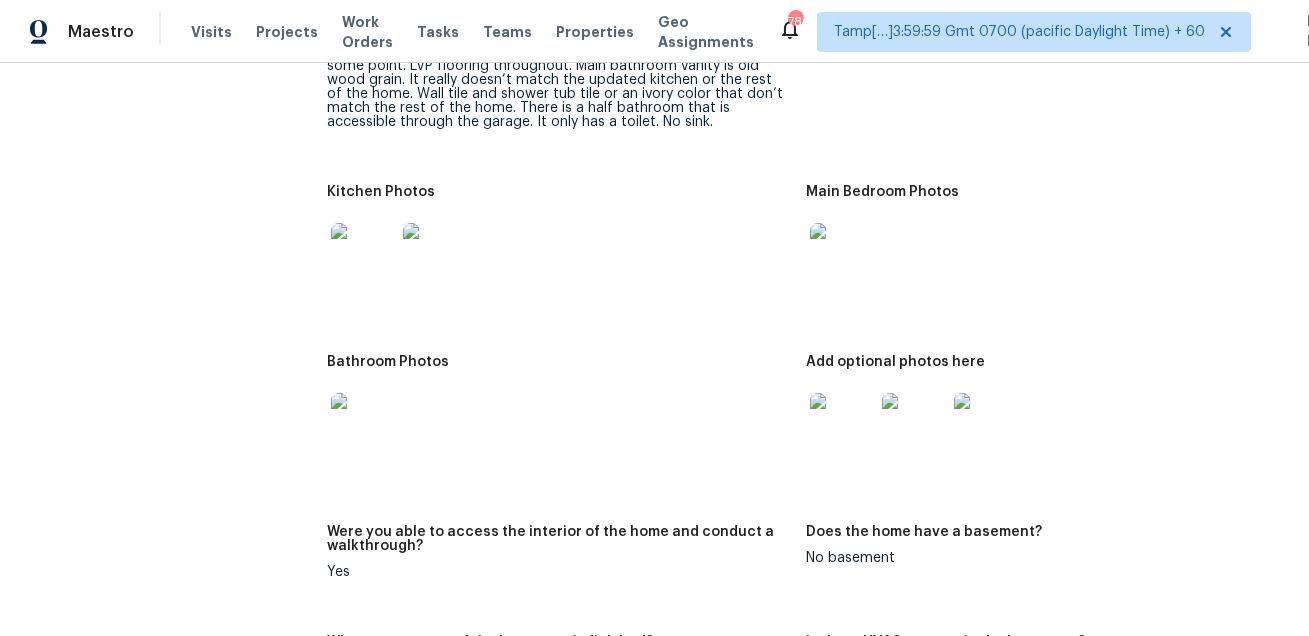 click at bounding box center (363, 425) 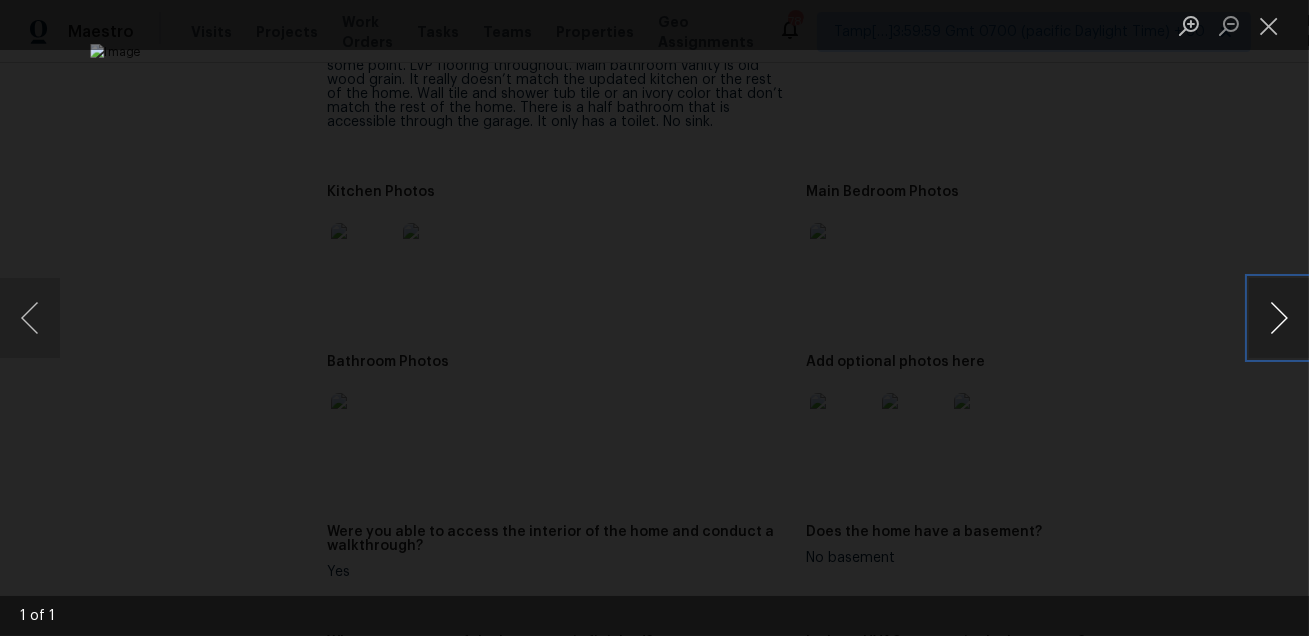 click at bounding box center (1279, 318) 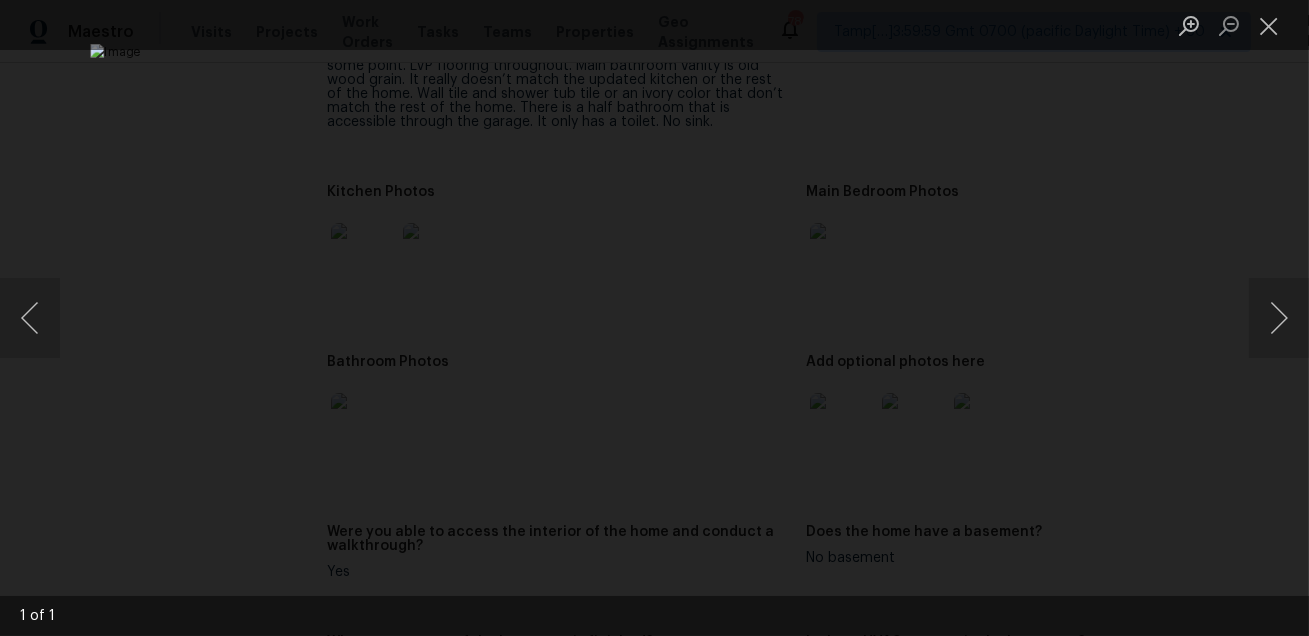 click at bounding box center (654, 318) 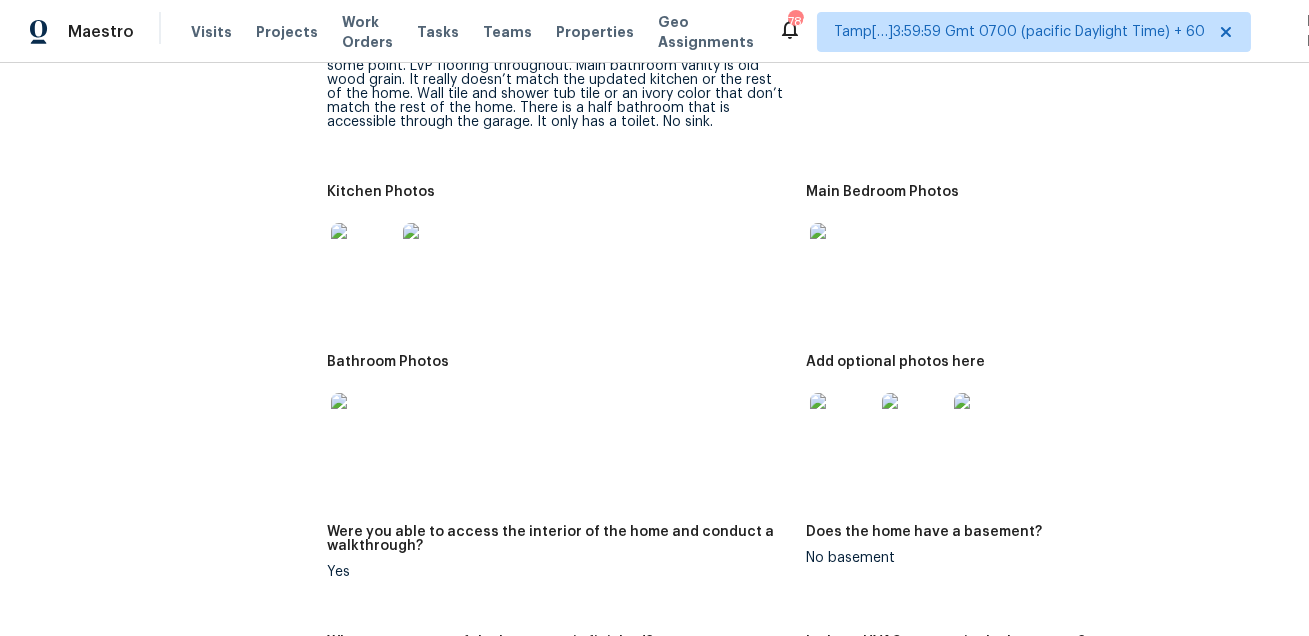 click at bounding box center [842, 425] 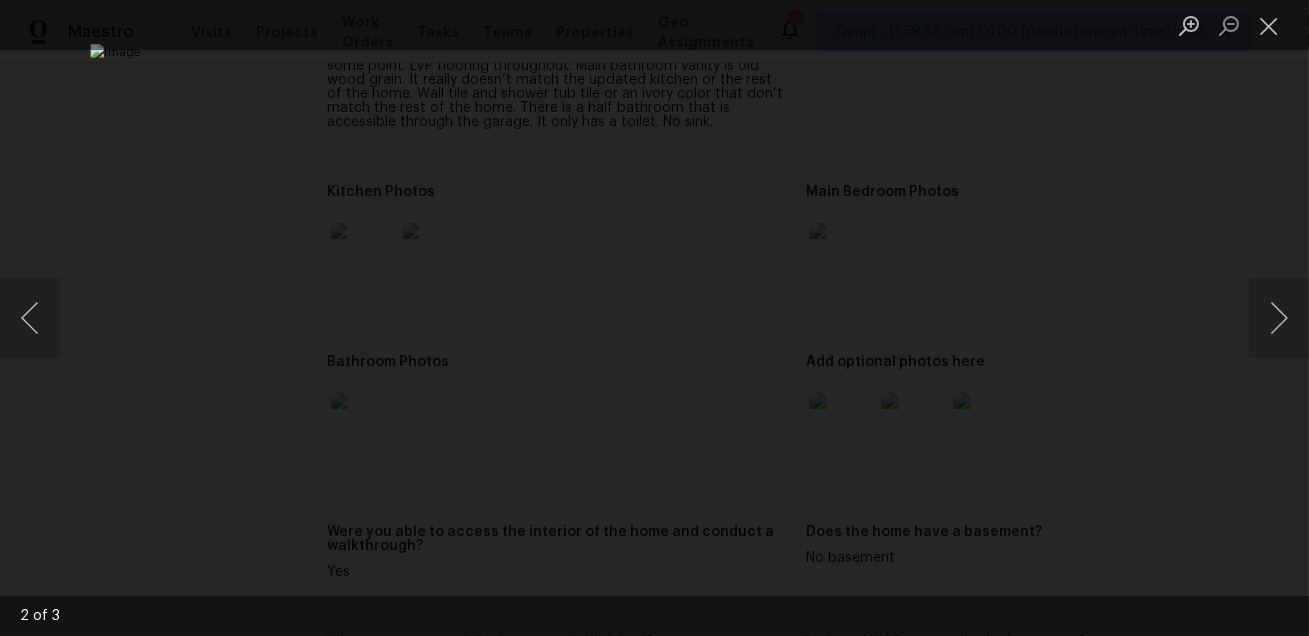 click at bounding box center [654, 318] 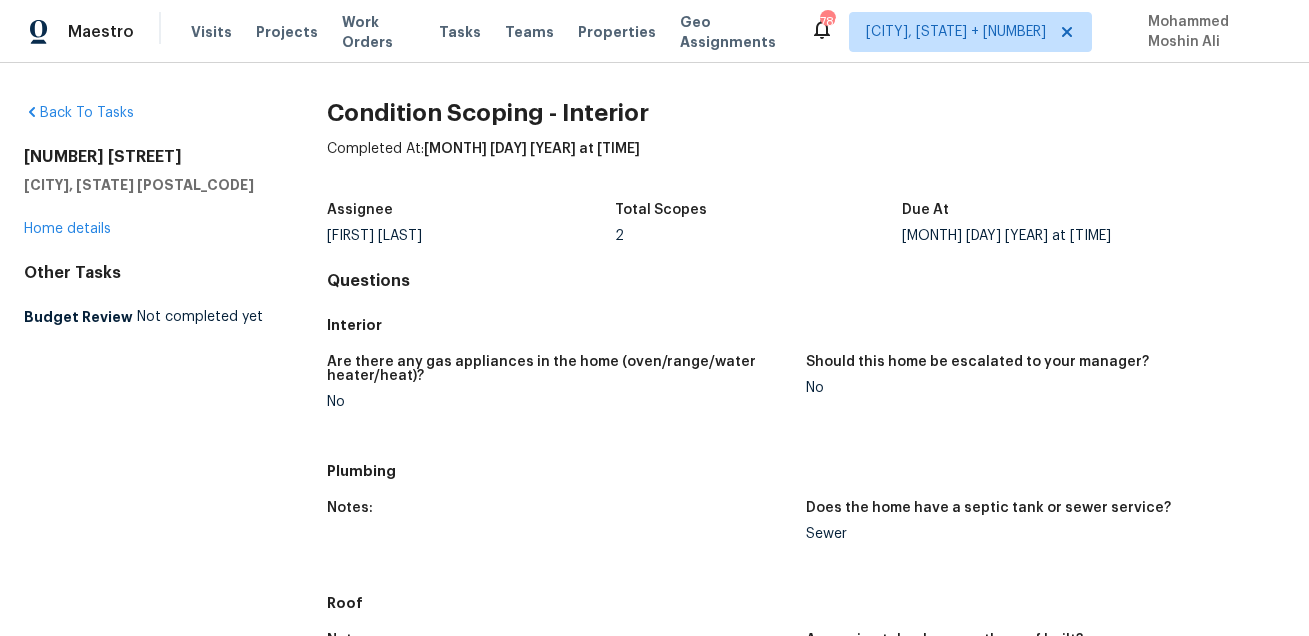 scroll, scrollTop: 0, scrollLeft: 0, axis: both 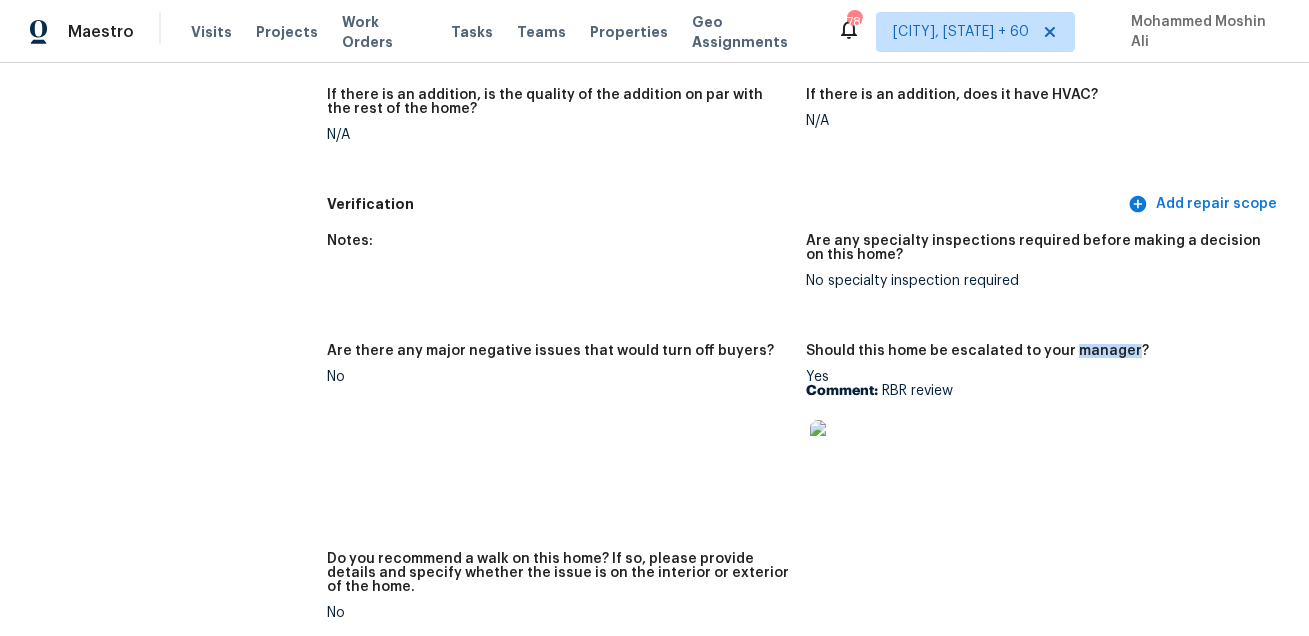 click on "Notes:" at bounding box center [566, 277] 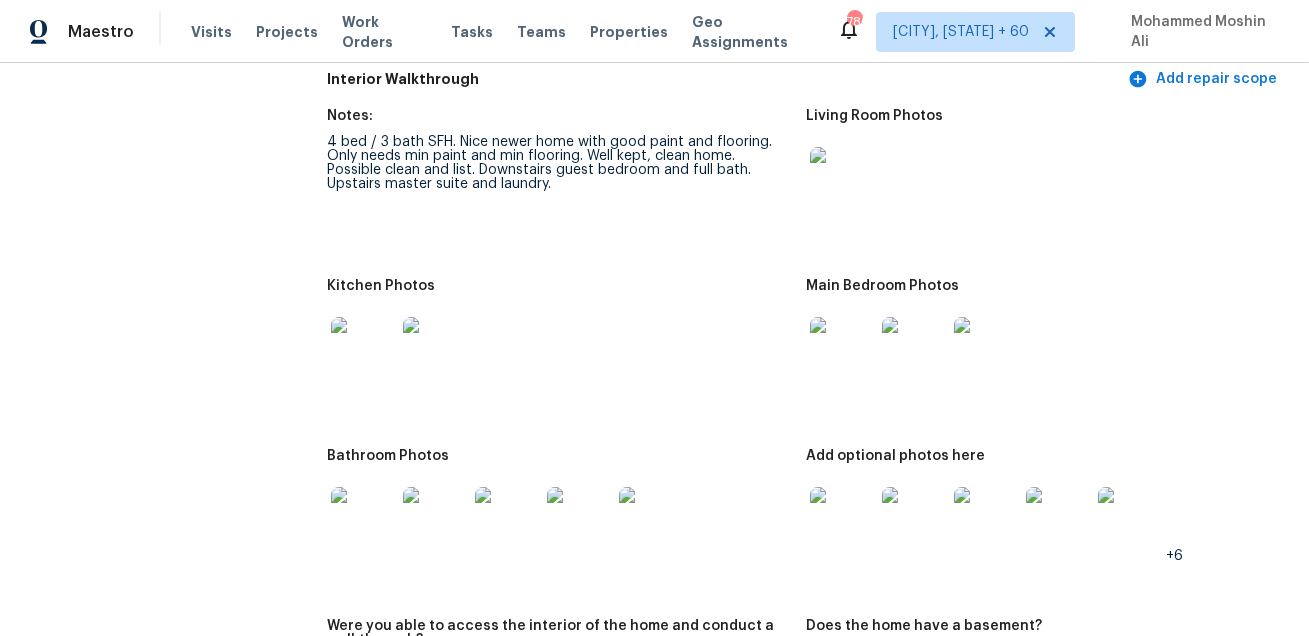click at bounding box center [842, 179] 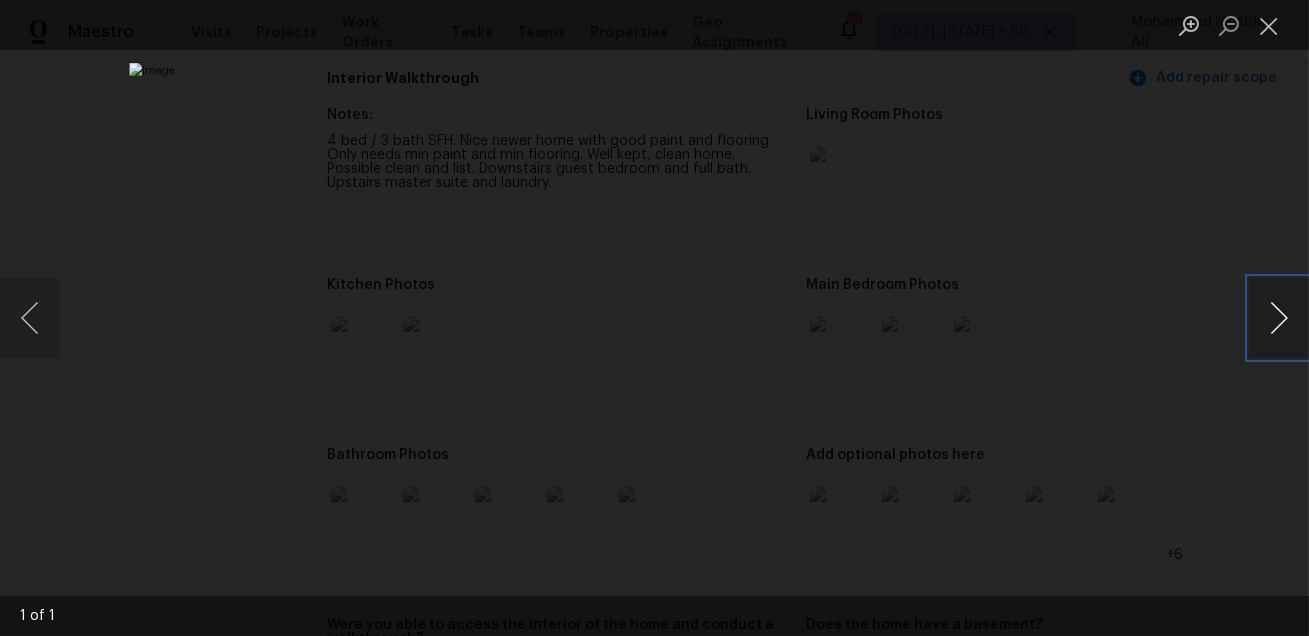 click at bounding box center [1279, 318] 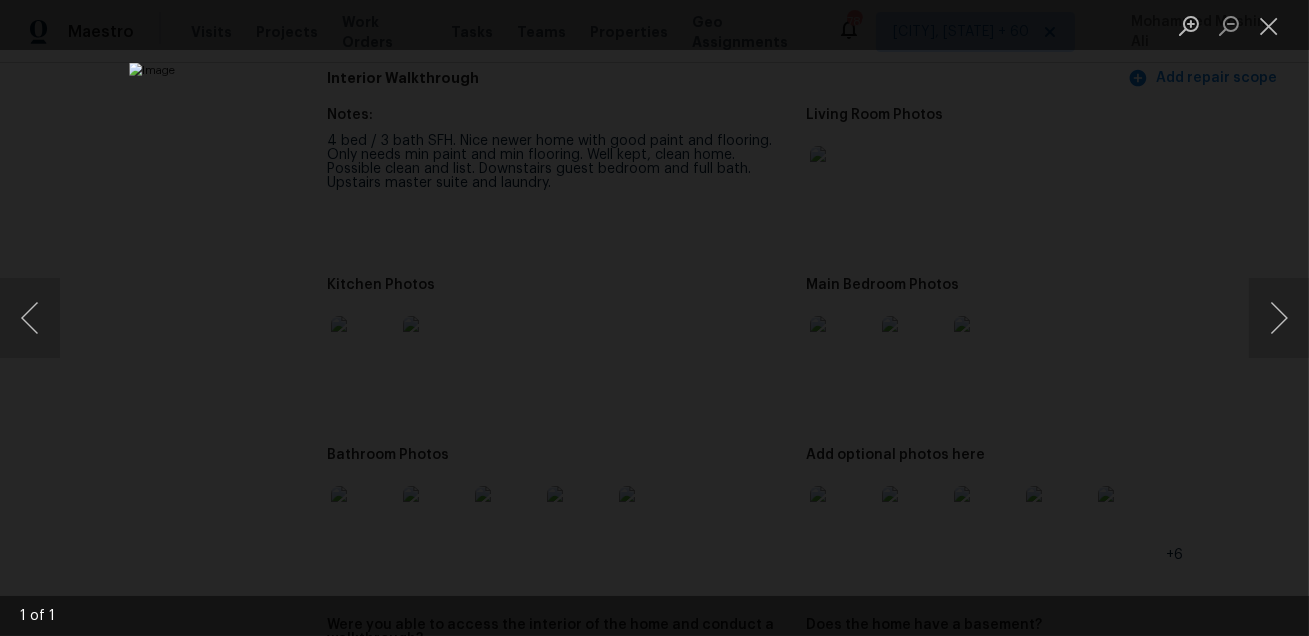 click at bounding box center (654, 318) 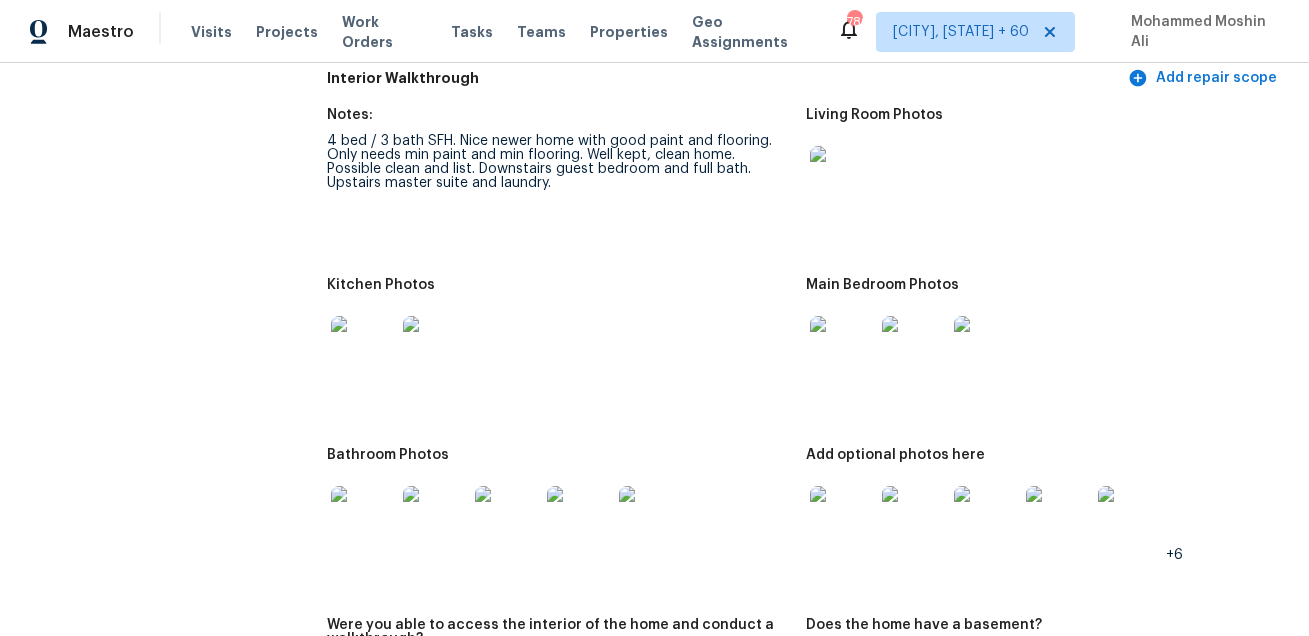 click at bounding box center [363, 348] 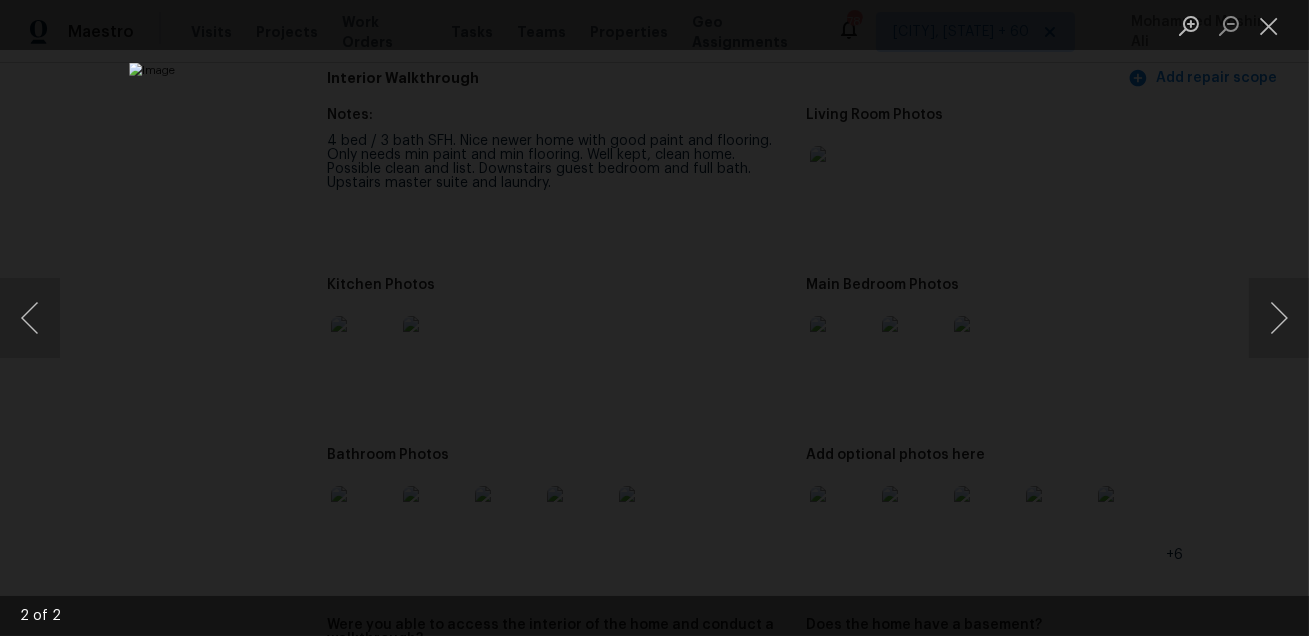 click at bounding box center (654, 318) 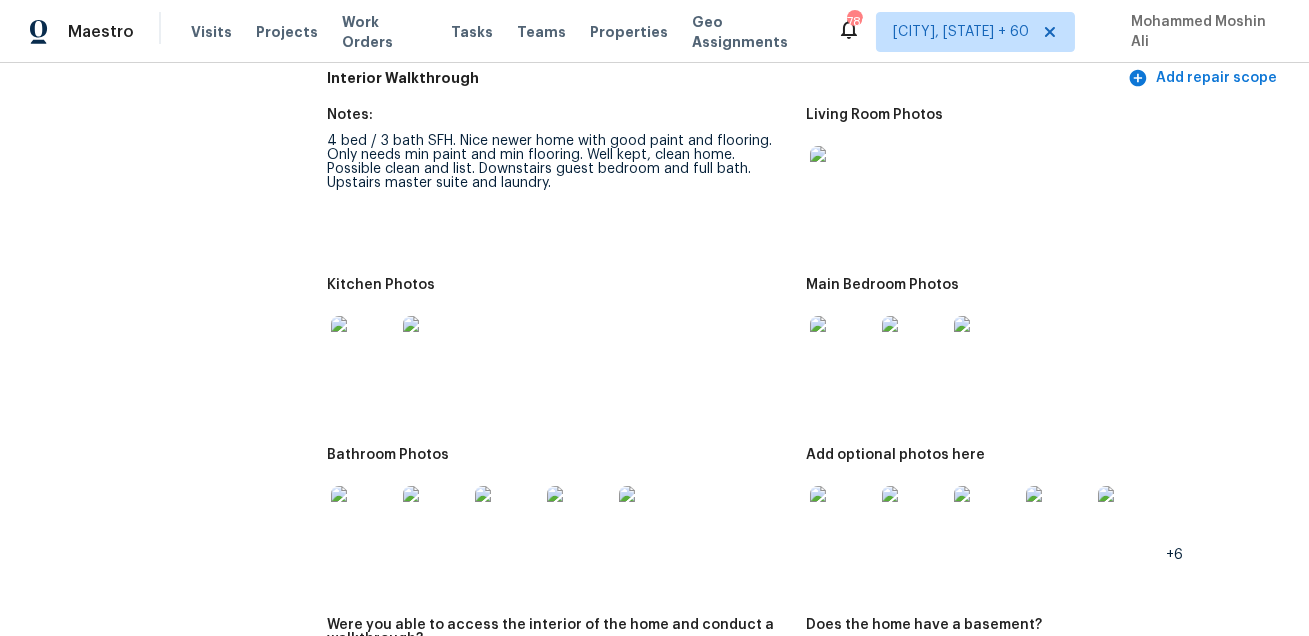 click at bounding box center (842, 348) 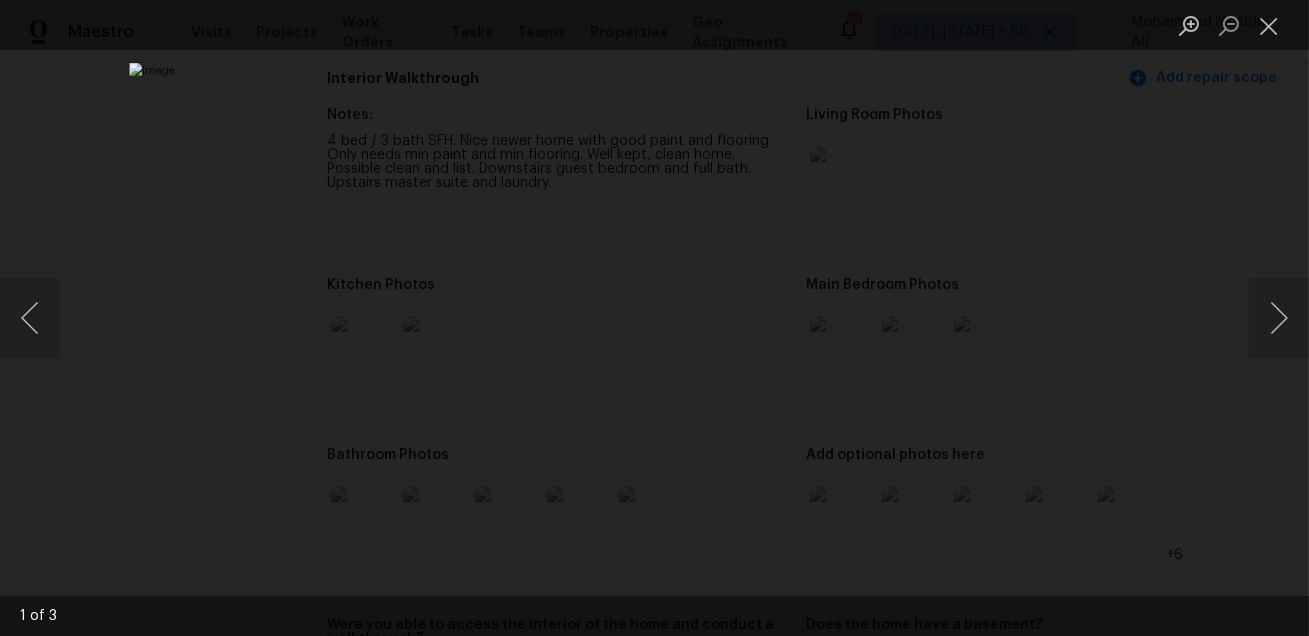 click at bounding box center [654, 318] 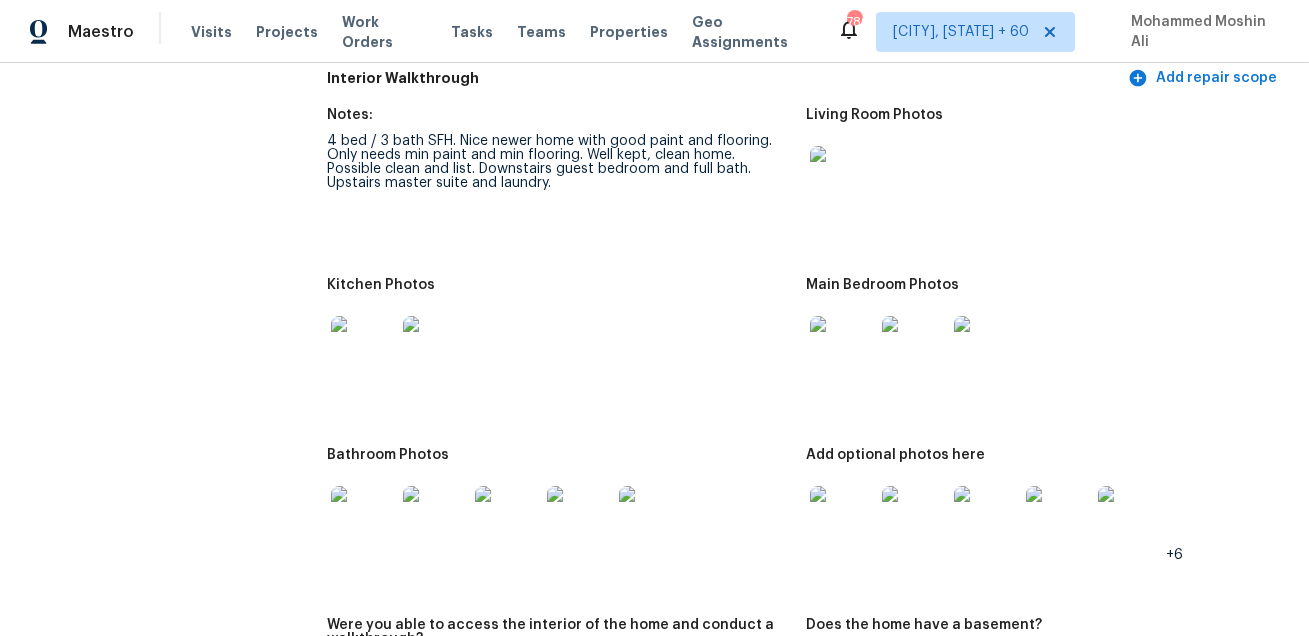 click at bounding box center [363, 518] 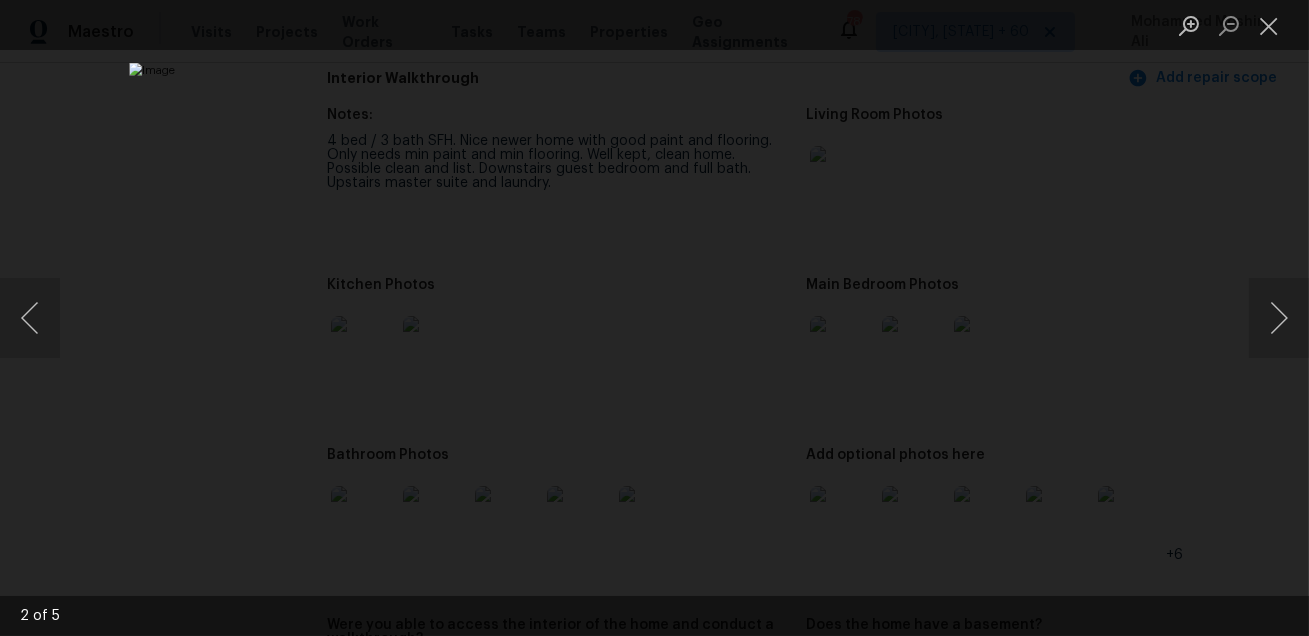 click at bounding box center [654, 318] 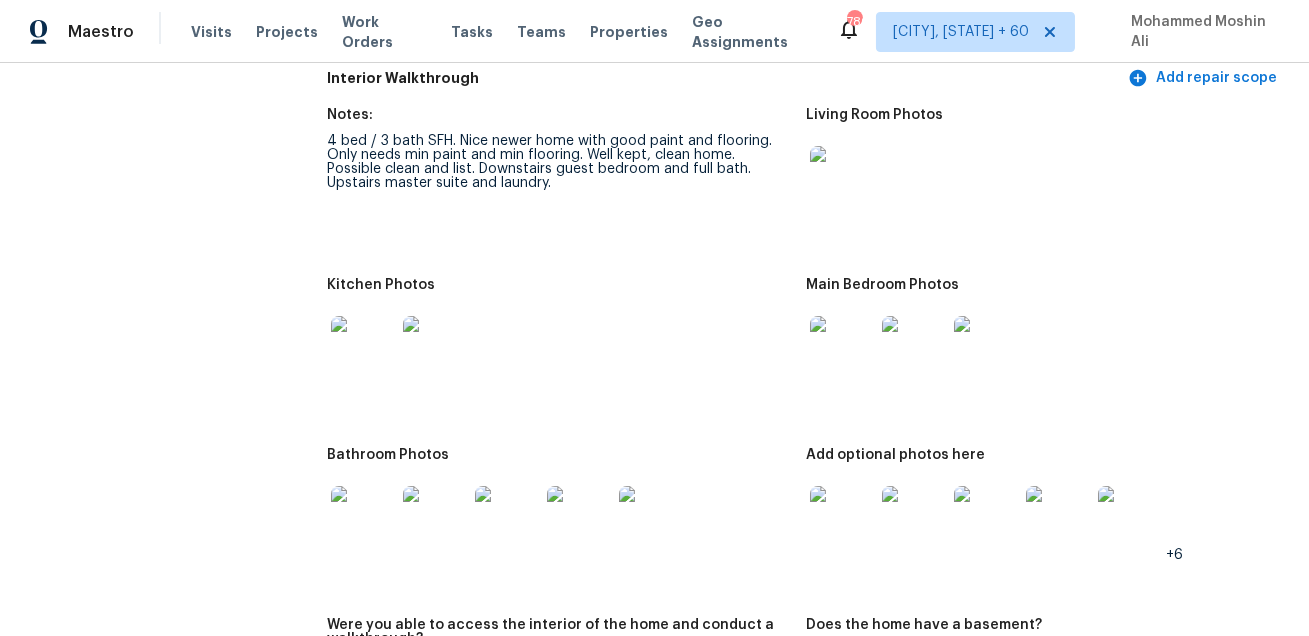 click at bounding box center (842, 518) 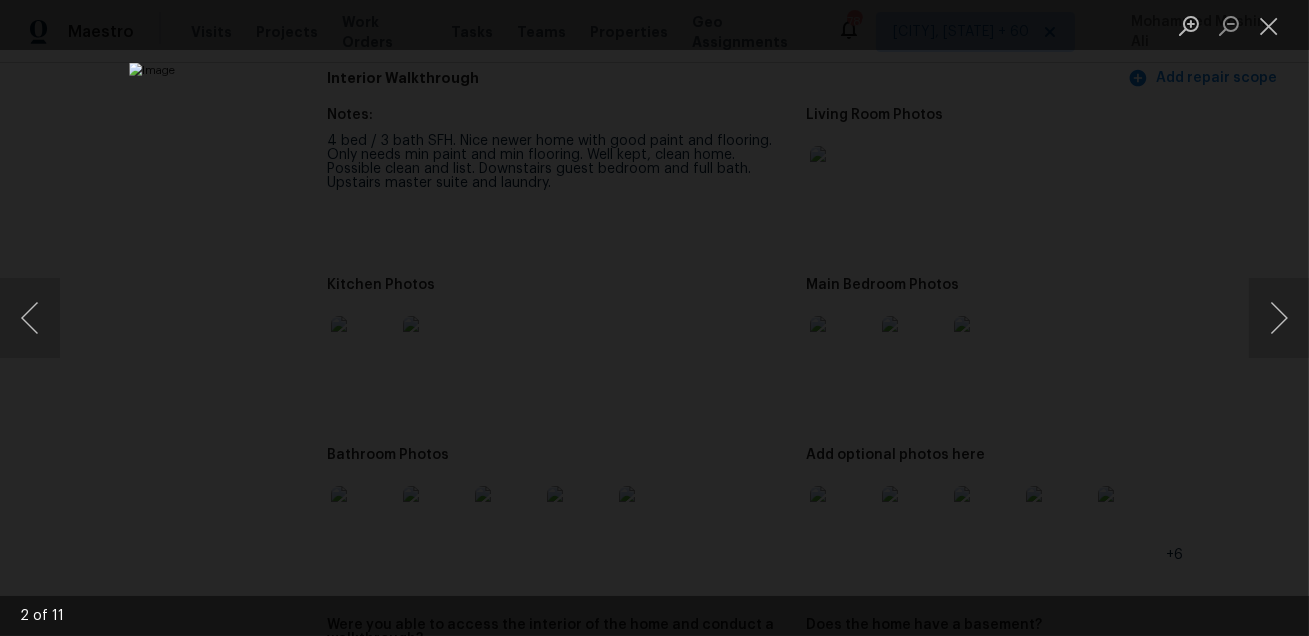 click at bounding box center (654, 318) 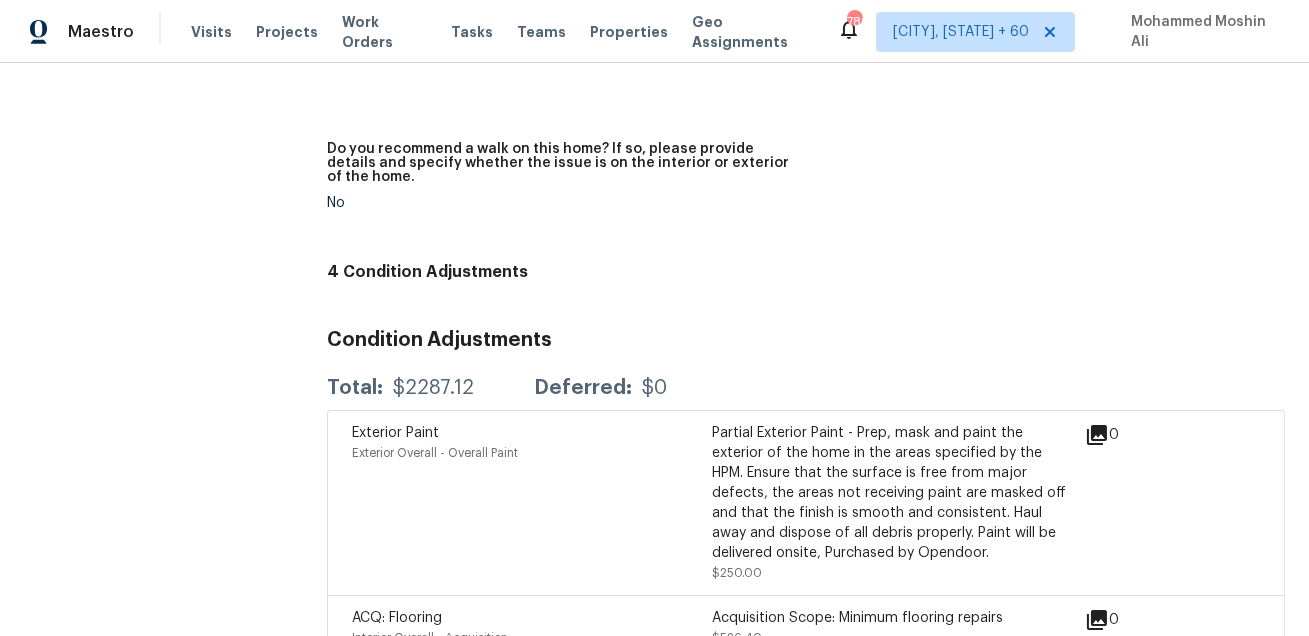 scroll, scrollTop: 5110, scrollLeft: 0, axis: vertical 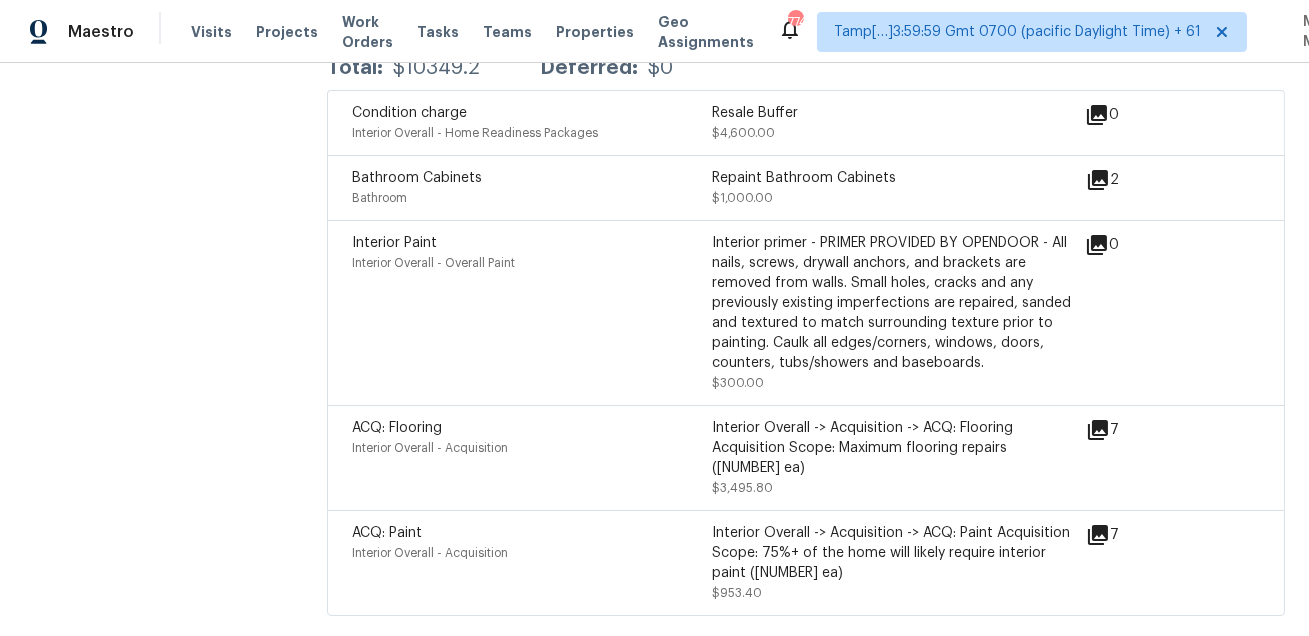 click 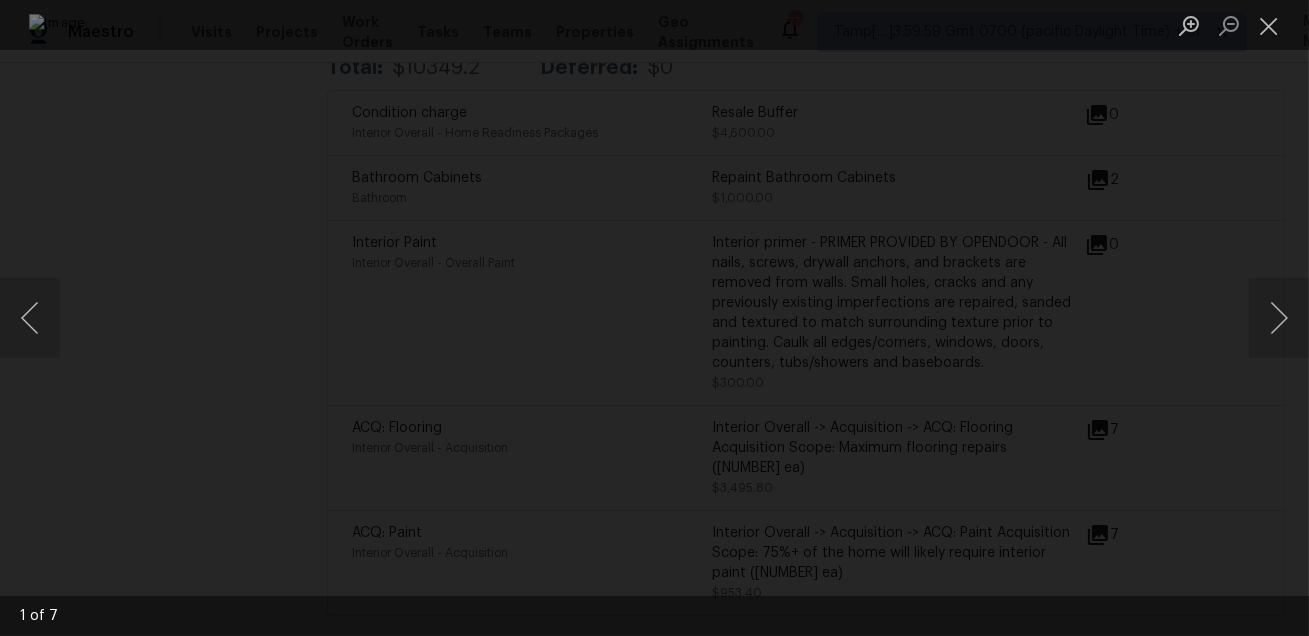 click at bounding box center (654, 318) 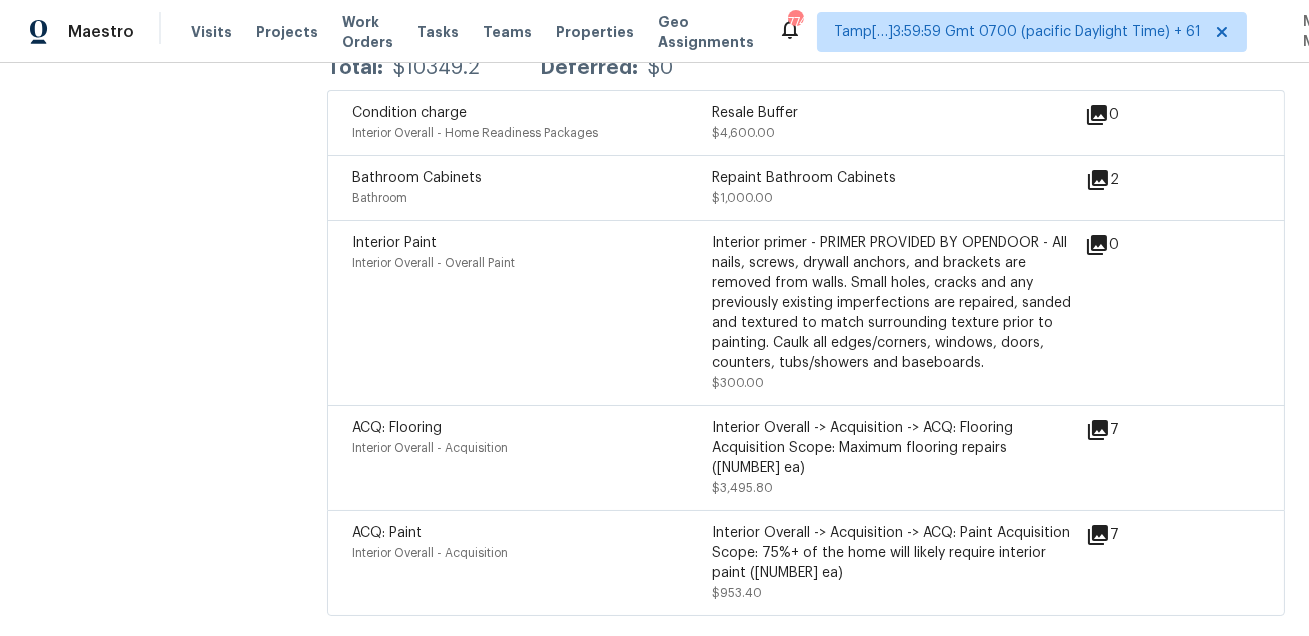 click 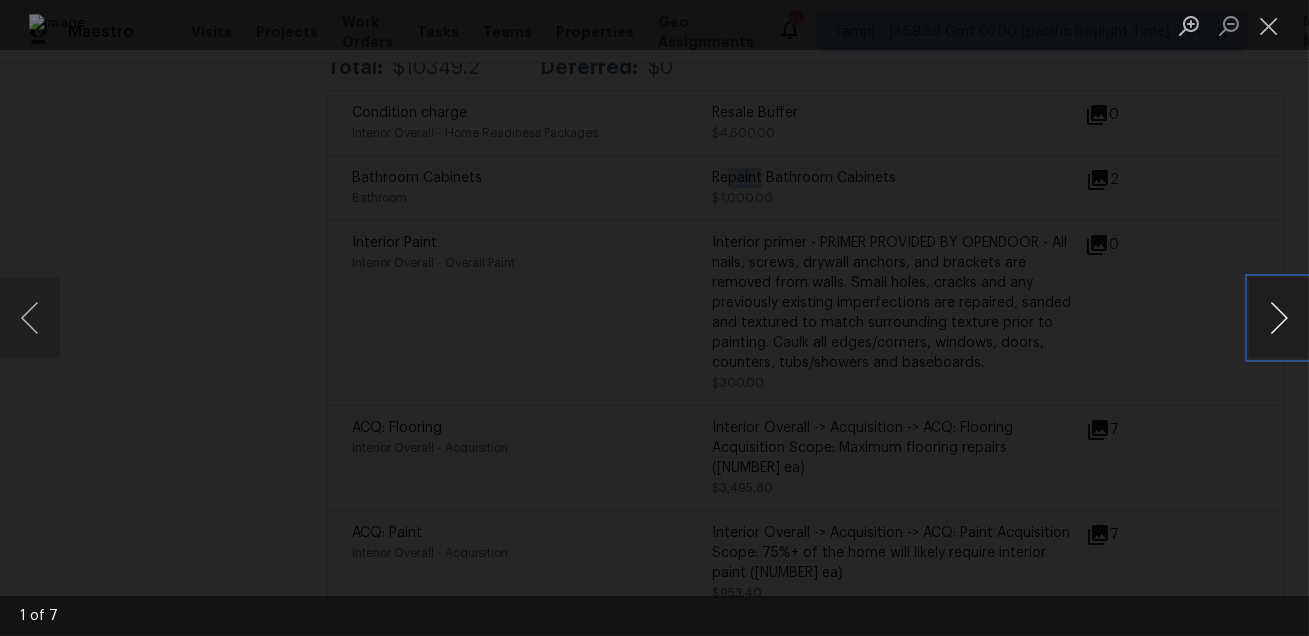 click at bounding box center (1279, 318) 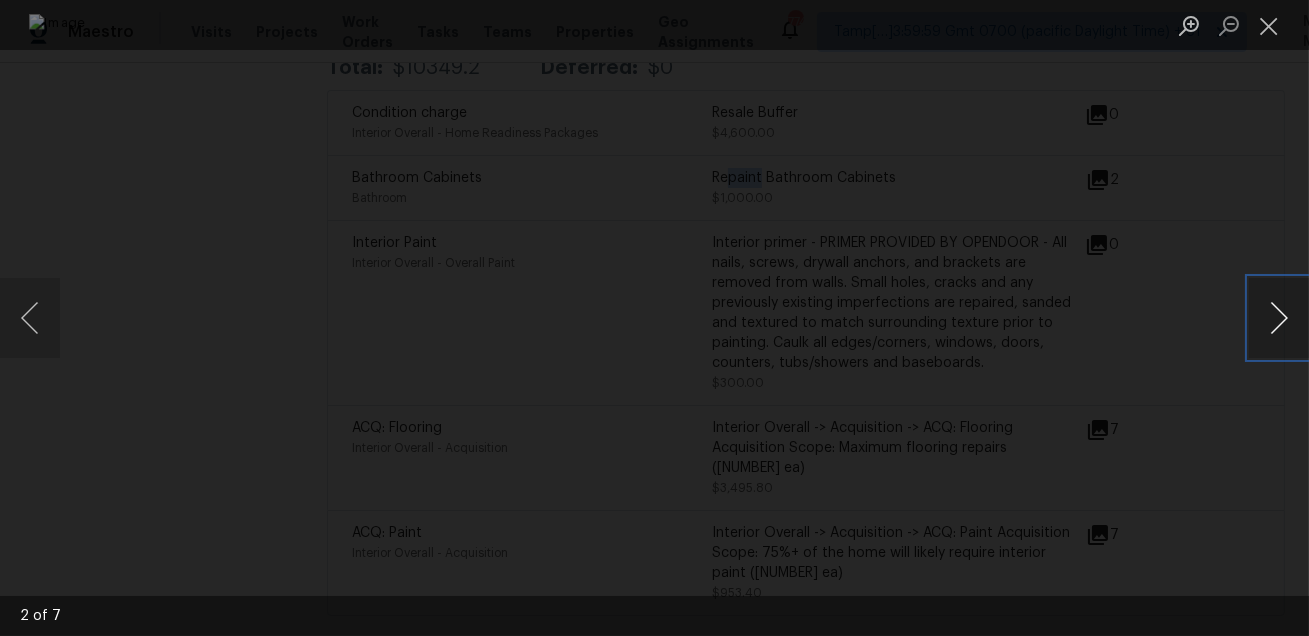 click at bounding box center (1279, 318) 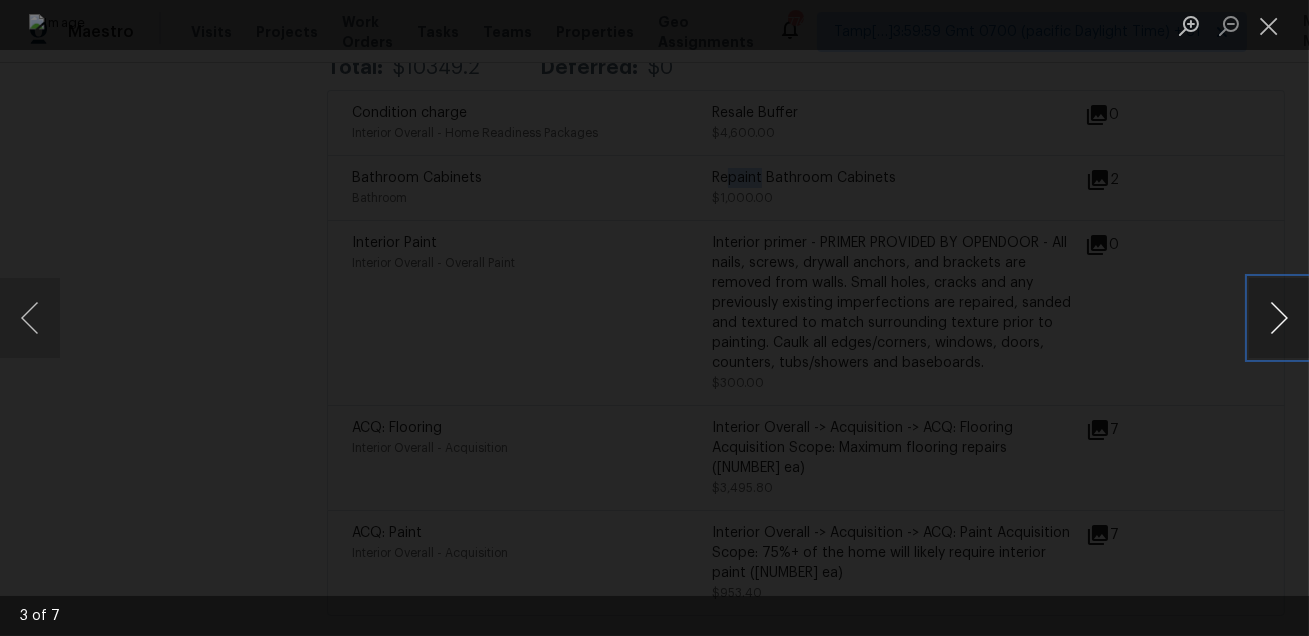 click at bounding box center (1279, 318) 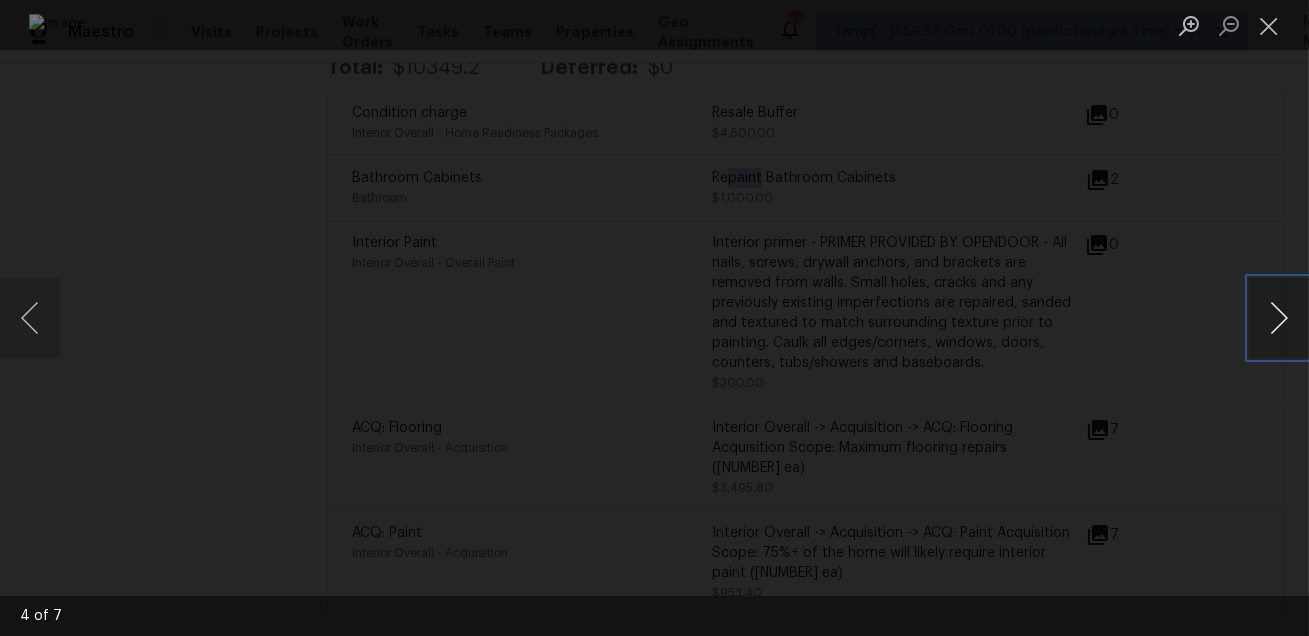 click at bounding box center (1279, 318) 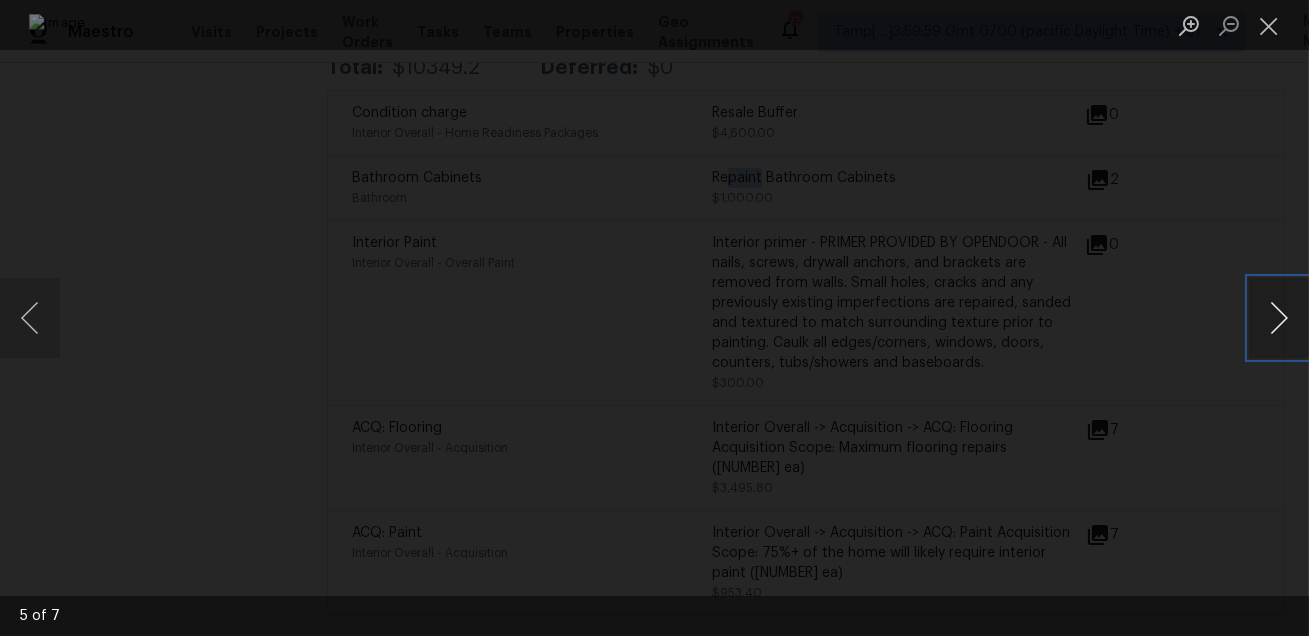 click at bounding box center [1279, 318] 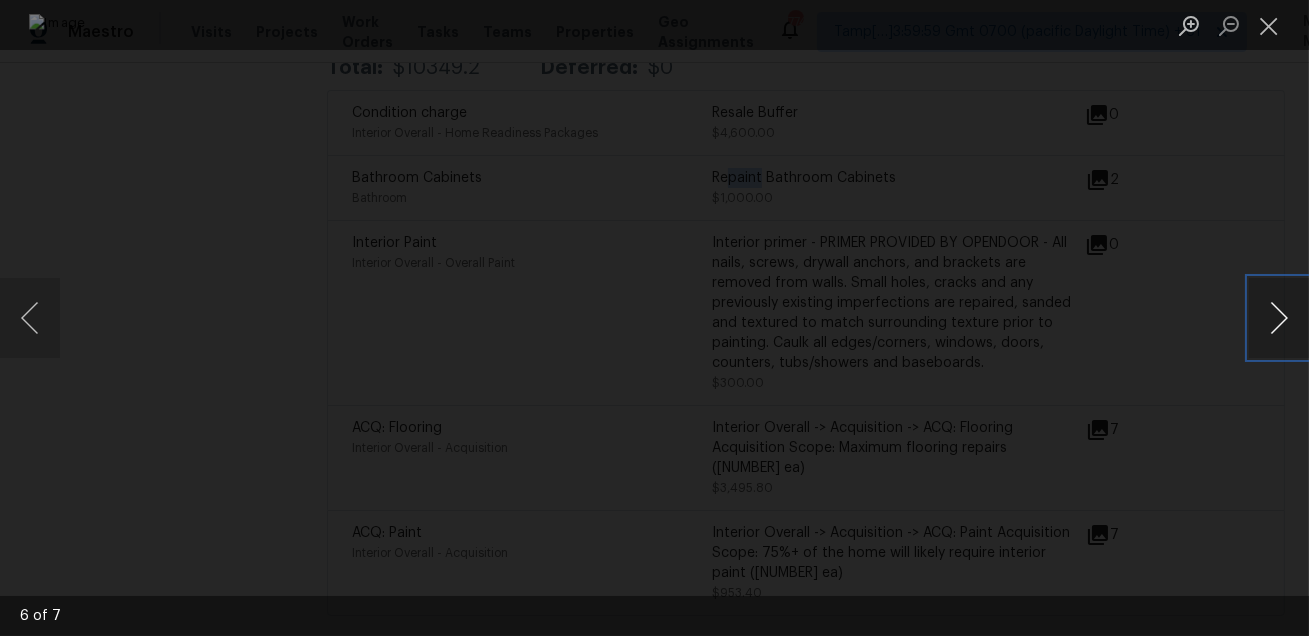 click at bounding box center (1279, 318) 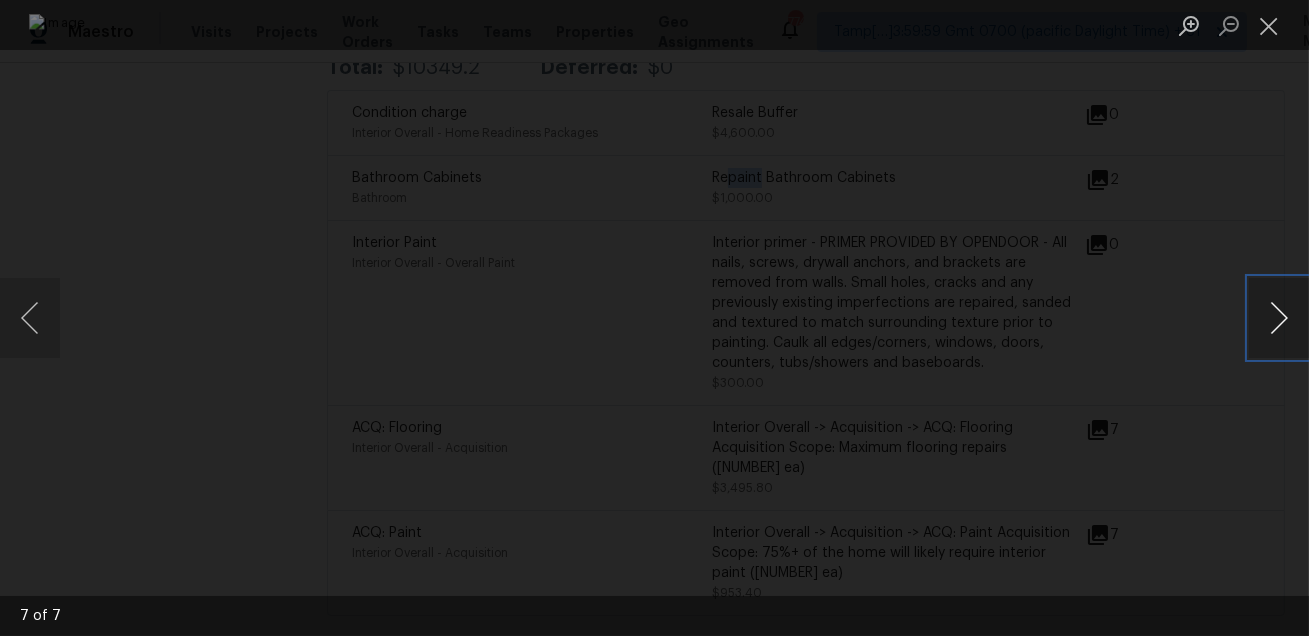 click at bounding box center [1279, 318] 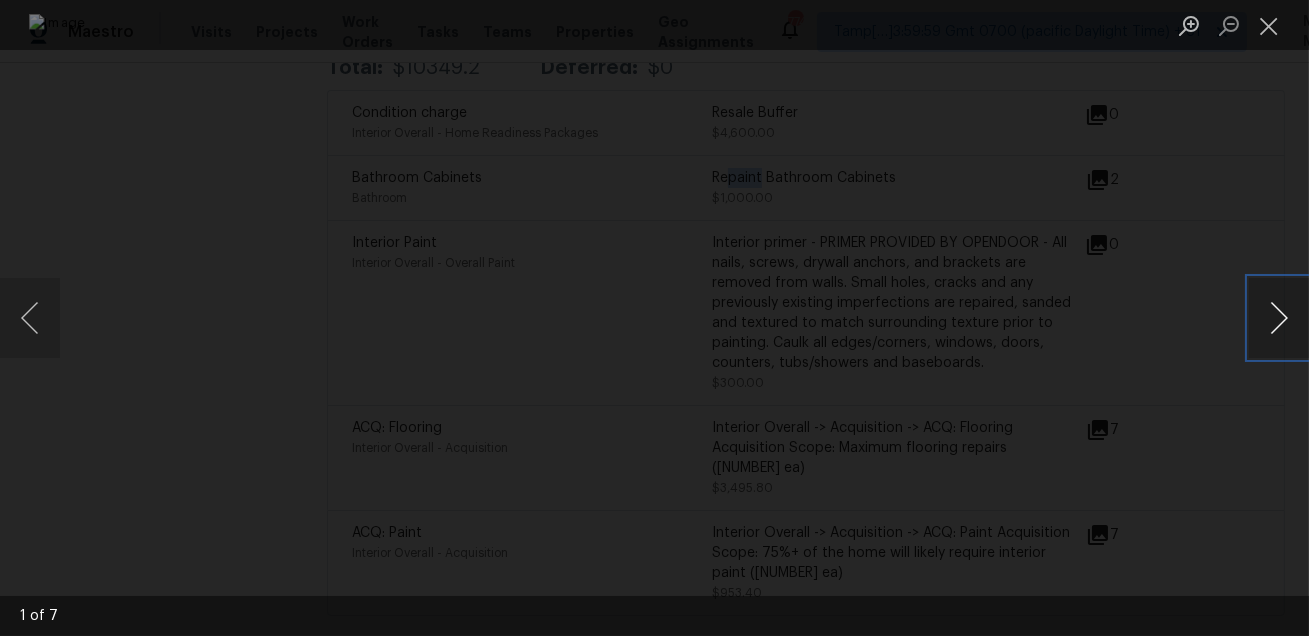 click at bounding box center [1279, 318] 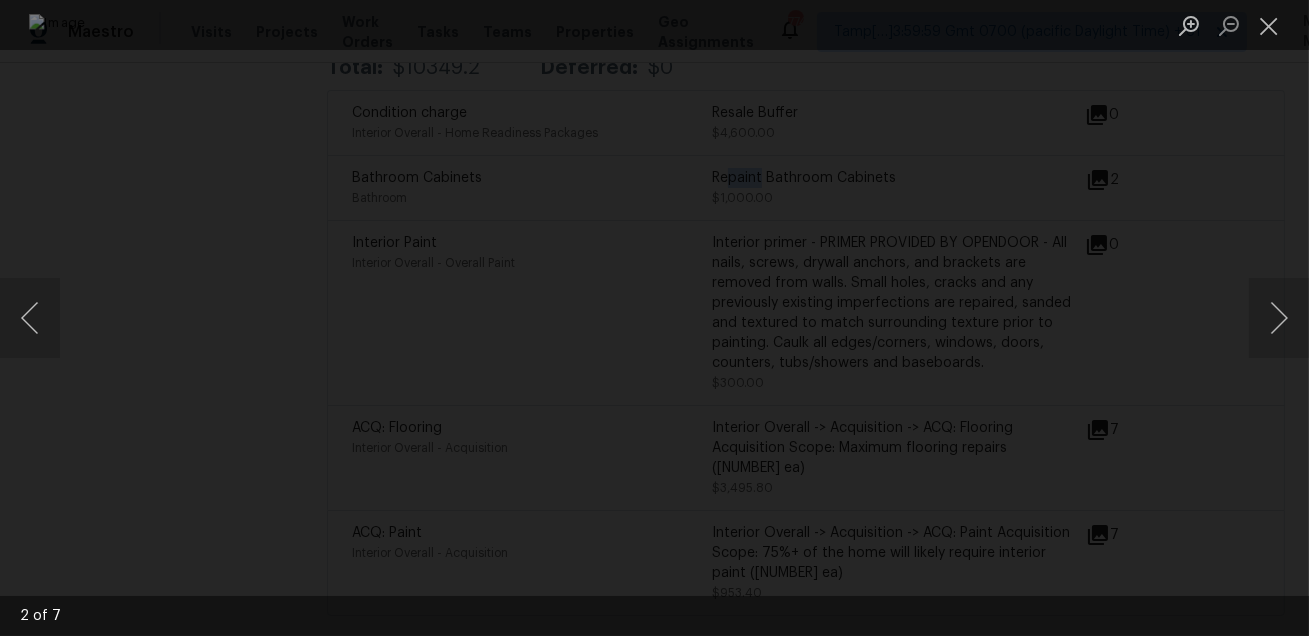 click at bounding box center [654, 318] 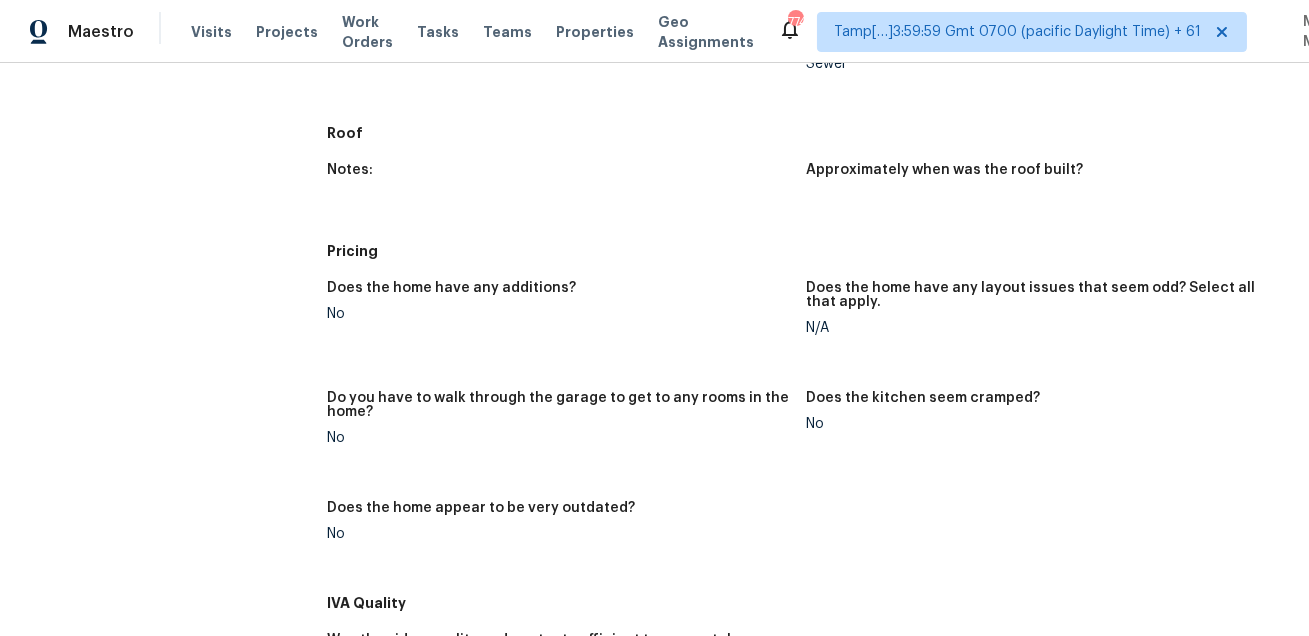 scroll, scrollTop: 0, scrollLeft: 0, axis: both 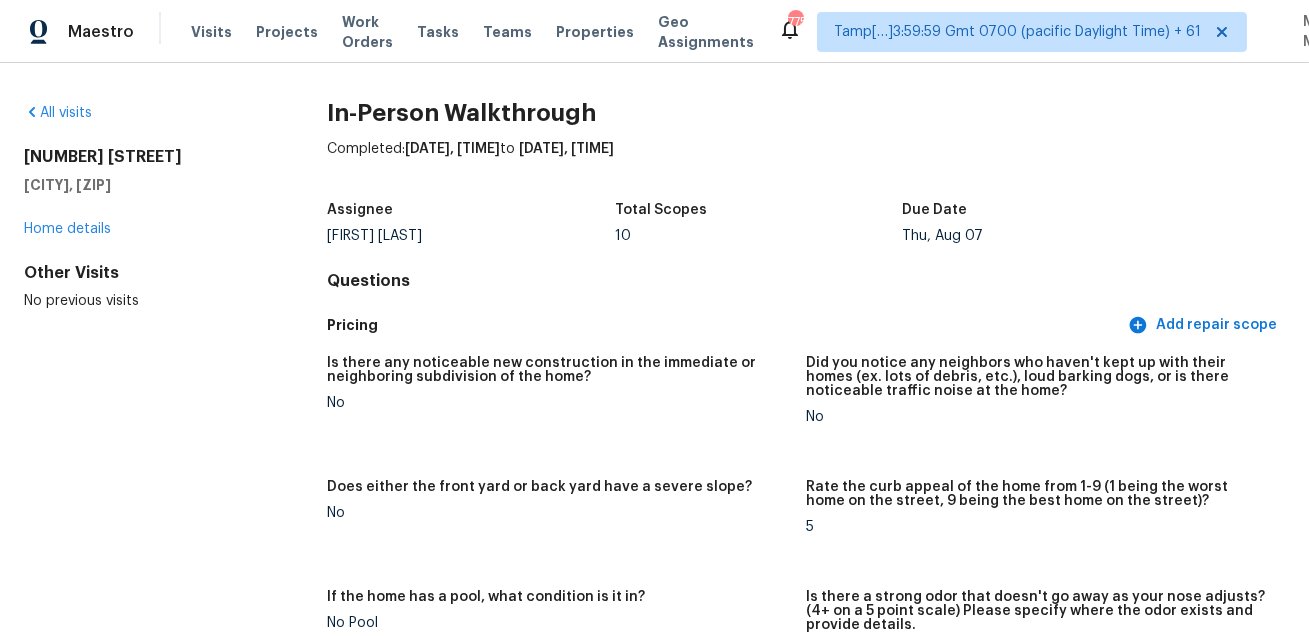 click on "Is there any noticeable new construction in the immediate or neighboring subdivision of the home? No Did you notice any neighbors who haven't kept up with their homes (ex. lots of debris, etc.), loud barking dogs, or is there noticeable traffic noise at the home? No Does either the front yard or back yard have a severe slope? No Rate the curb appeal of the home from 1-9 (1 being the worst home on the street, 9 being the best home on the street)? 5 If the home has a pool, what condition is it in? No Pool Is there a strong odor that doesn't go away as your nose adjusts? (4+ on a 5 point scale) Please specify where the odor exists and provide details. No Please rate the quality of the neighborhood from 1-5 3 If the home is a townhome, apartment, or condo: Where does the subject property sit with regards to the center of the complex? (E.g, Northeast furthest from the gate entry on the opposite side of the busy road)" at bounding box center (806, 585) 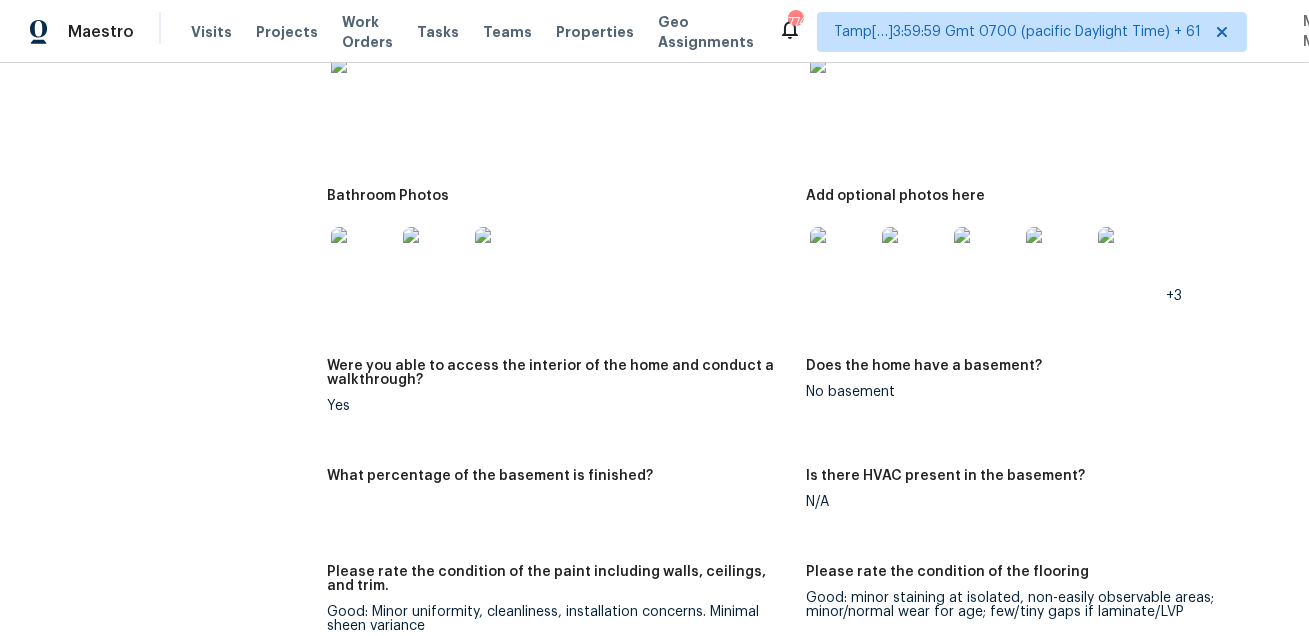 scroll, scrollTop: 3040, scrollLeft: 0, axis: vertical 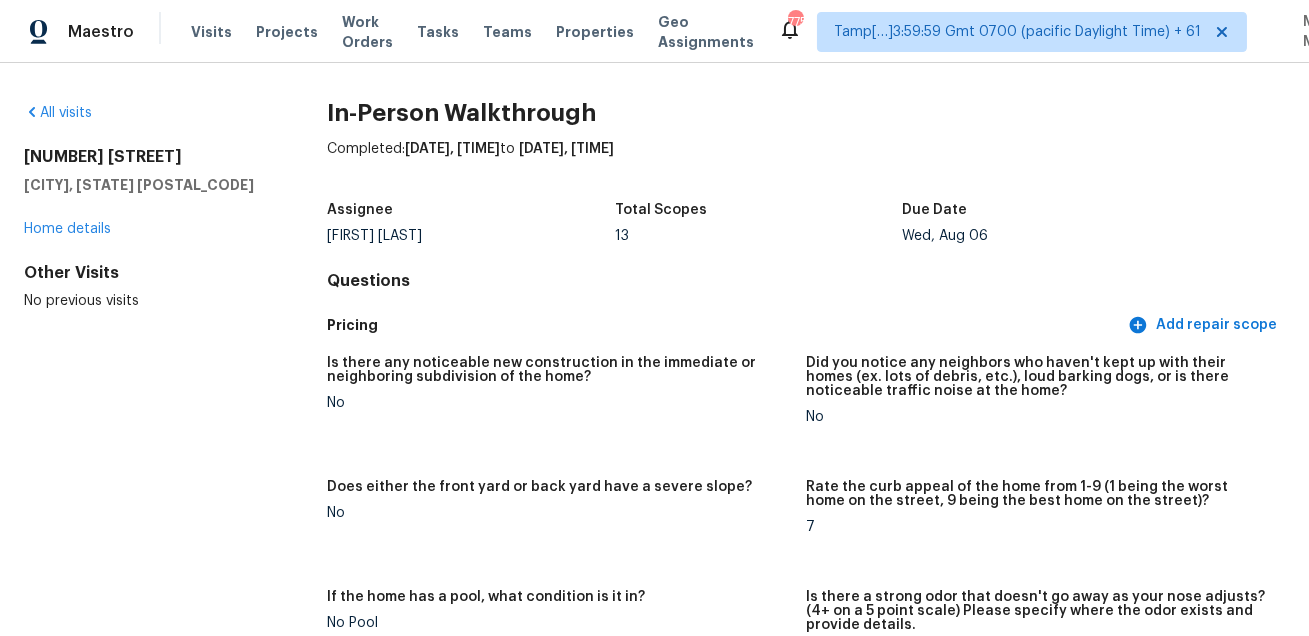click on "In-Person Walkthrough Completed:  [DATE], [TIME]  to   [DATE], [TIME] Assignee [FIRST] [LAST] Total Scopes 13 Due Date Wed, Aug 06 Questions Pricing Add repair scope Is there any noticeable new construction in the immediate or neighboring subdivision of the home? No Did you notice any neighbors who haven't kept up with their homes (ex. lots of debris, etc.), loud barking dogs, or is there noticeable traffic noise at the home? No Does either the front yard or back yard have a severe slope? No Rate the curb appeal of the home from 1-9 (1 being the worst home on the street, 9 being the best home on the street)? 7 If the home has a pool, what condition is it in? No Pool Is there a strong odor that doesn't go away as your nose adjusts? (4+ on a 5 point scale) Please specify where the odor exists and provide details. No Please rate the quality of the neighborhood from 1-5 2 Exterior Add repair scope Notes:  +2  +13 No" at bounding box center (806, 3690) 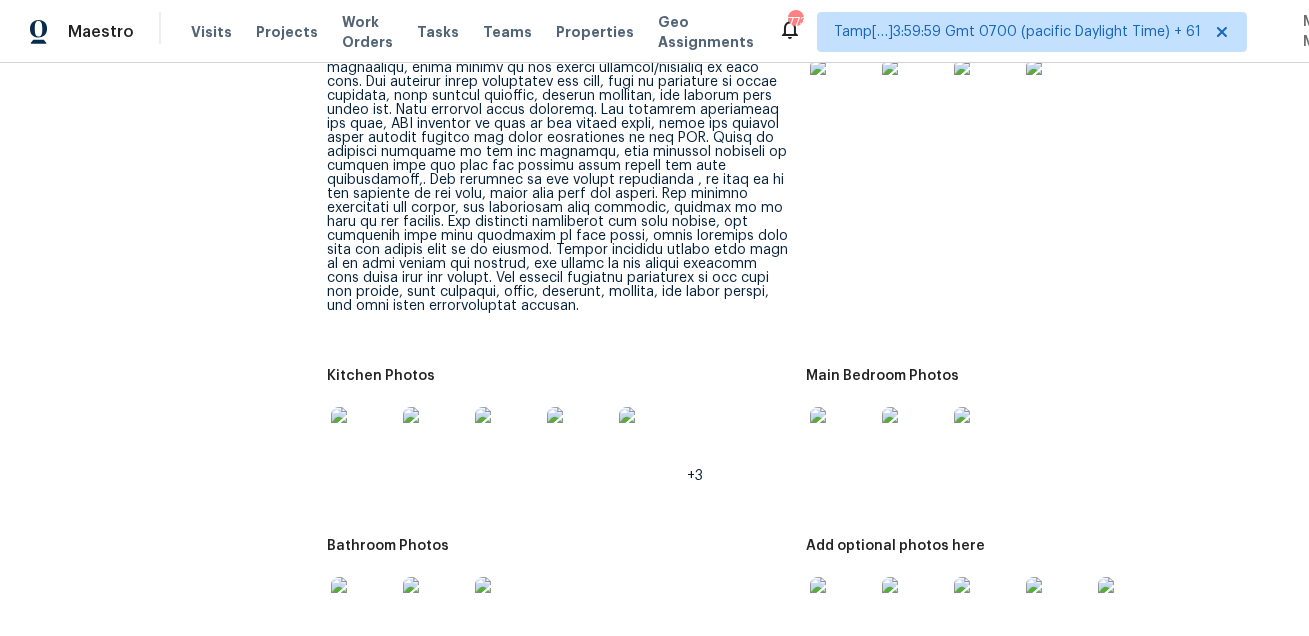 scroll, scrollTop: 2295, scrollLeft: 0, axis: vertical 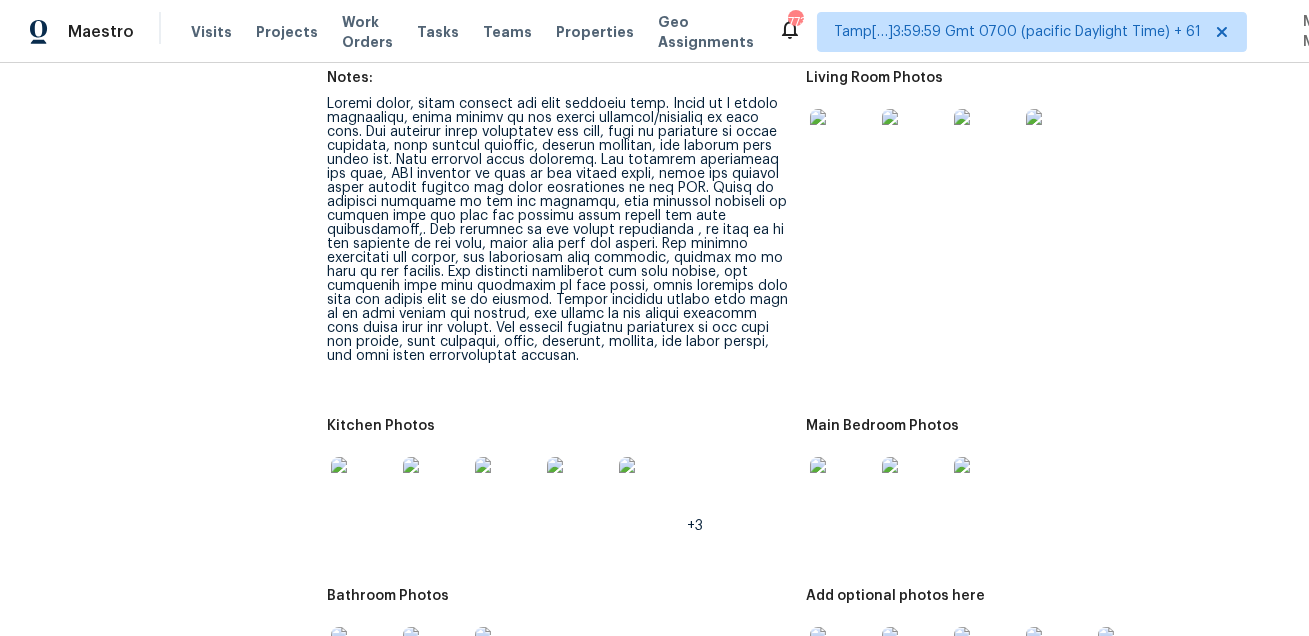 click at bounding box center [842, 141] 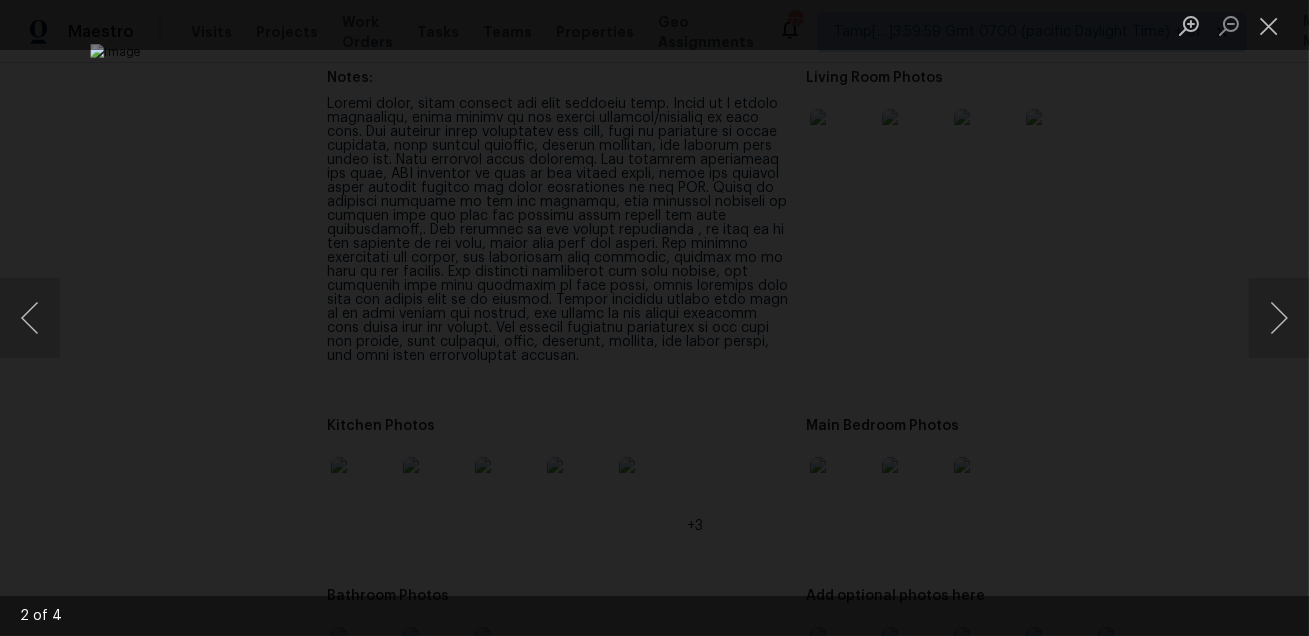 click at bounding box center (654, 318) 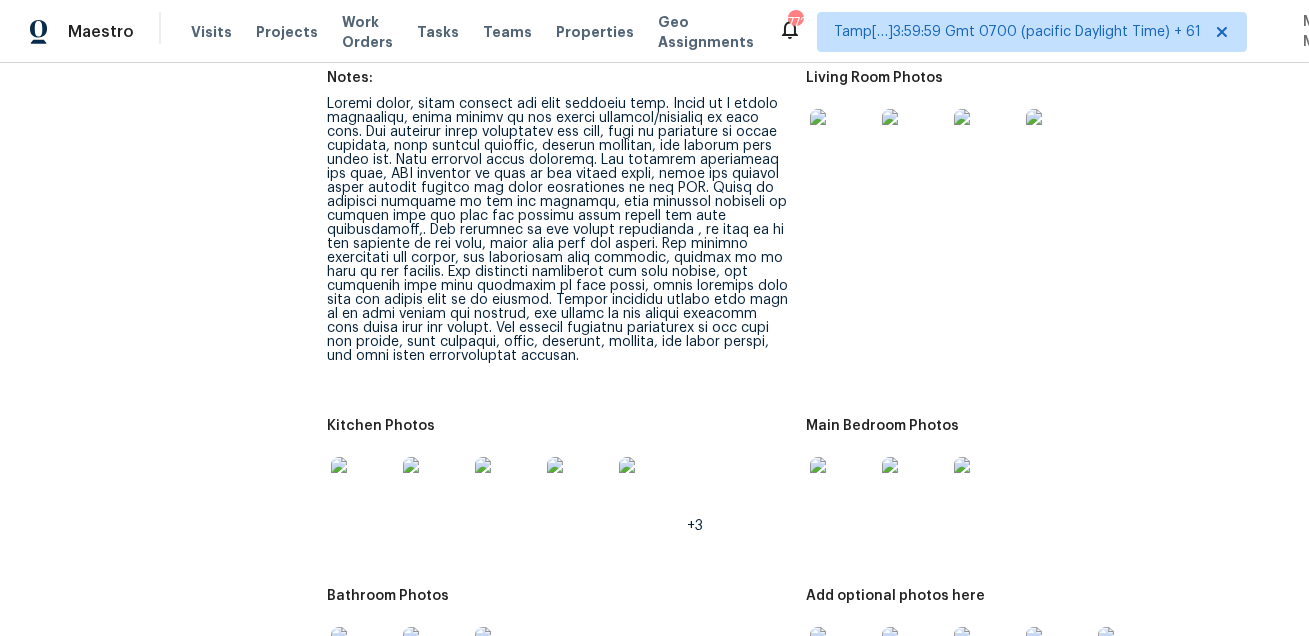 click at bounding box center [363, 489] 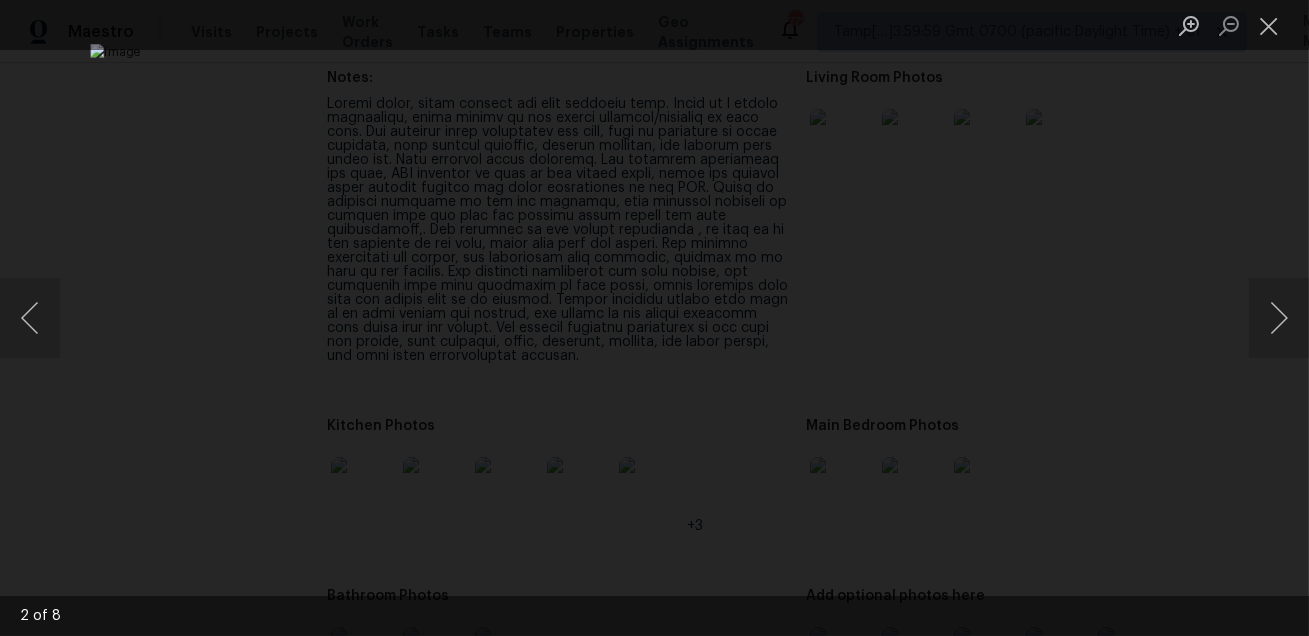 click at bounding box center (654, 318) 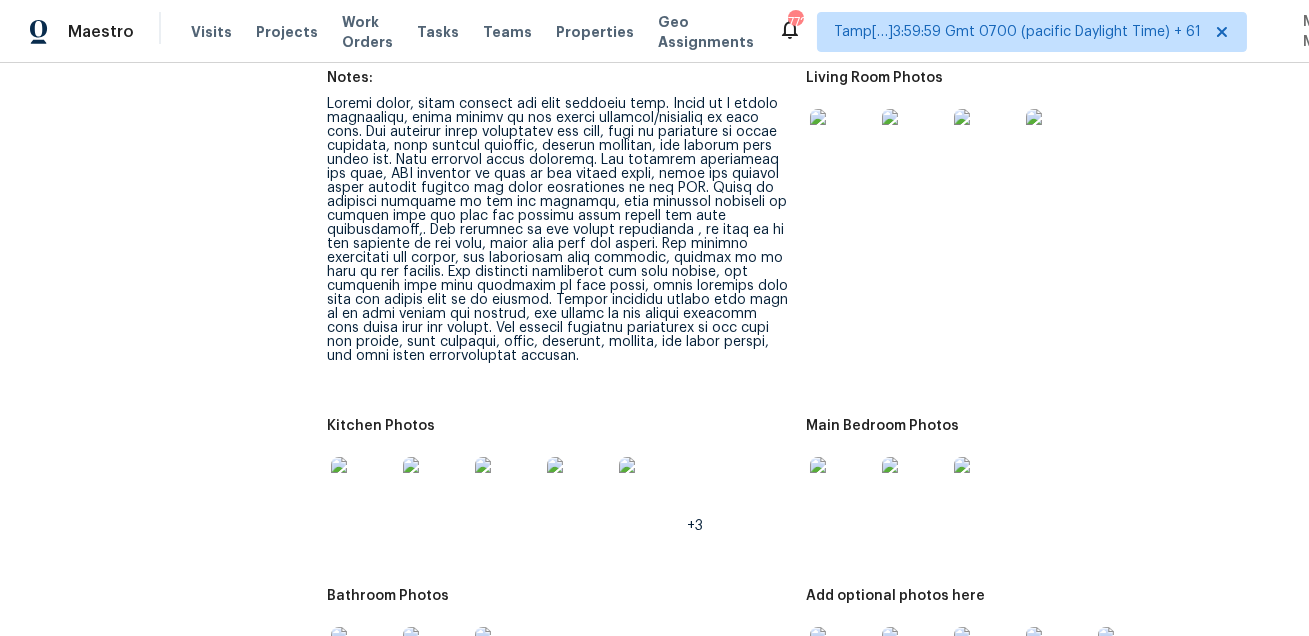 click at bounding box center (842, 489) 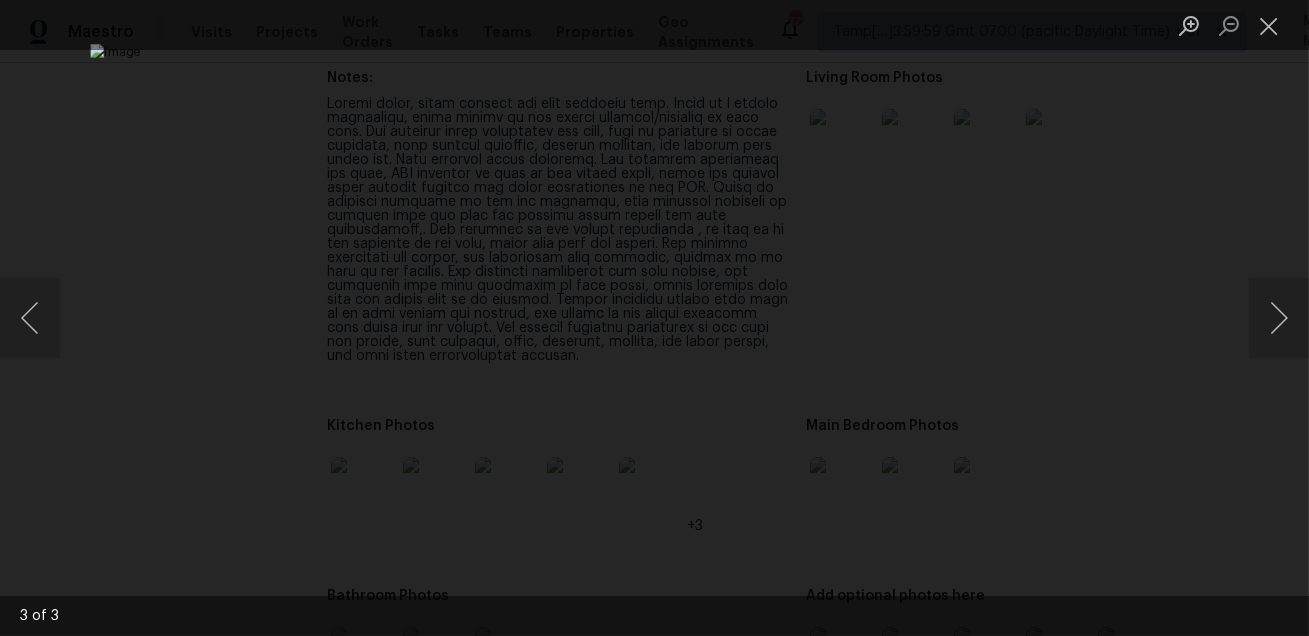 click at bounding box center [654, 318] 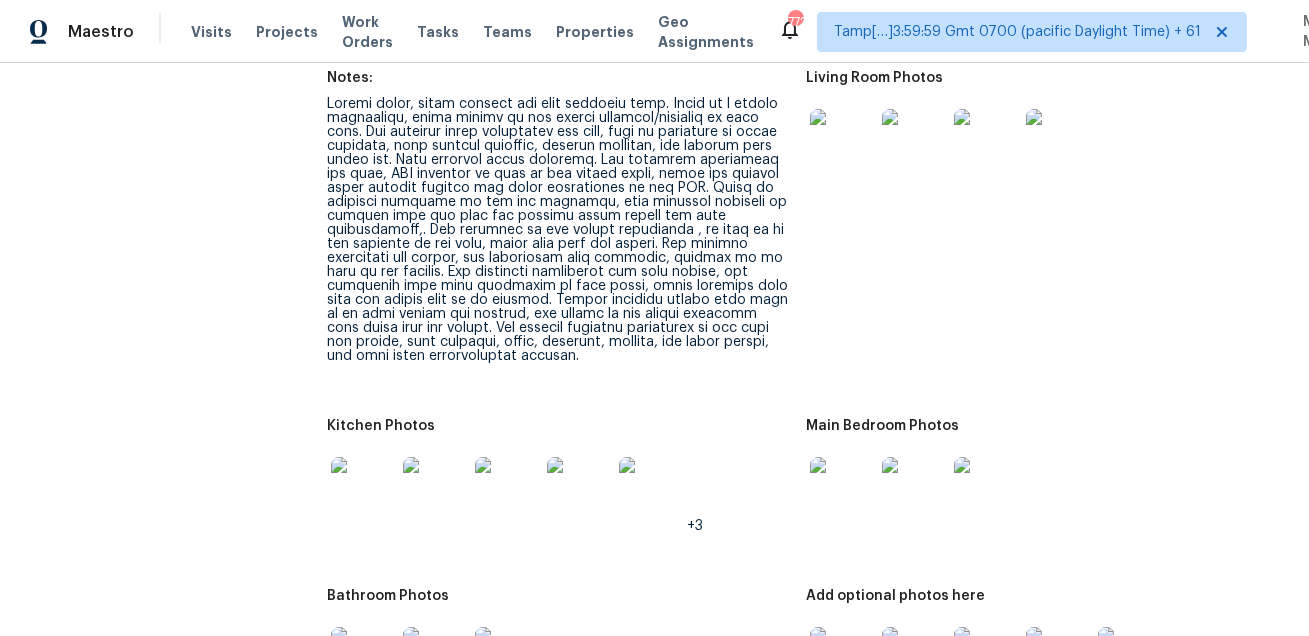 click at bounding box center [842, 489] 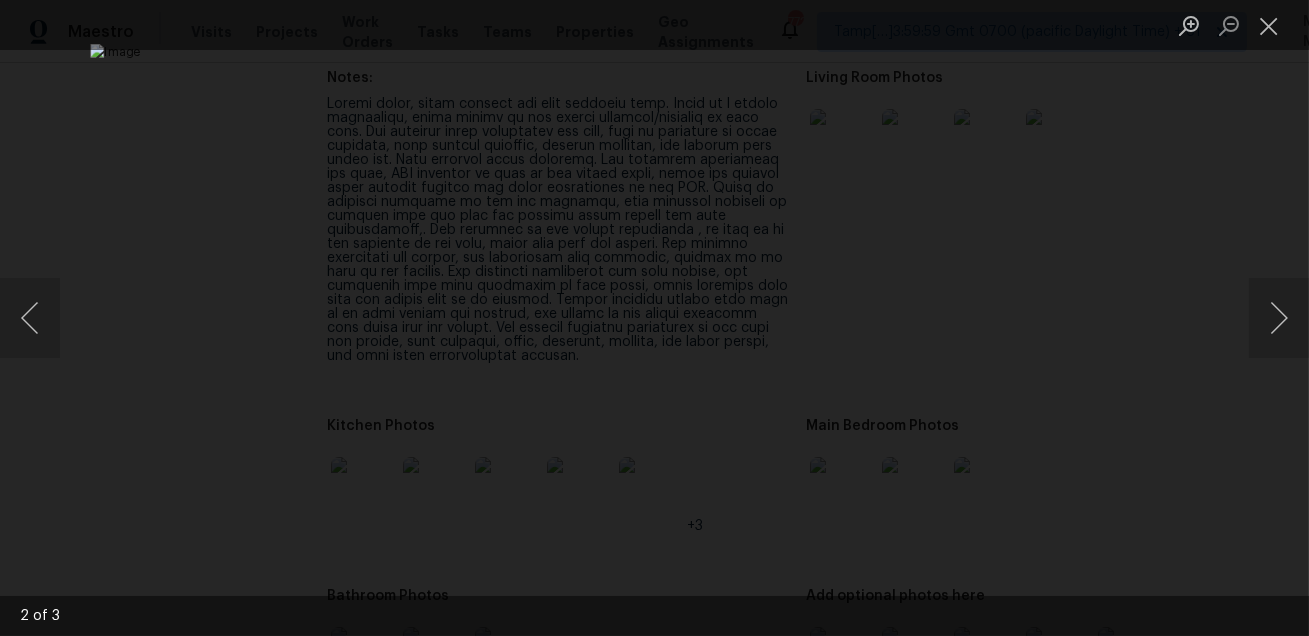 click at bounding box center [654, 318] 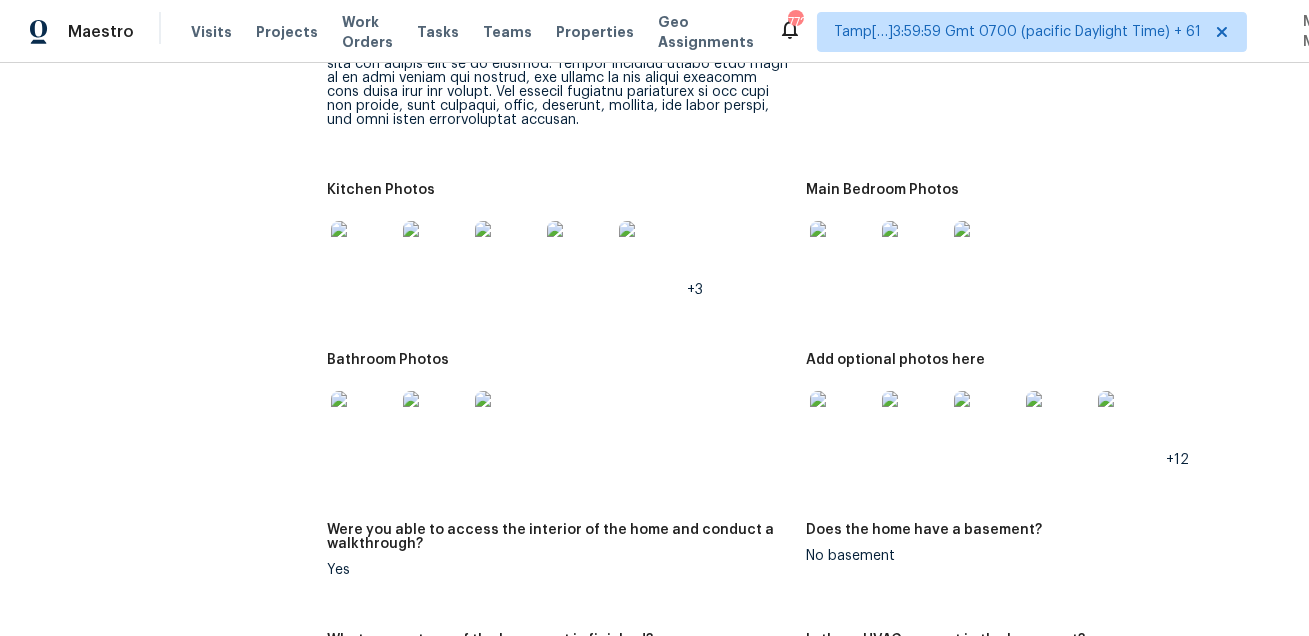 scroll, scrollTop: 2559, scrollLeft: 0, axis: vertical 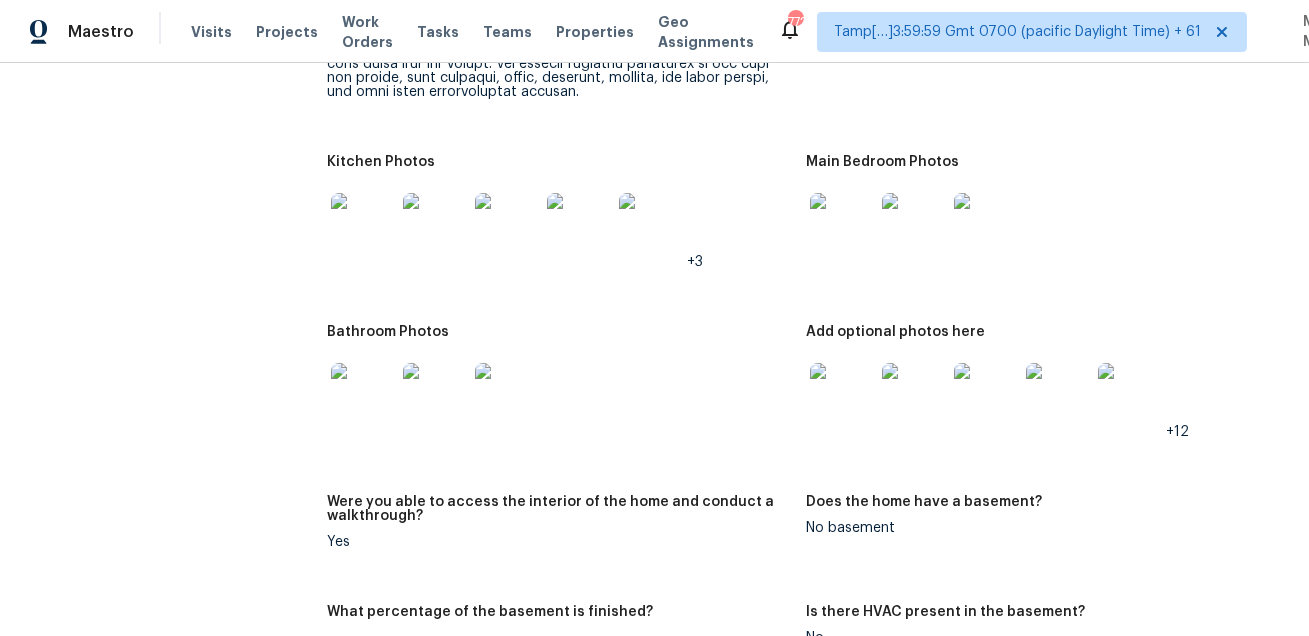 click at bounding box center [363, 395] 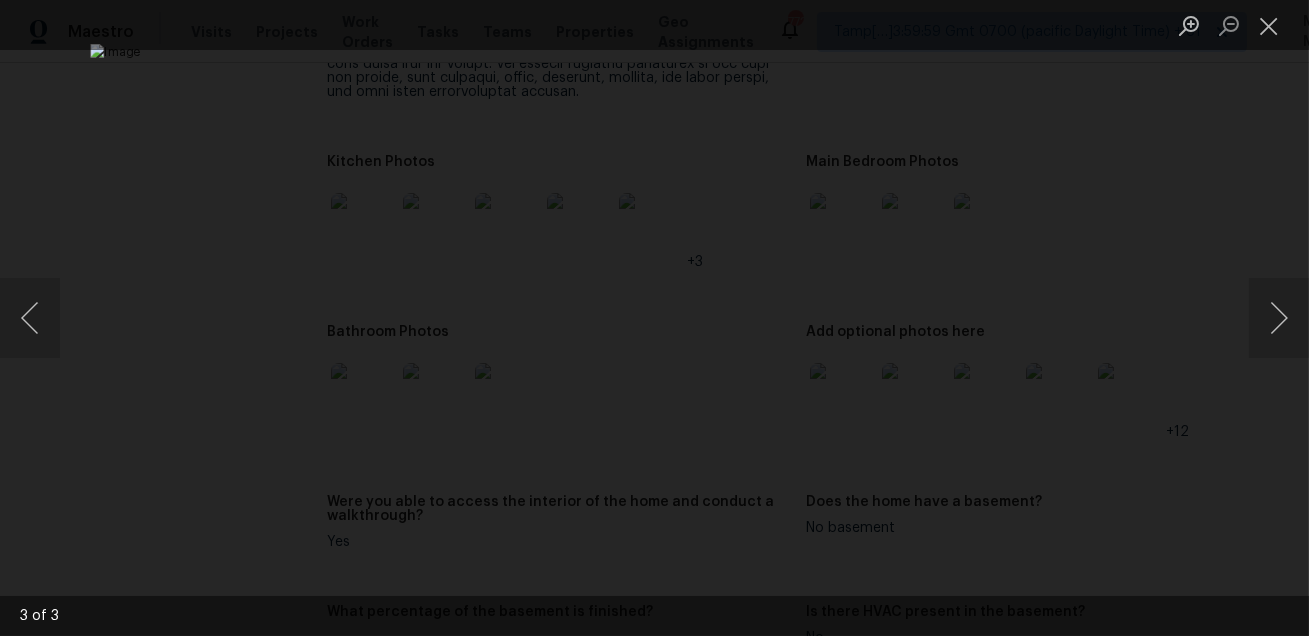 click at bounding box center [654, 318] 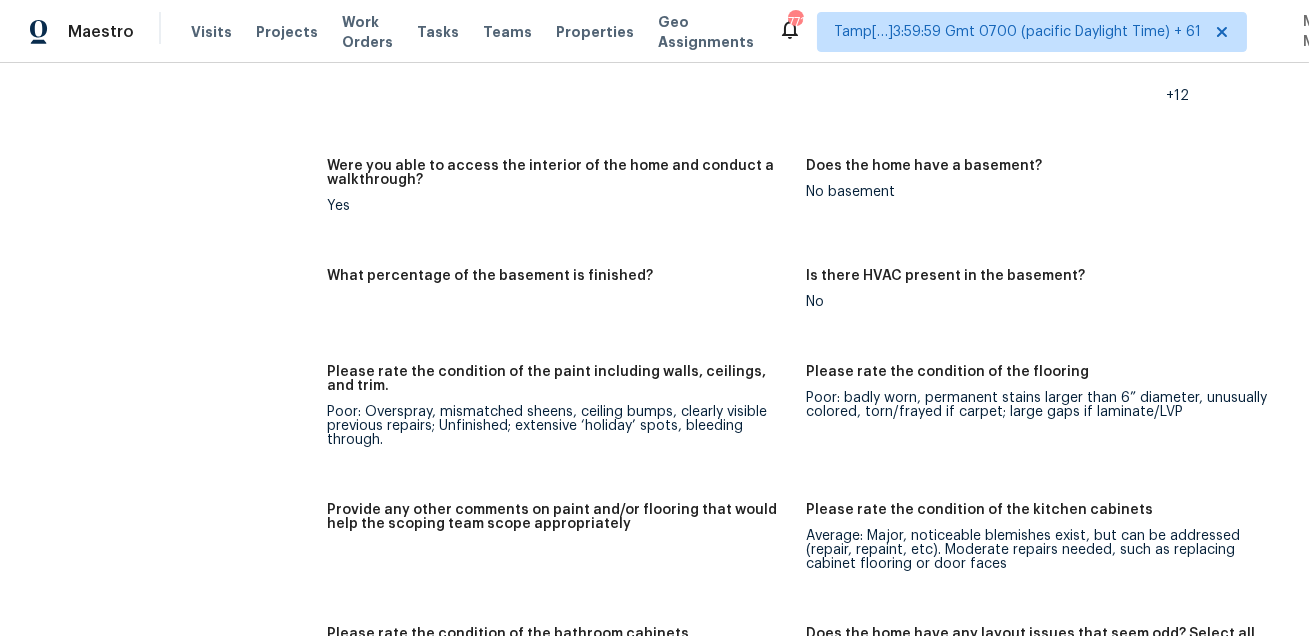 scroll, scrollTop: 2789, scrollLeft: 0, axis: vertical 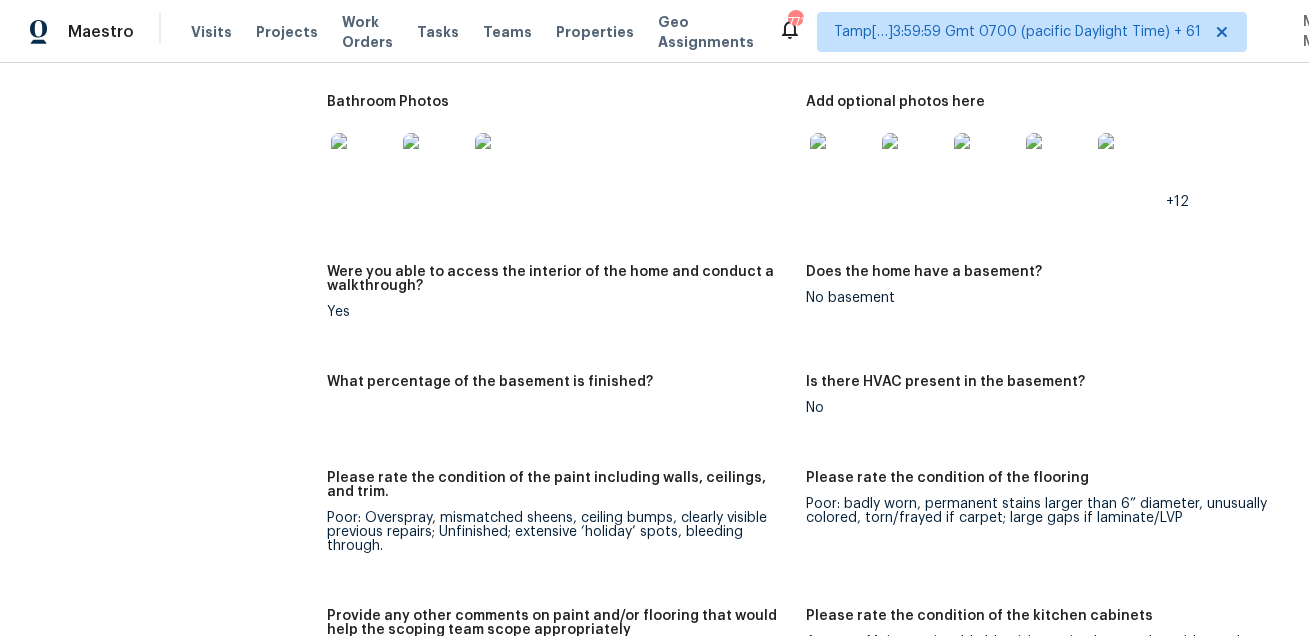 click at bounding box center [842, 165] 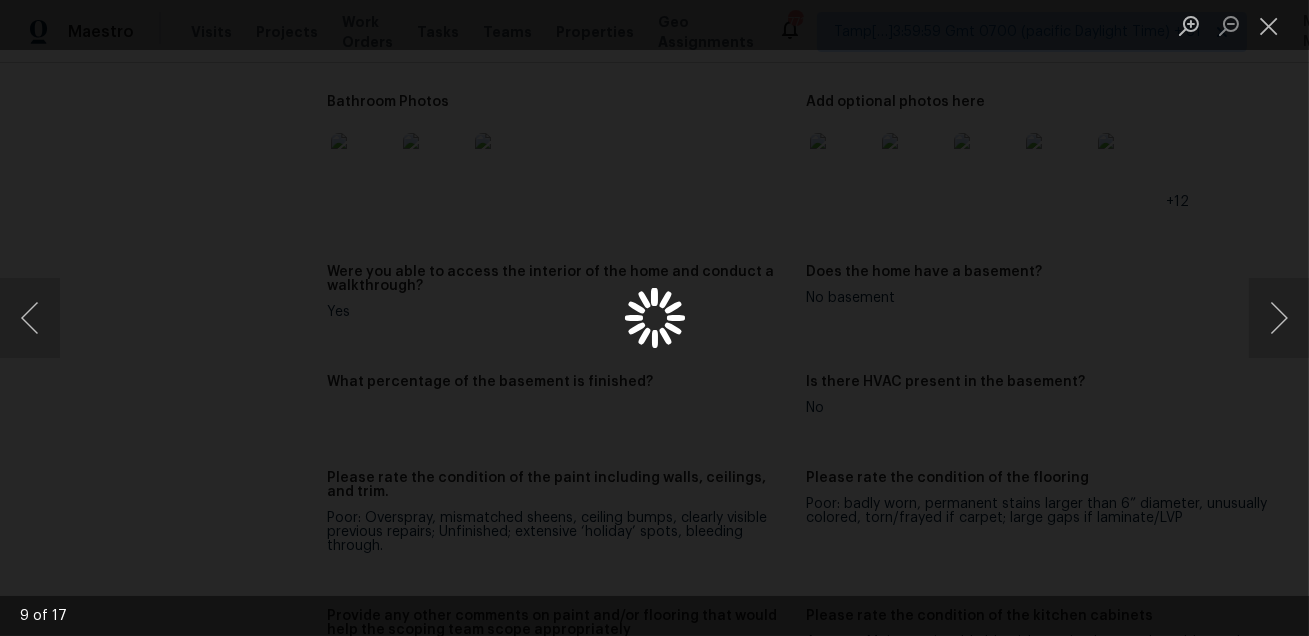 click at bounding box center [654, 318] 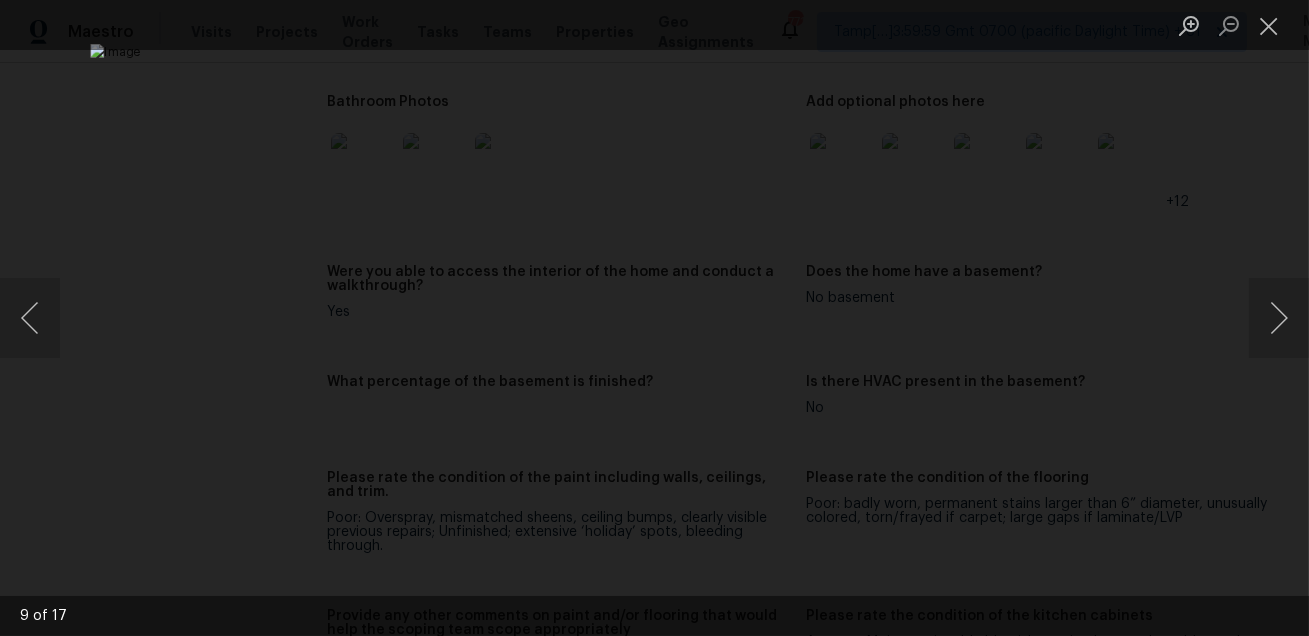 click at bounding box center (654, 318) 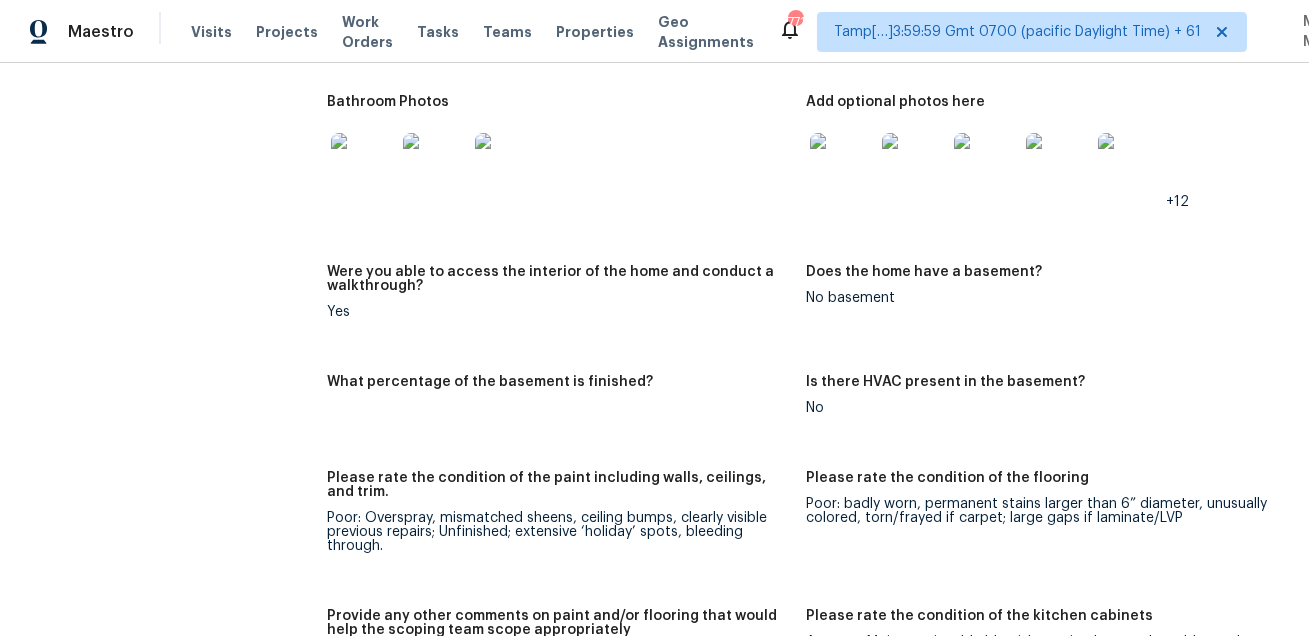 click at bounding box center (363, 165) 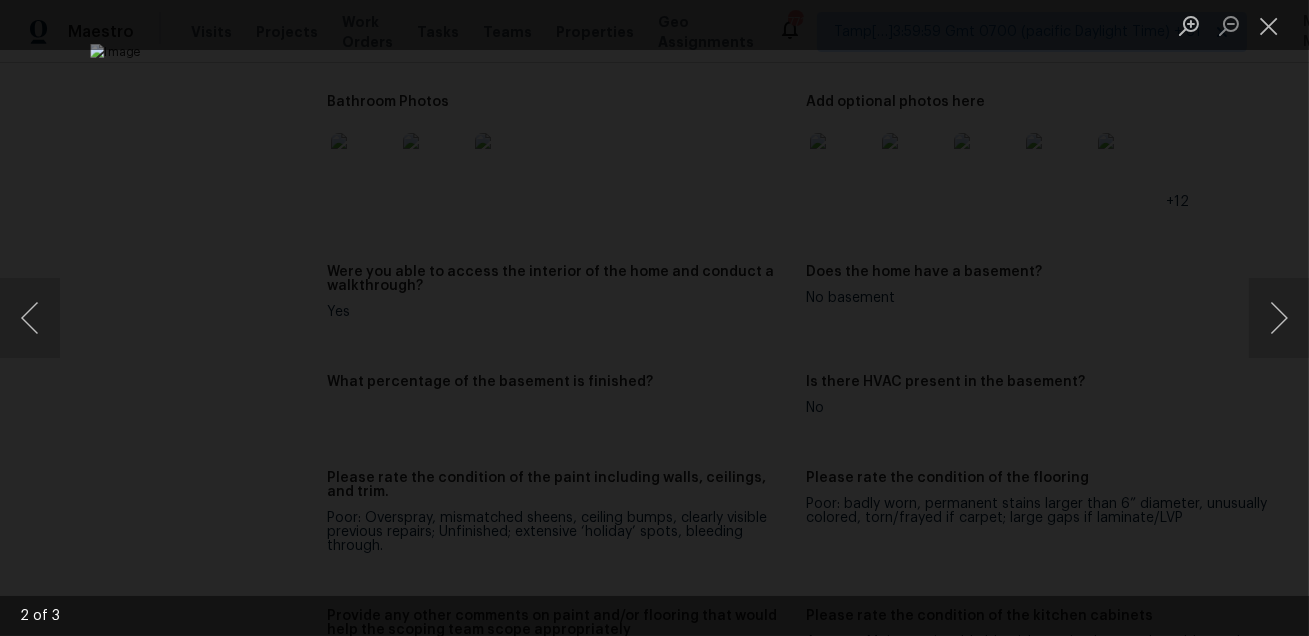 click at bounding box center [654, 318] 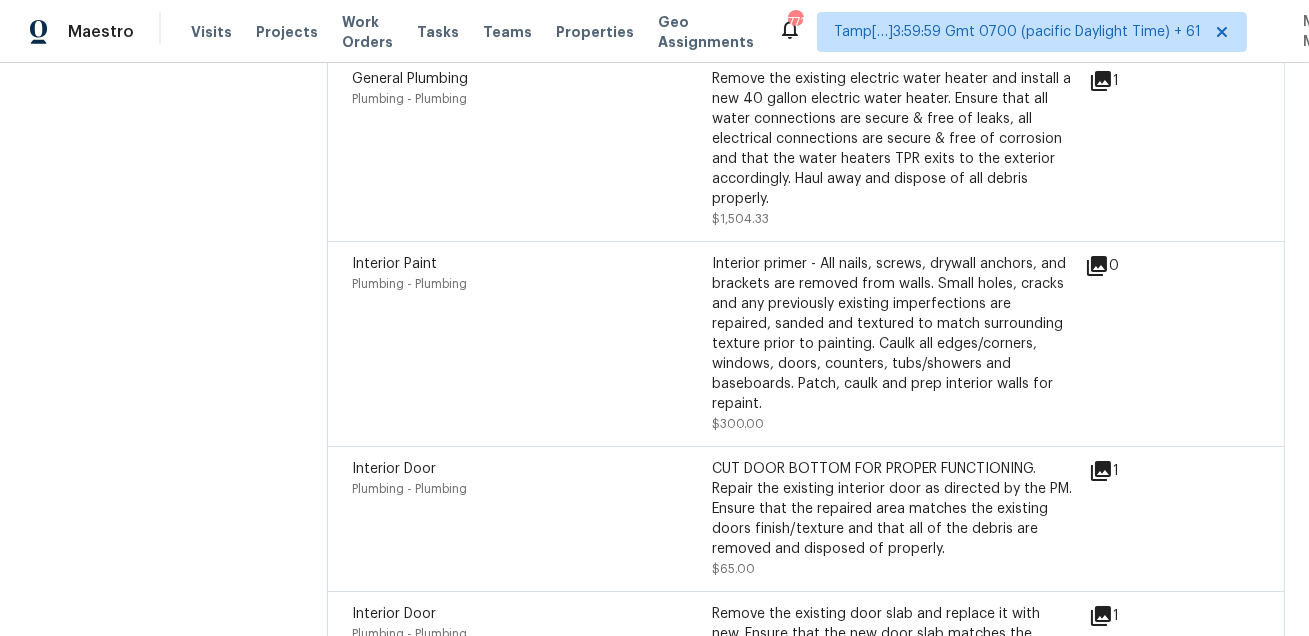 scroll, scrollTop: 2230, scrollLeft: 0, axis: vertical 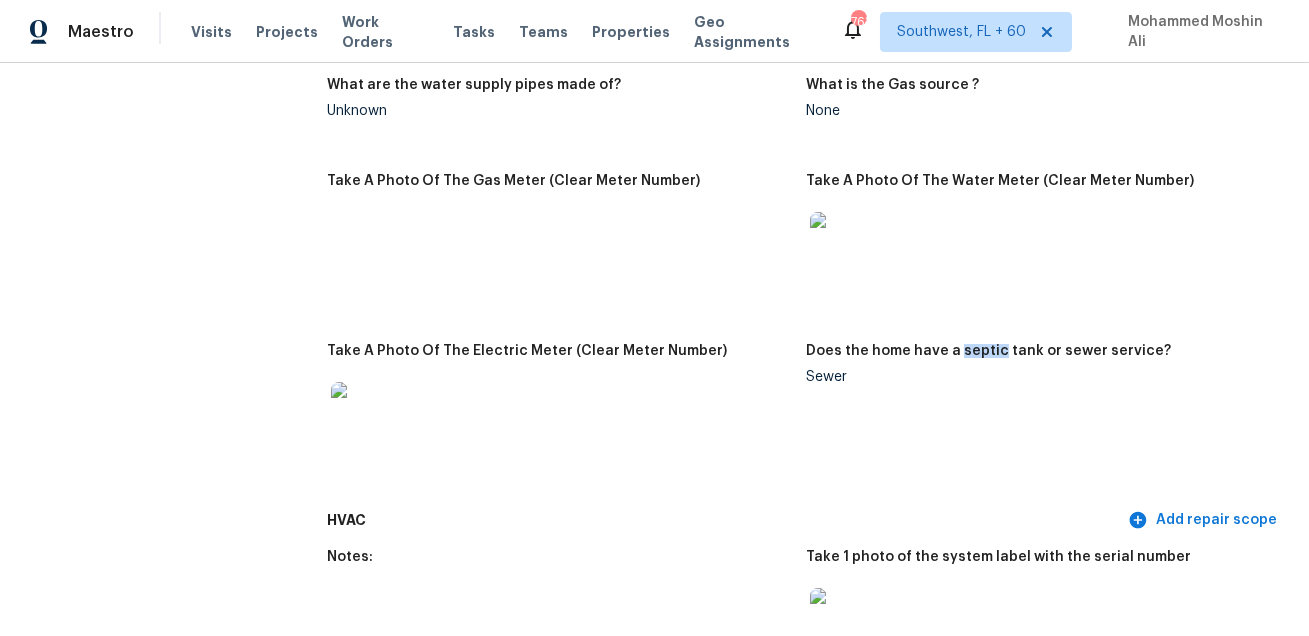 click on "Take A Photo Of The Gas Meter (Clear Meter Number)" at bounding box center (566, 247) 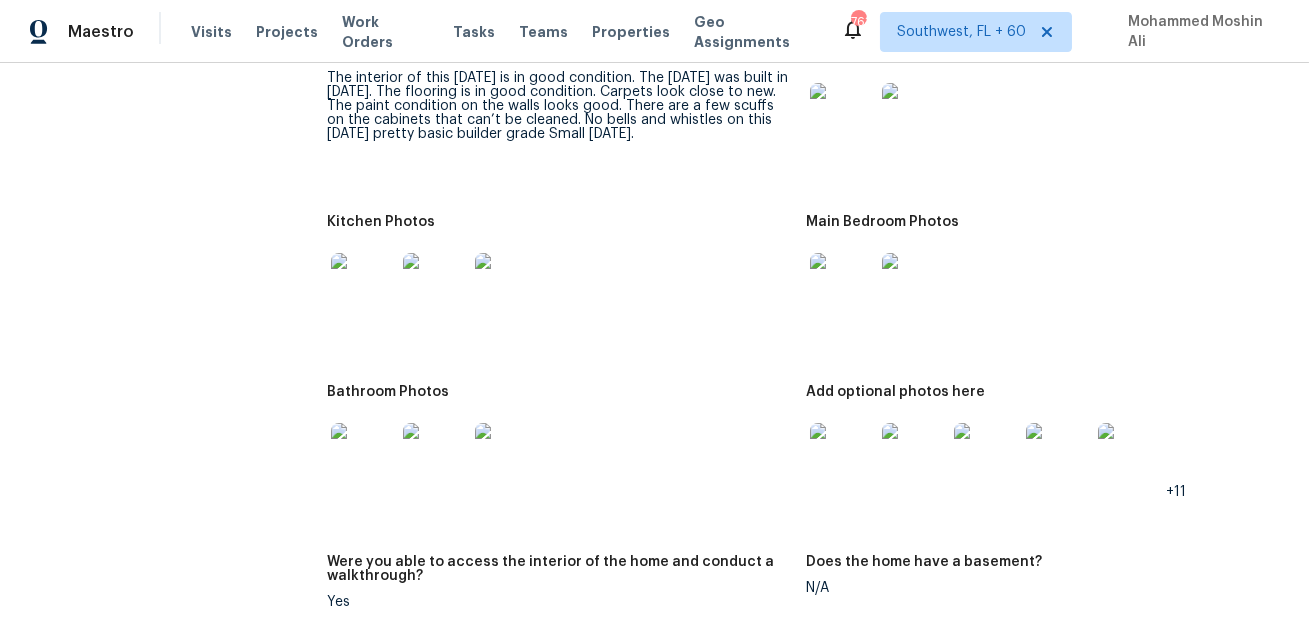 scroll, scrollTop: 2266, scrollLeft: 0, axis: vertical 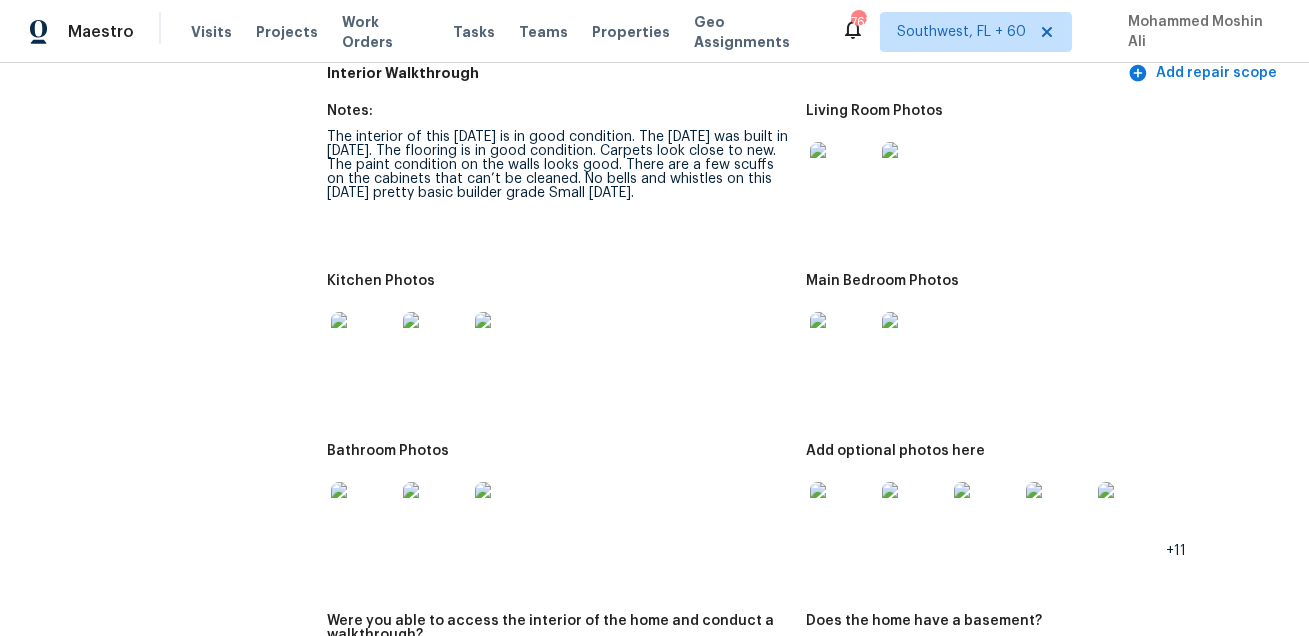 click on "Notes: The interior of this home is in good condition. The home was built in 2018. The flooring is in good condition. Carpets look close to new. The paint condition on the walls looks good. There are a few scuffs on the cabinets that can’t be cleaned. No bells and whistles on this home pretty basic builder grade Small home." at bounding box center [566, 177] 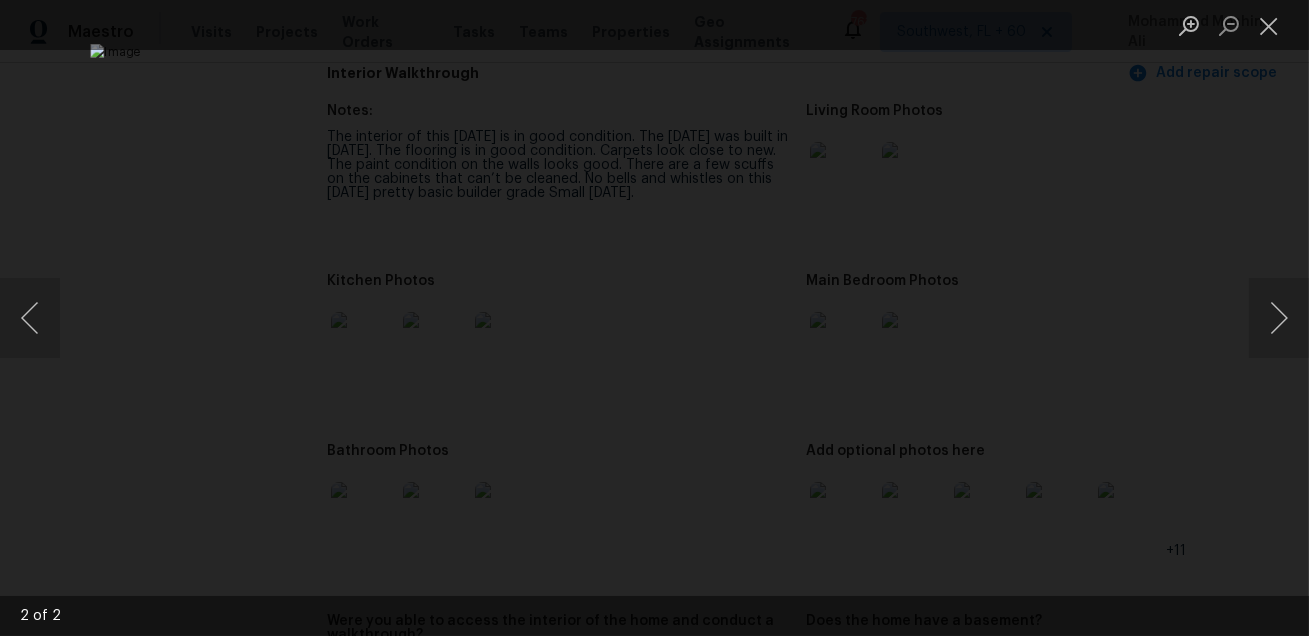 click at bounding box center [654, 318] 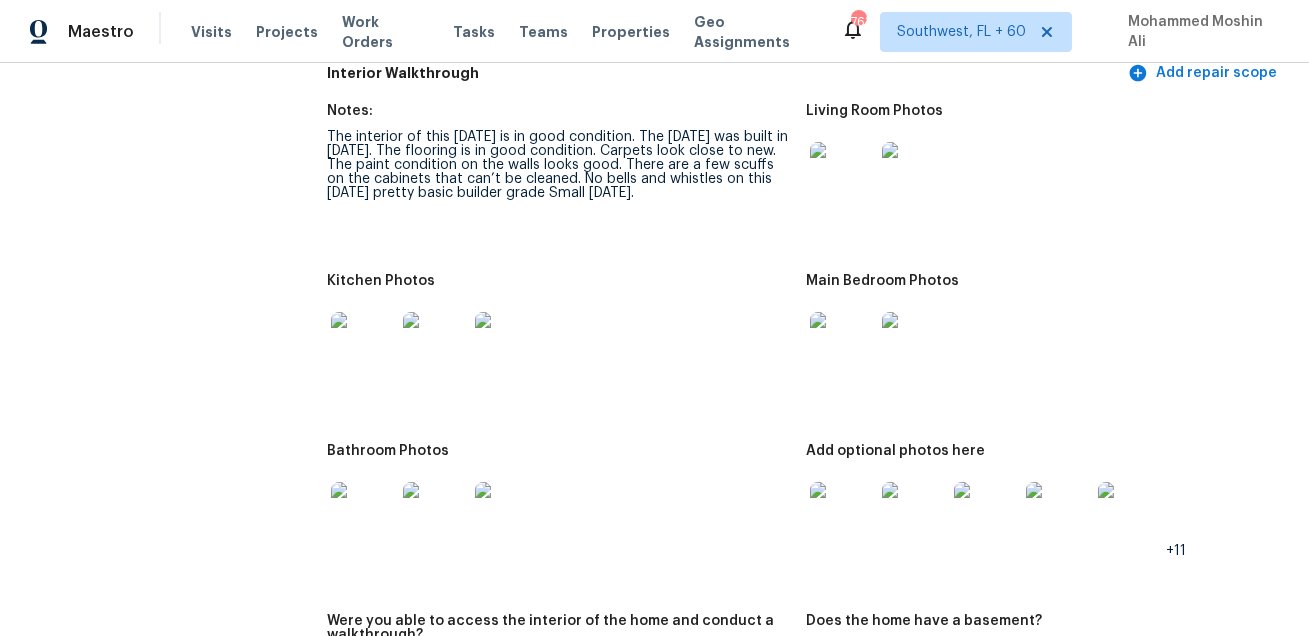 click at bounding box center [363, 344] 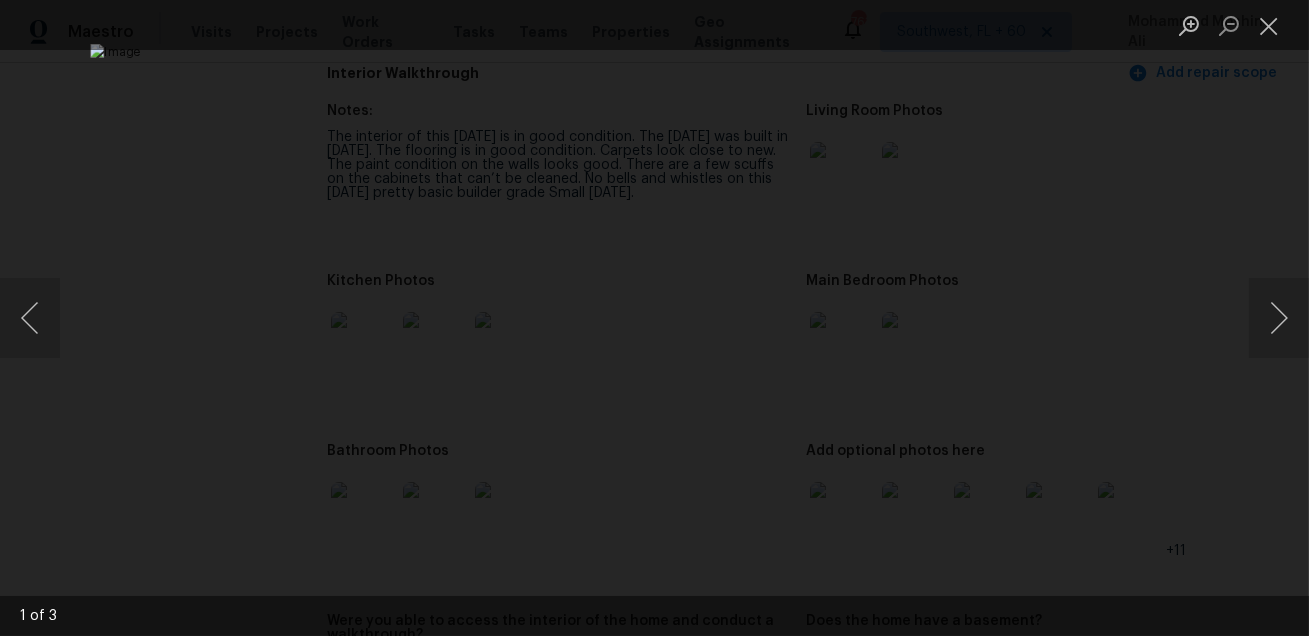 click at bounding box center (654, 318) 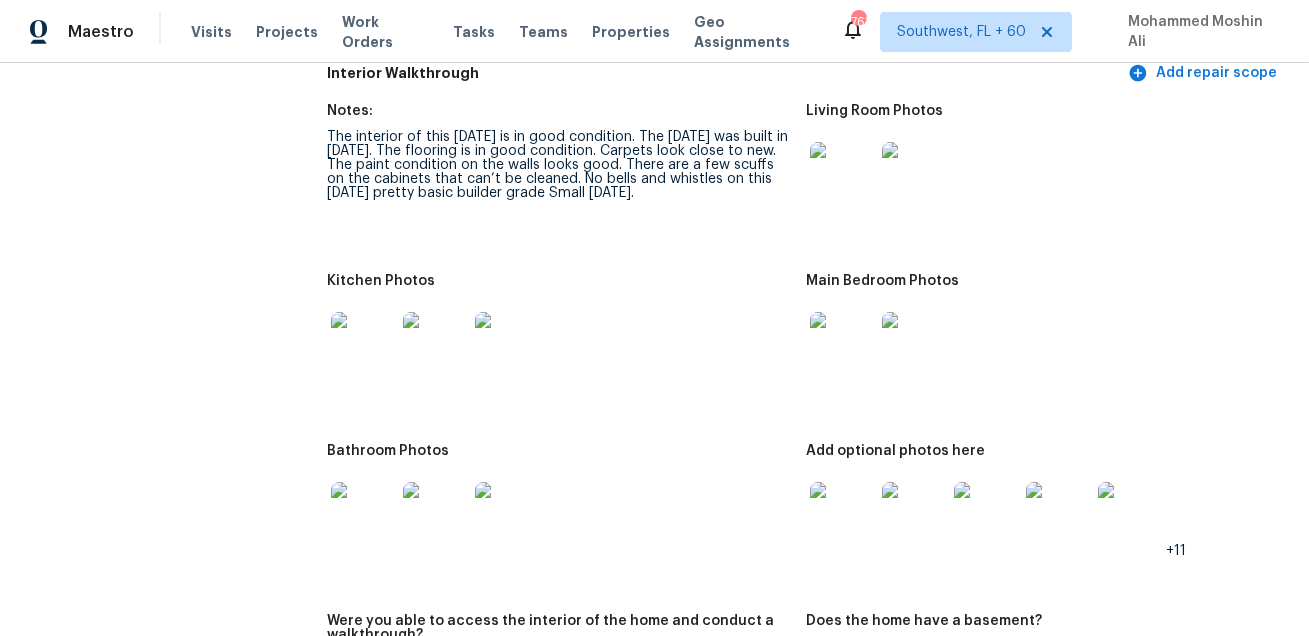 scroll, scrollTop: 2375, scrollLeft: 0, axis: vertical 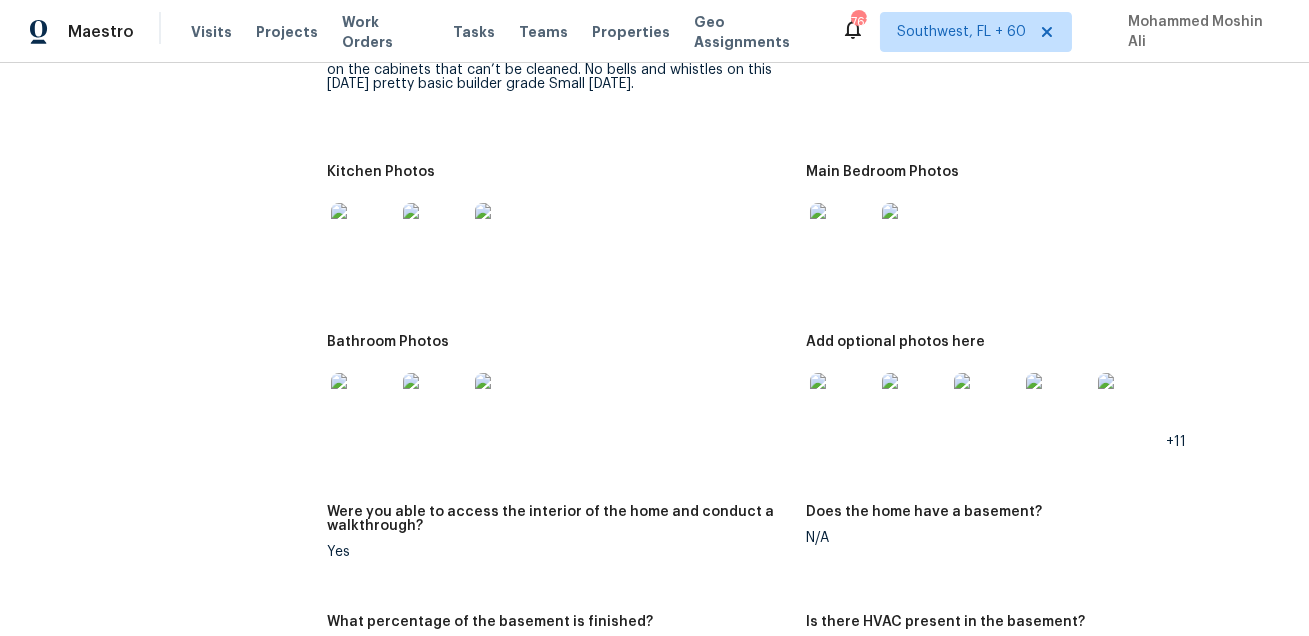 click at bounding box center (842, 235) 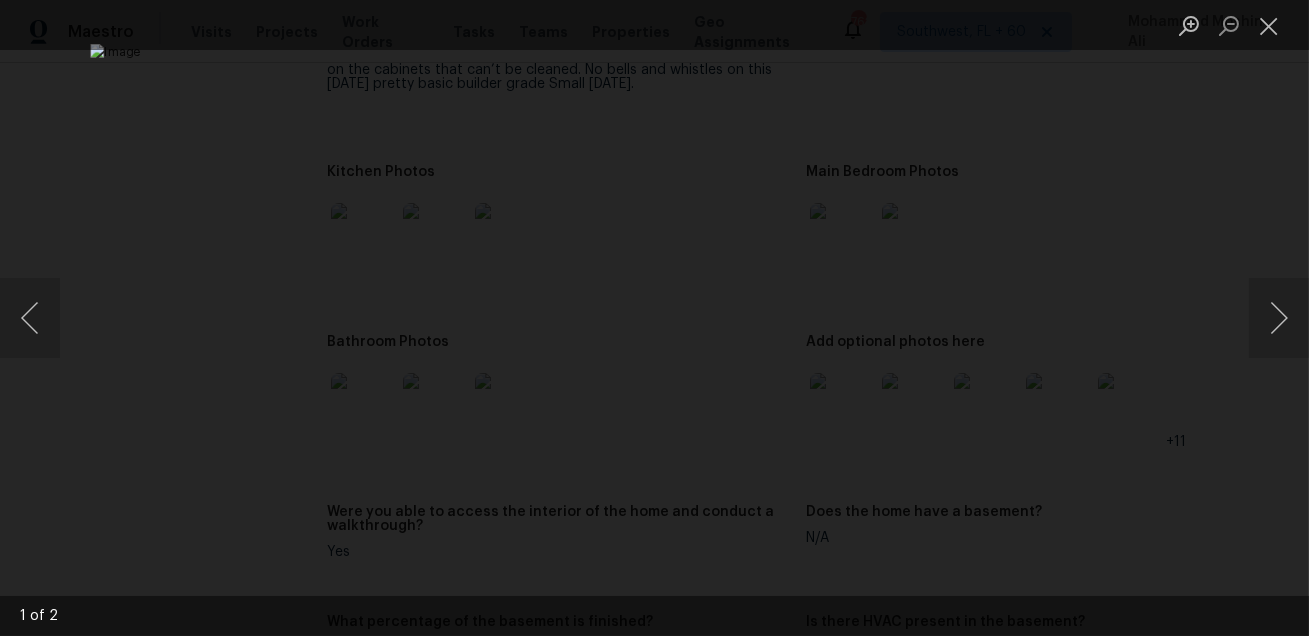 click at bounding box center (654, 318) 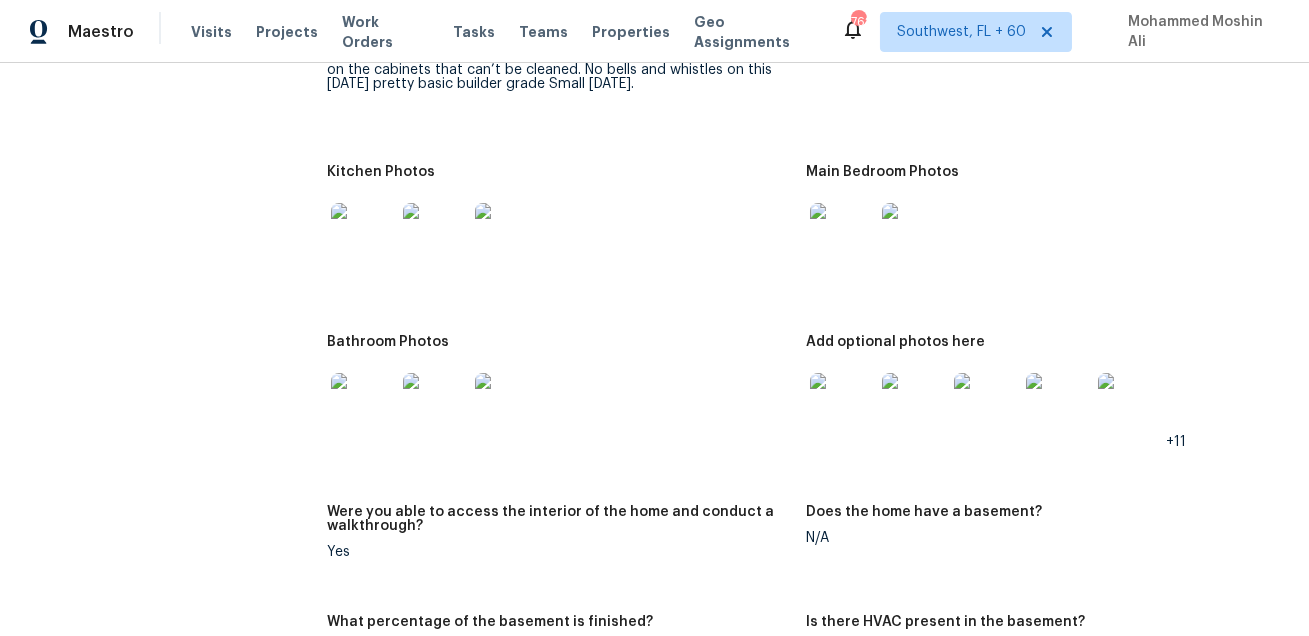 click at bounding box center [363, 405] 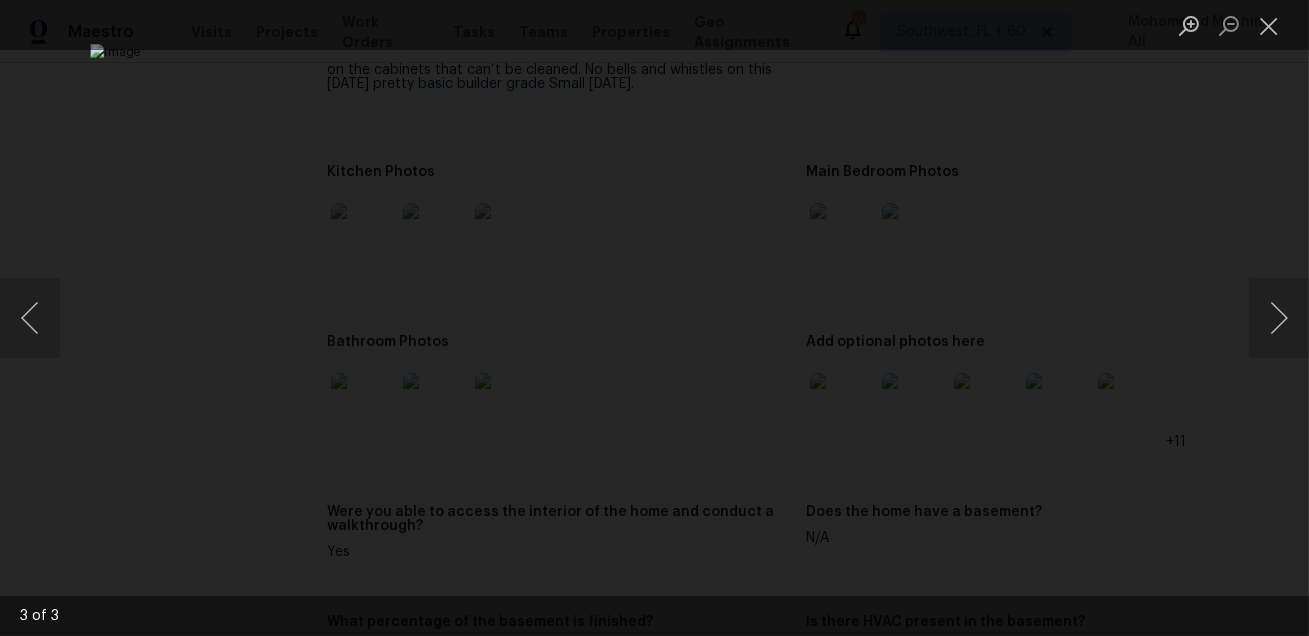 click at bounding box center [654, 318] 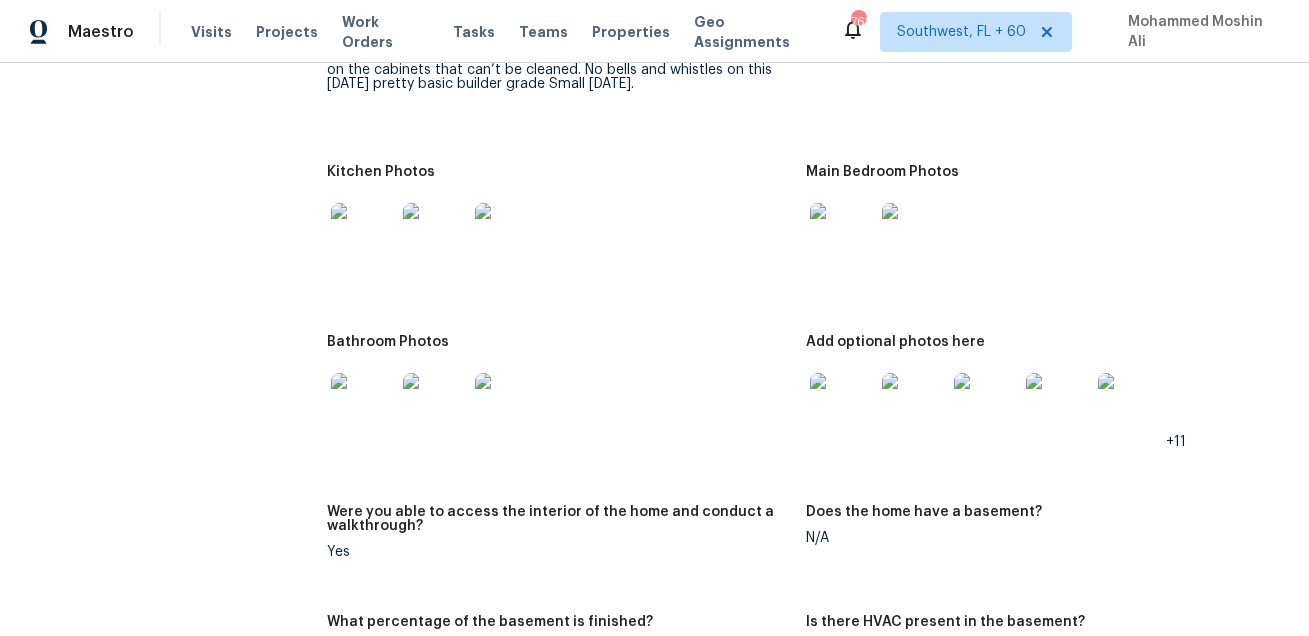 scroll, scrollTop: 2482, scrollLeft: 0, axis: vertical 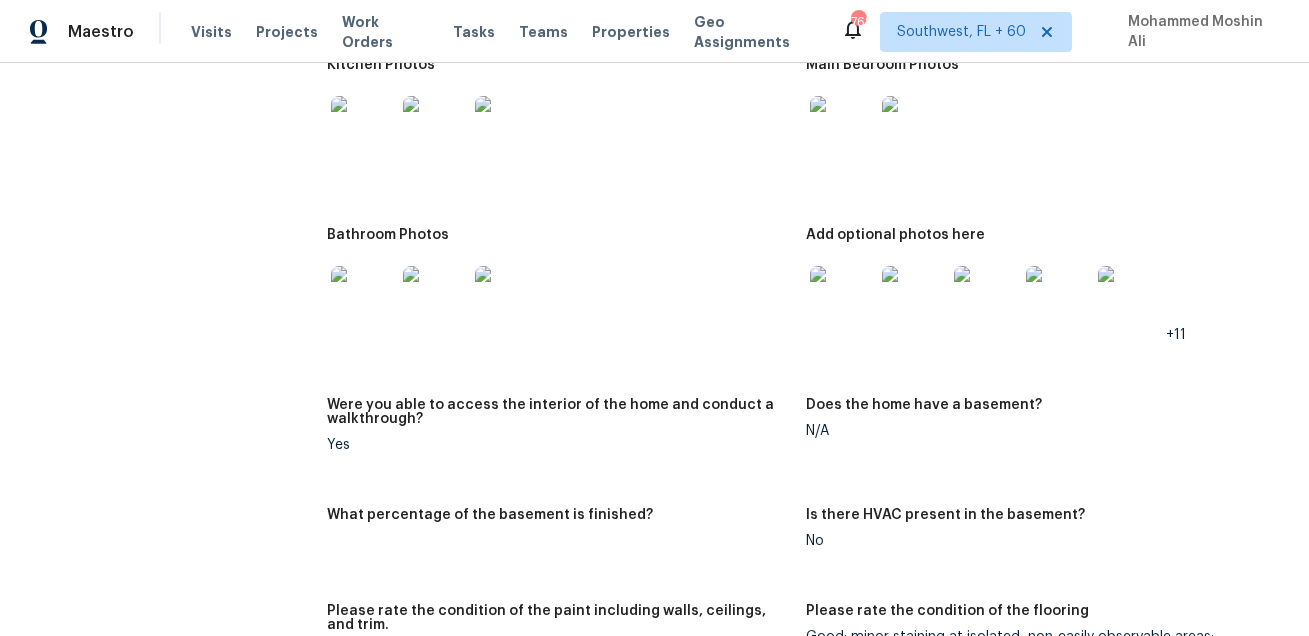 click at bounding box center [842, 298] 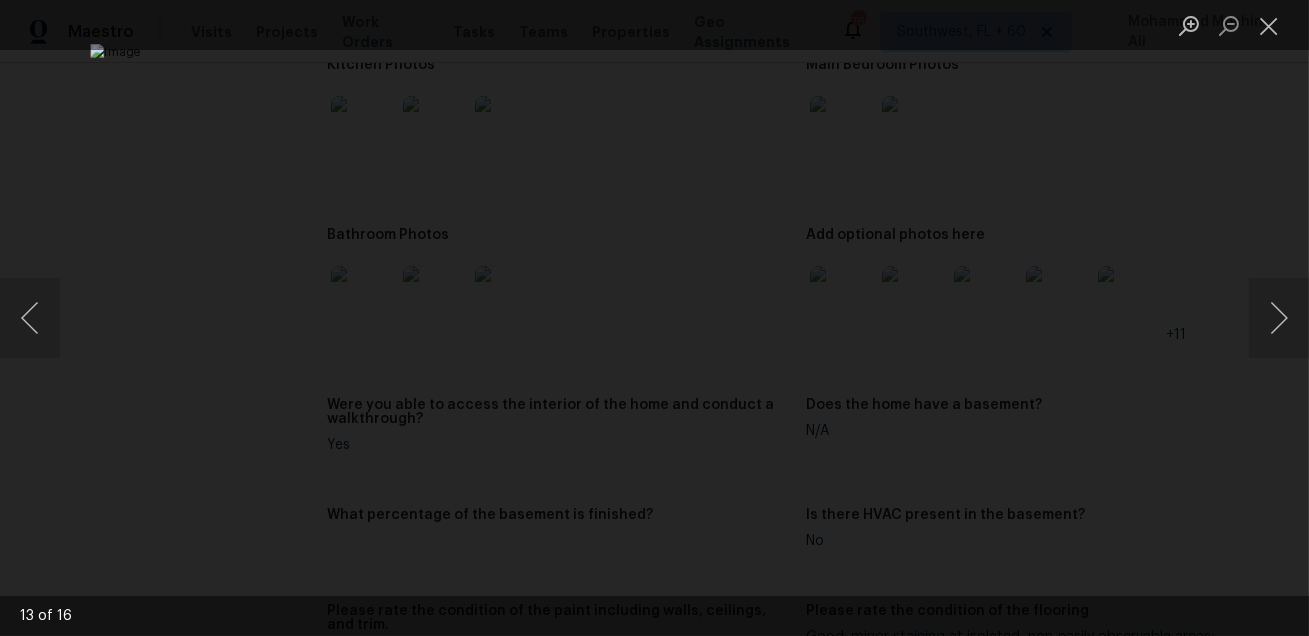 click at bounding box center (654, 318) 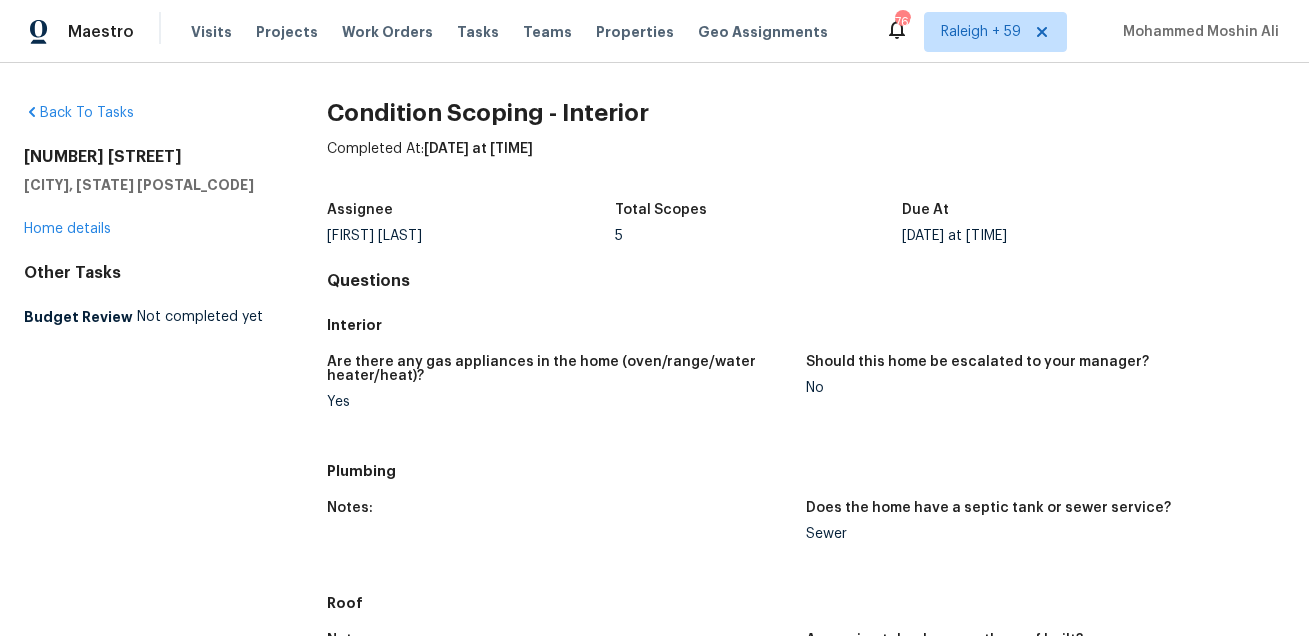 scroll, scrollTop: 0, scrollLeft: 0, axis: both 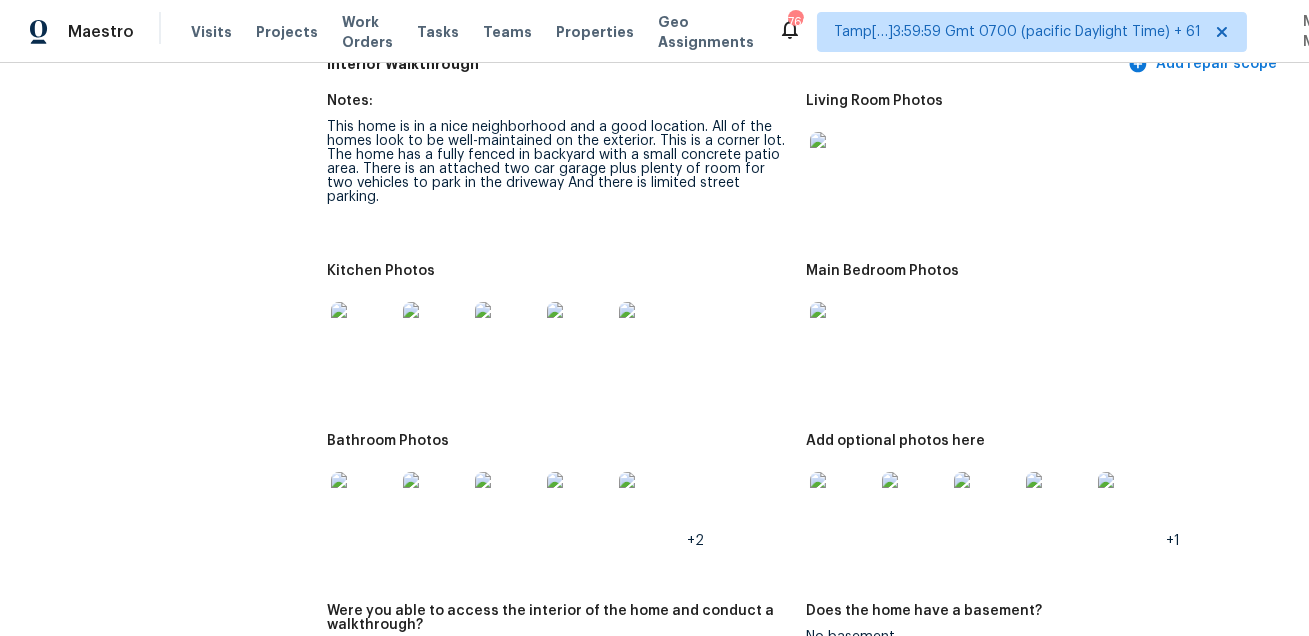 click at bounding box center [842, 164] 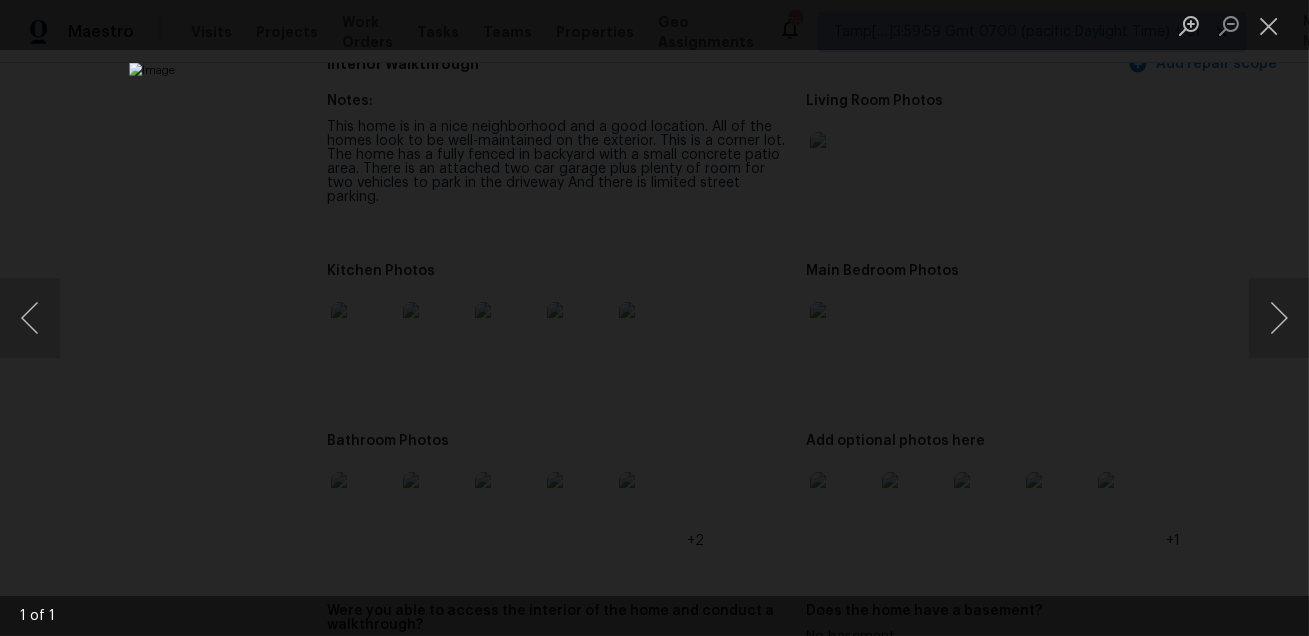 click at bounding box center (654, 318) 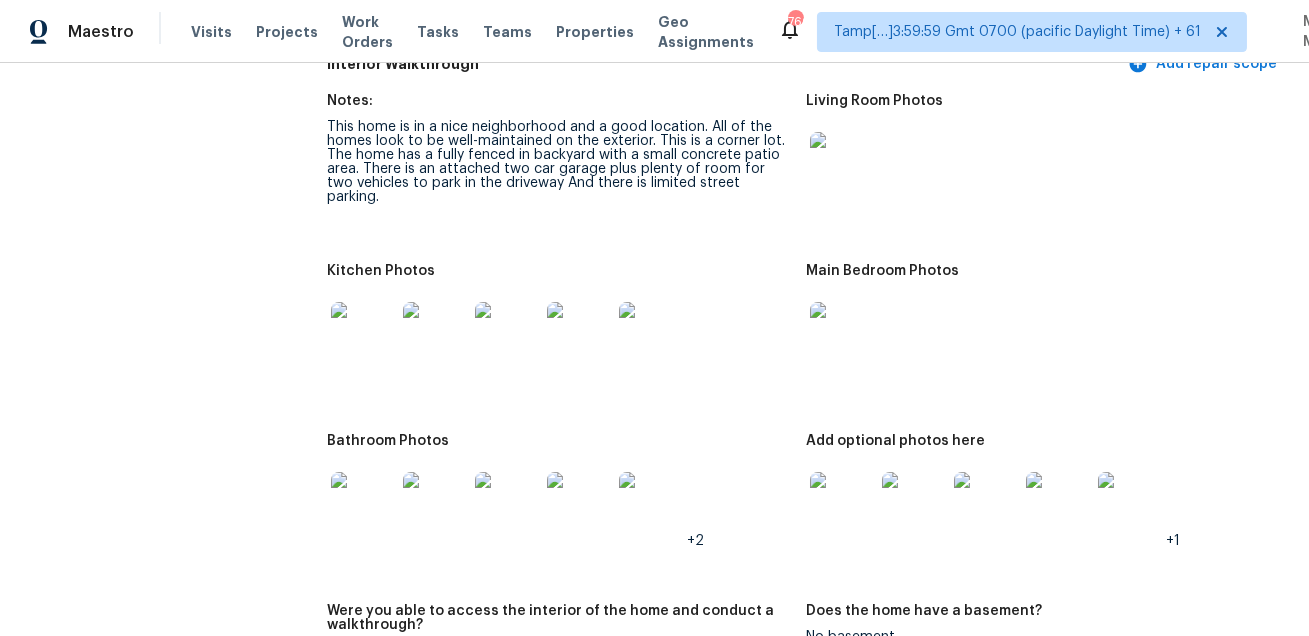 click at bounding box center [363, 334] 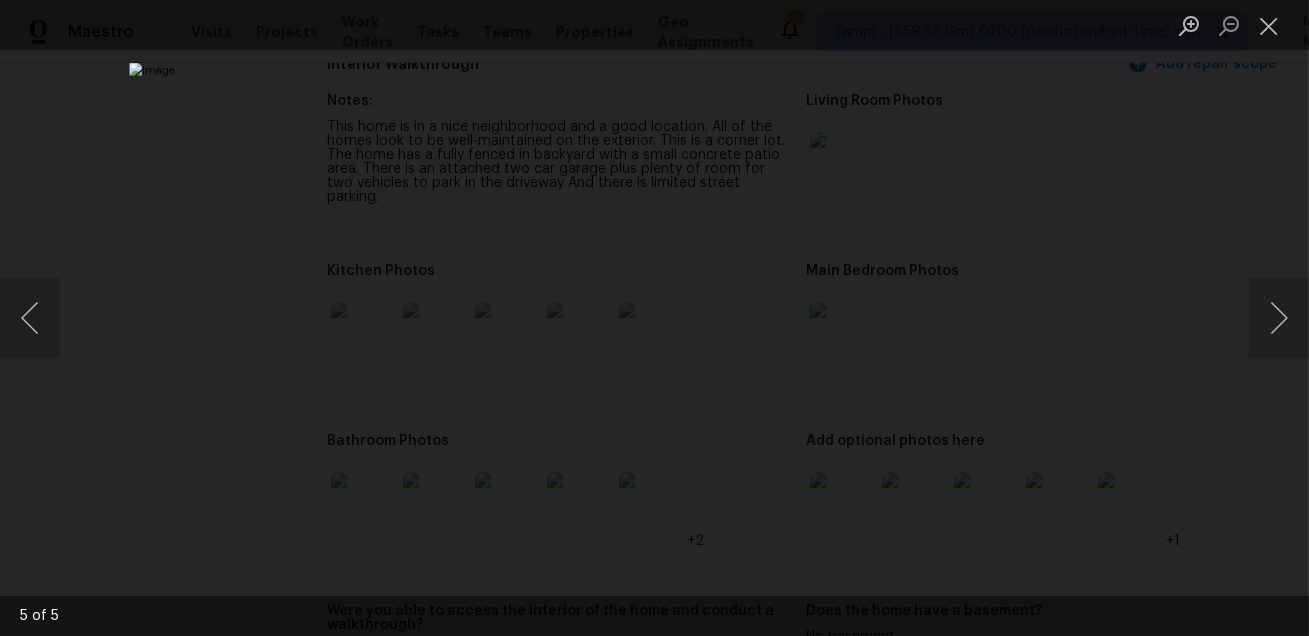 click at bounding box center (654, 318) 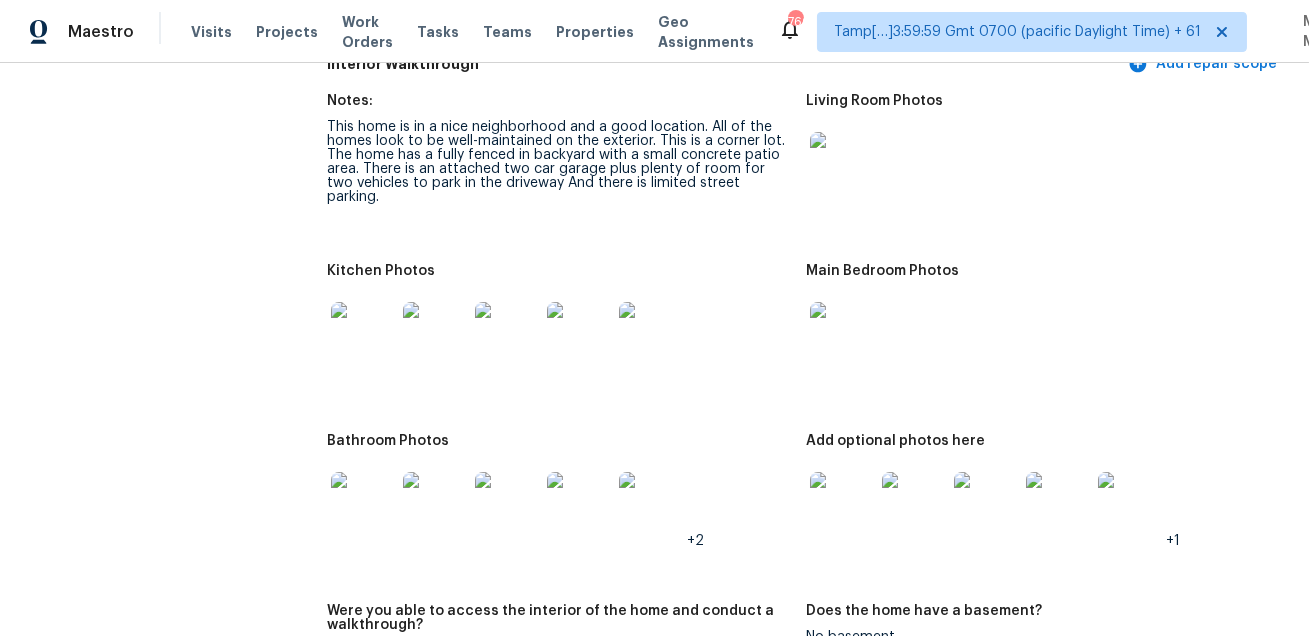 click at bounding box center (842, 334) 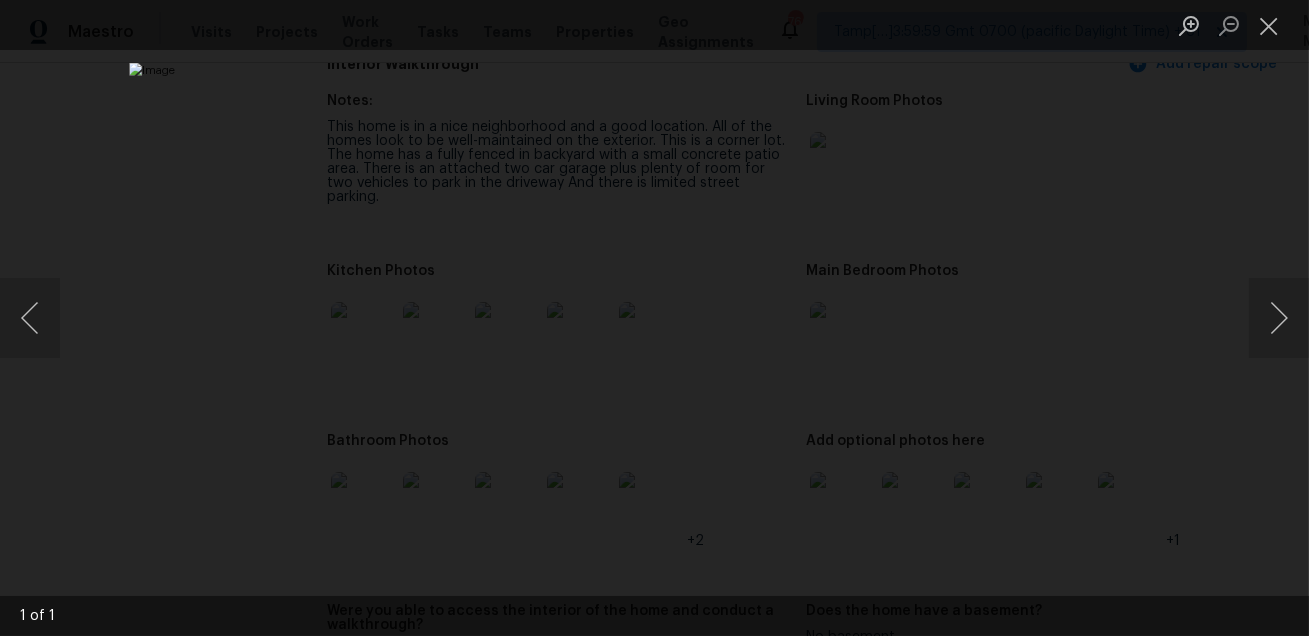 click at bounding box center [654, 318] 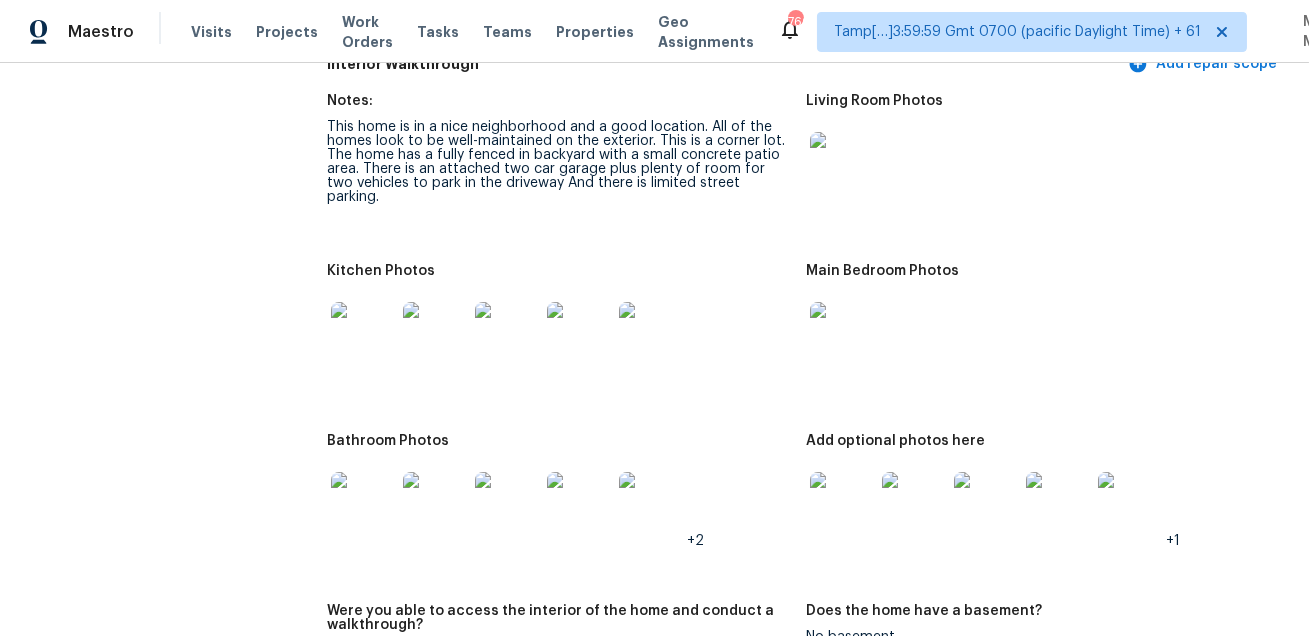 click at bounding box center [363, 504] 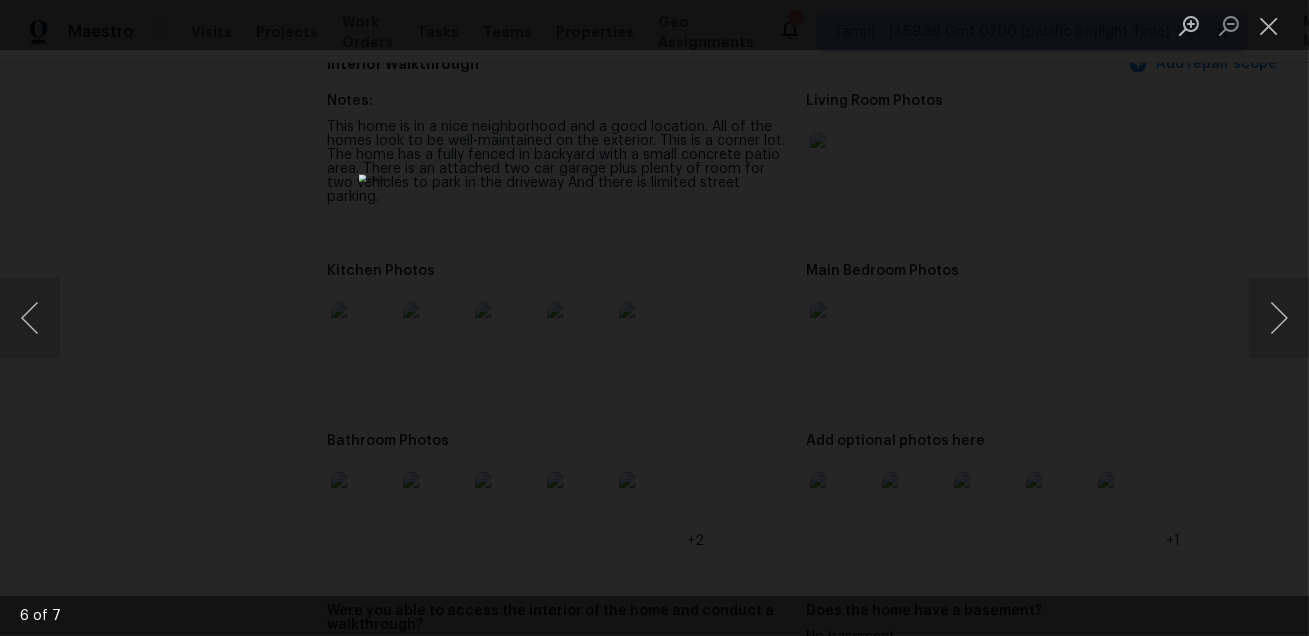 click at bounding box center [654, 318] 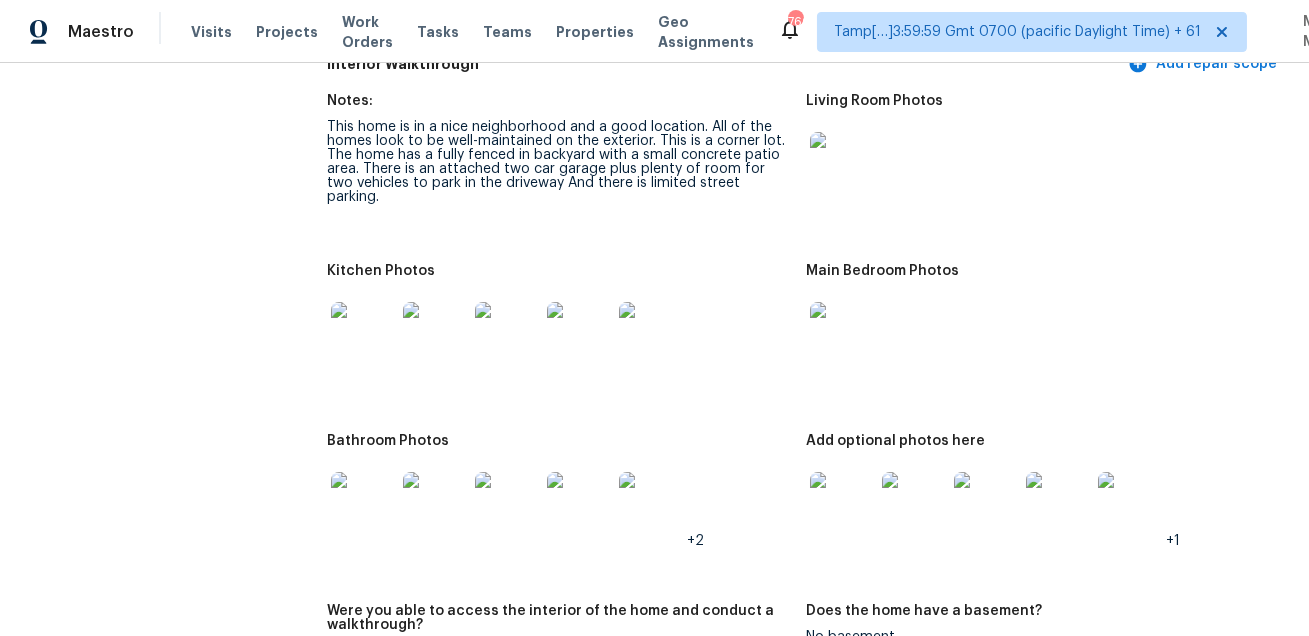 click at bounding box center (363, 504) 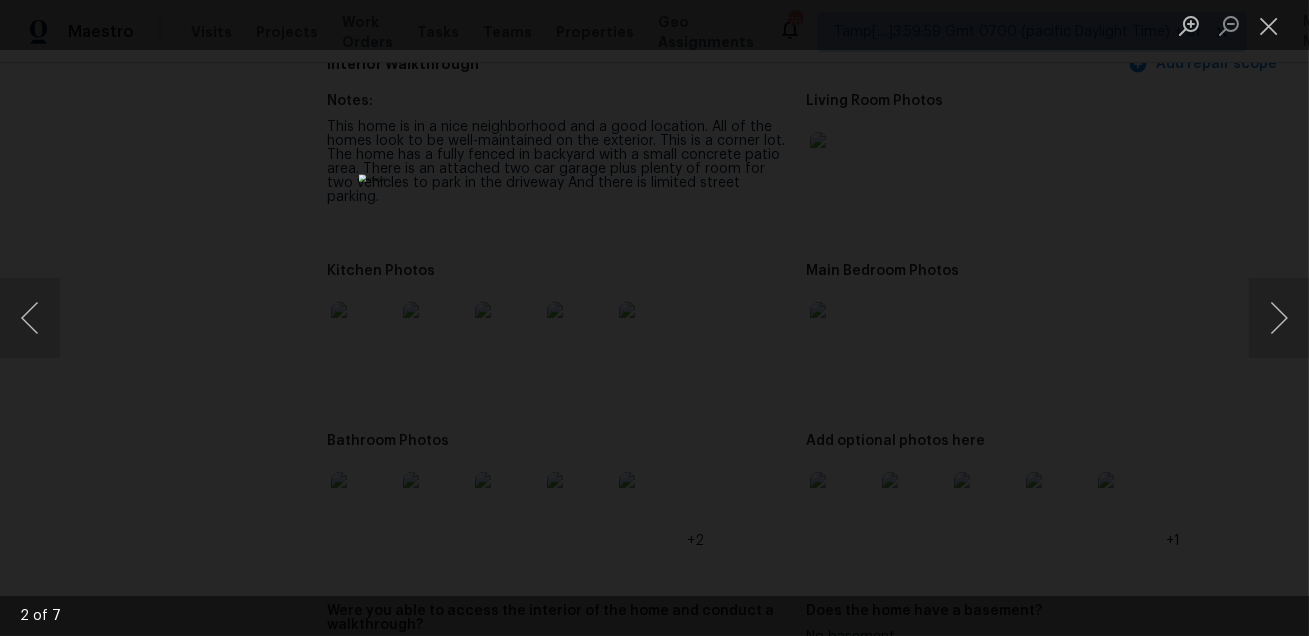 click at bounding box center (654, 318) 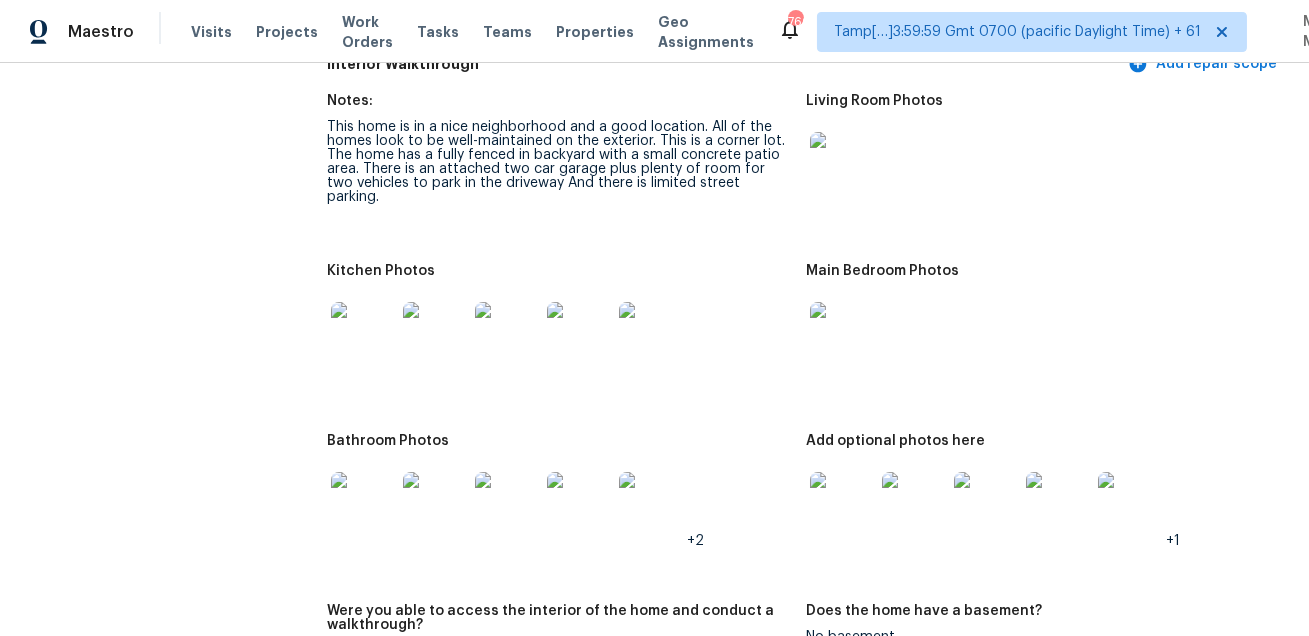 click at bounding box center [842, 504] 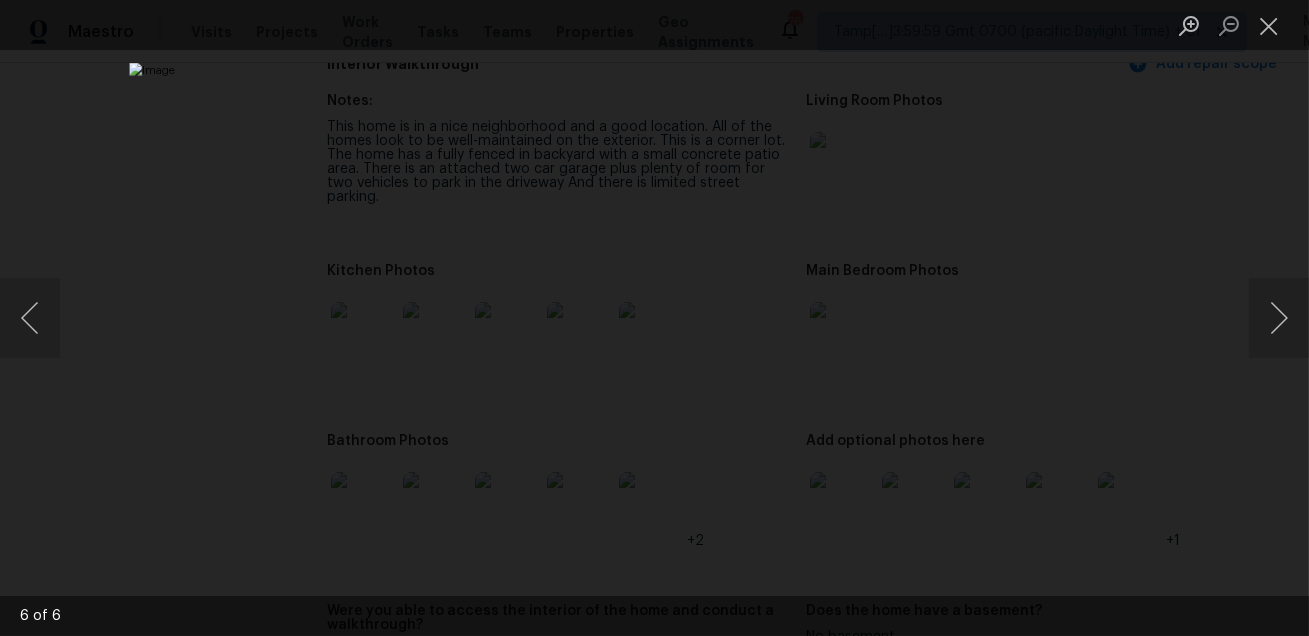 click at bounding box center (654, 318) 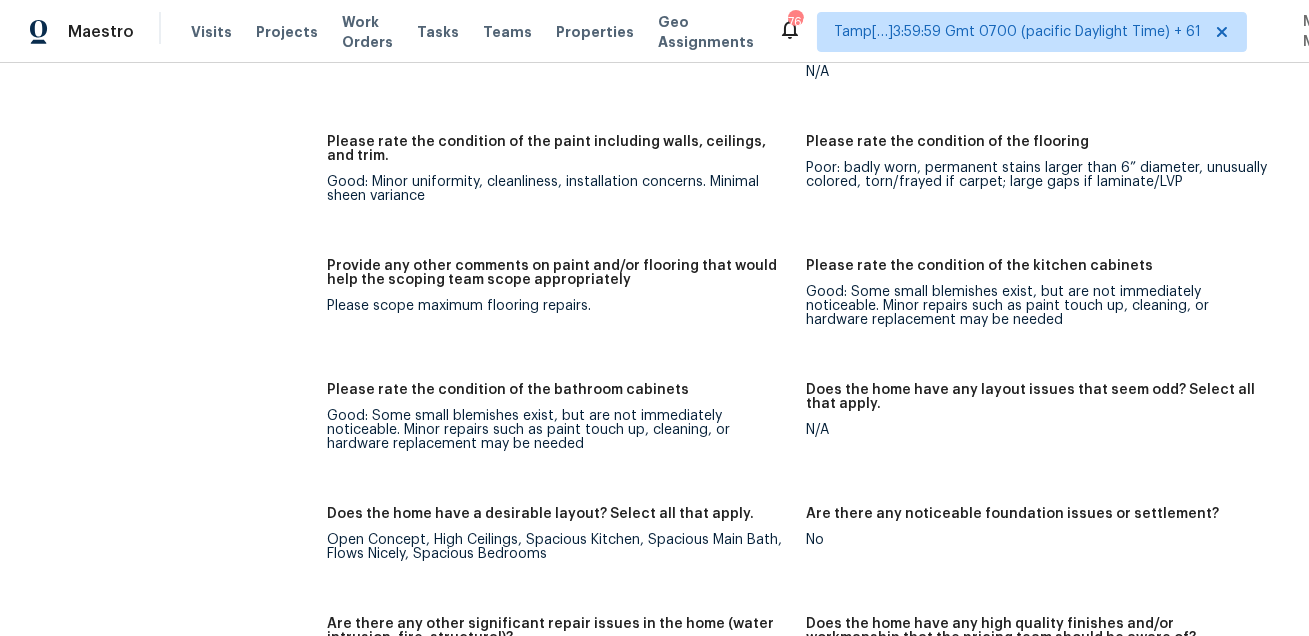 click on "All visits 7074 NW 168th Ave Portland, OR 97229 Home details Other Visits In-Person Walkthrough Thu, Jan 23 2025 In-Person Walkthrough Completed:  8/6/2025, 10:42 AM  to   8/6/2025, 15:12 PM Assignee Nichole Darst Total Scopes 4 Due Date Wed, Aug 06 Questions Pricing Add repair scope Is there any noticeable new construction in the immediate or neighboring subdivision of the home? No Did you notice any neighbors who haven't kept up with their homes (ex. lots of debris, etc.), loud barking dogs, or is there noticeable traffic noise at the home? No Does either the front yard or back yard have a severe slope? No Rate the curb appeal of the home from 1-9 (1 being the worst home on the street, 9 being the best home on the street)? 8 If the home has a pool, what condition is it in? No Pool Is there a strong odor that doesn't go away as your nose adjusts? (4+ on a 5 point scale) Please specify where the odor exists and provide details. No Please rate the quality of the neighborhood from 1-5 5 Exterior Notes:  +2 HVAC" at bounding box center [654, -190] 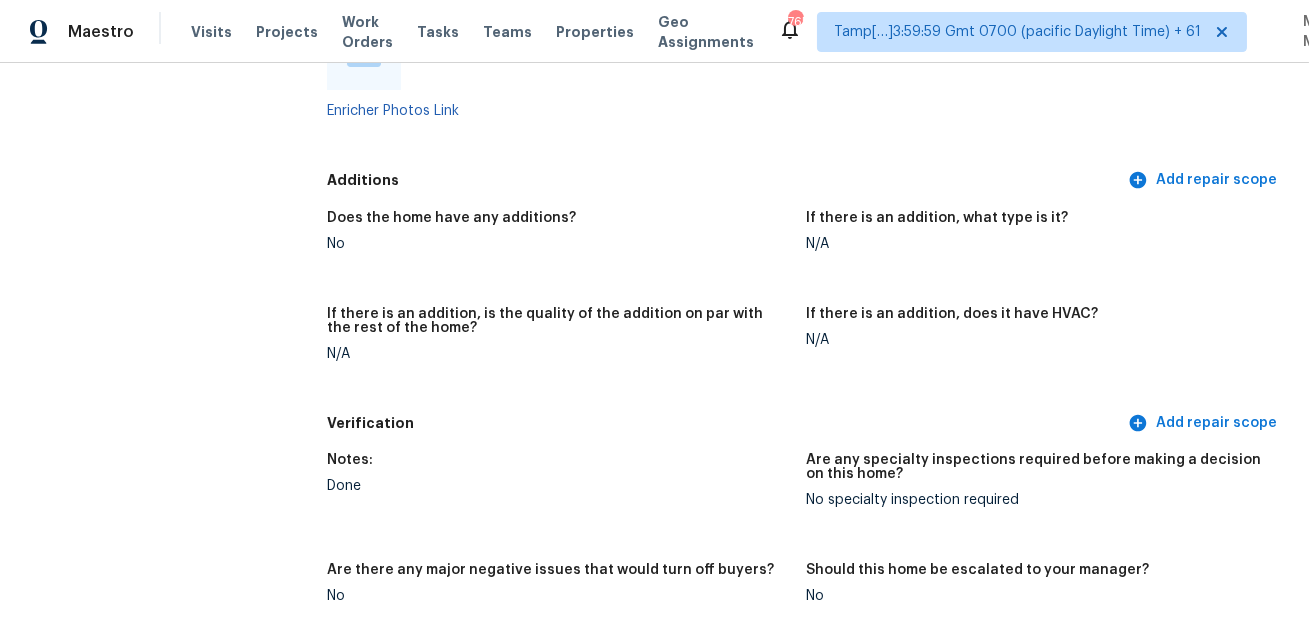 scroll, scrollTop: 1612, scrollLeft: 0, axis: vertical 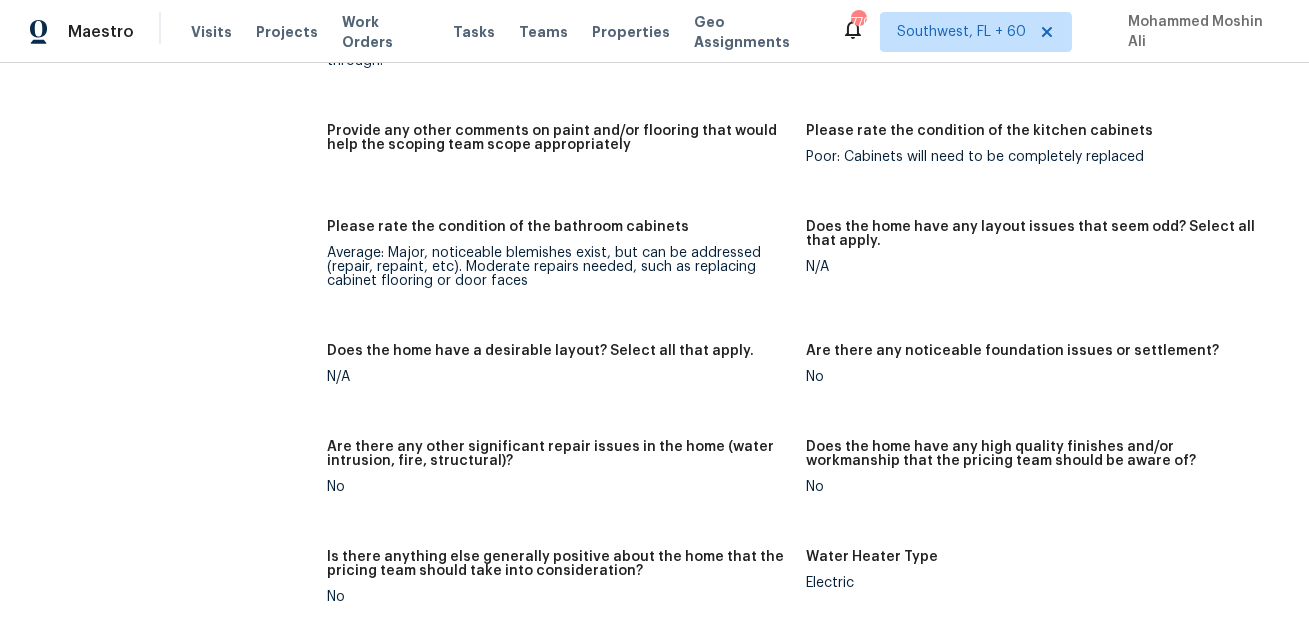 click on "Notes: Living Room Photos Kitchen Photos Main Bedroom Photos  +7 Bathroom Photos  +2 Add optional photos here Were you able to access the interior of the home and conduct a walkthrough? Yes Does the home have a basement? Yes, unfinished (2+ photos) Comment:   Unfonidesd   +1 What percentage of the basement is finished? Is there HVAC present in the basement? No Please rate the condition of the paint including walls, ceilings, and trim. Poor: Overspray, mismatched sheens, ceiling bumps, clearly visible previous repairs; Unfinished; extensive ‘holiday’ spots, bleeding through. Please rate the condition of the flooring Poor: badly worn, permanent stains larger than 6” diameter, unusually colored, torn/frayed if carpet; large gaps if laminate/LVP Provide any other comments on paint and/or flooring that would help the scoping team scope appropriately Please rate the condition of the kitchen cabinets Poor: Cabinets will need to be completely replaced Please rate the condition of the bathroom cabinets N/A N/A" at bounding box center (806, 125) 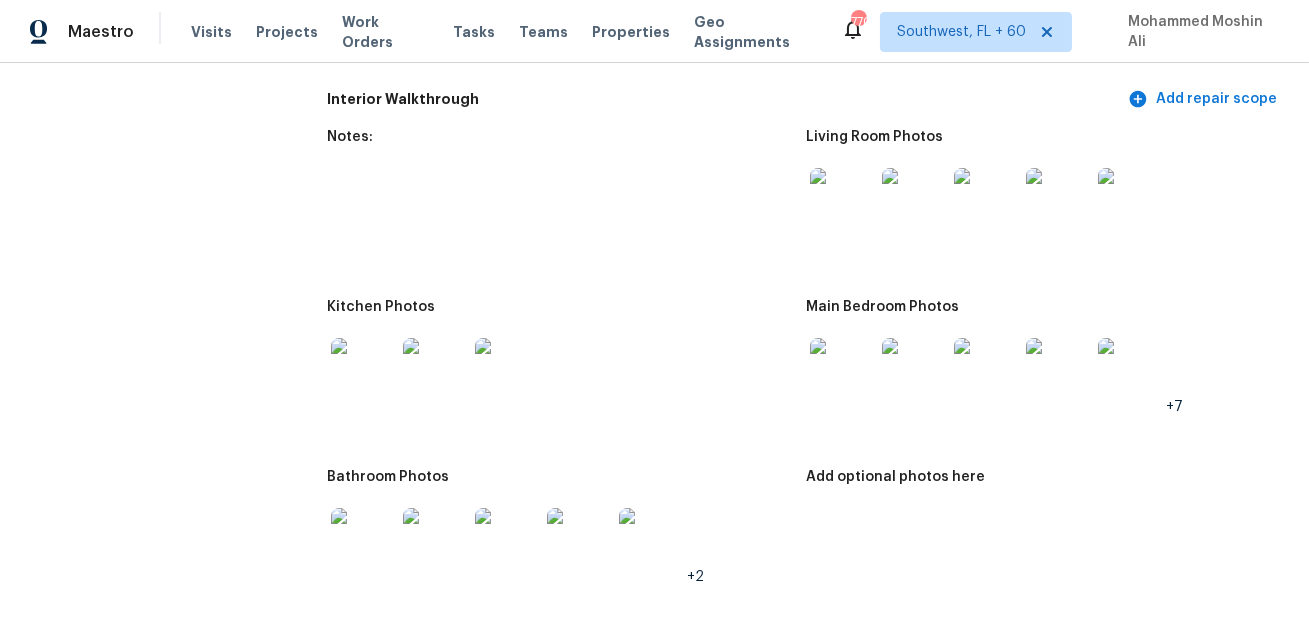 scroll, scrollTop: 1999, scrollLeft: 0, axis: vertical 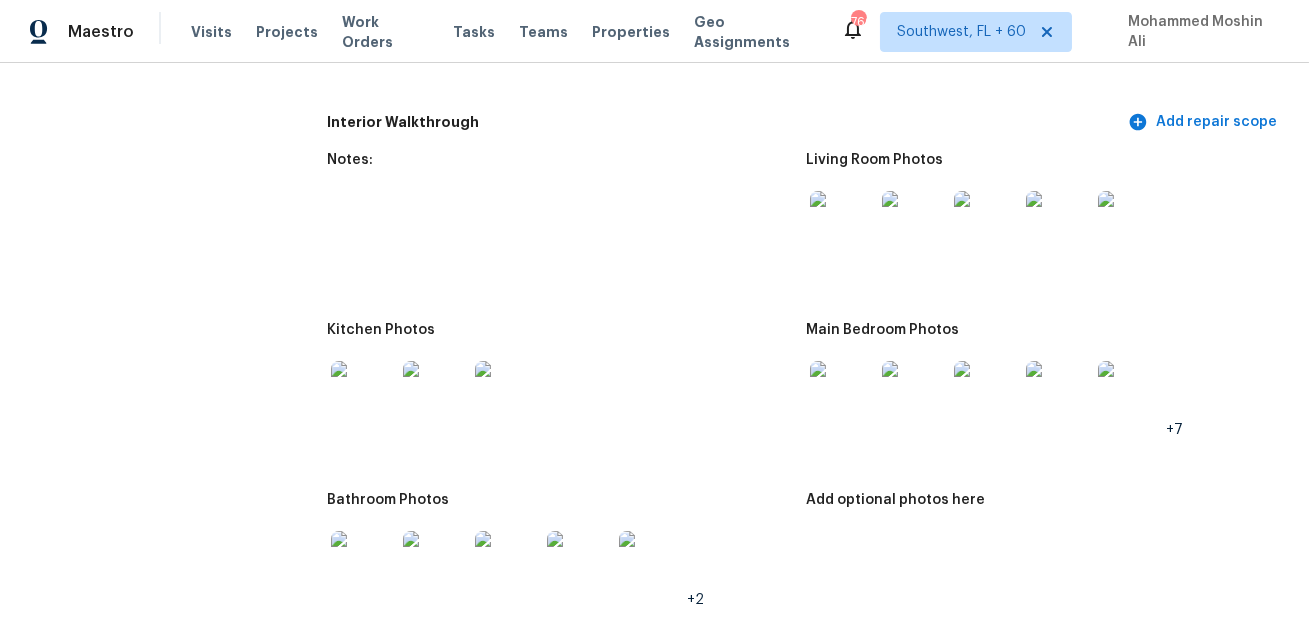 click at bounding box center [842, 223] 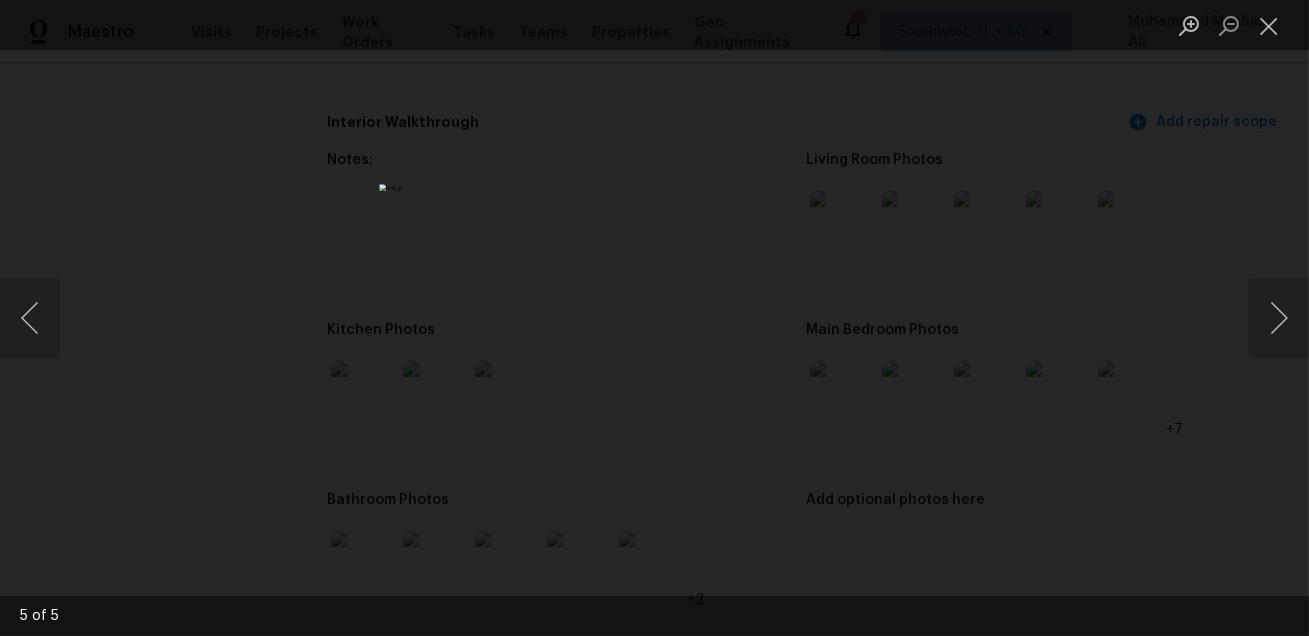 click at bounding box center (654, 318) 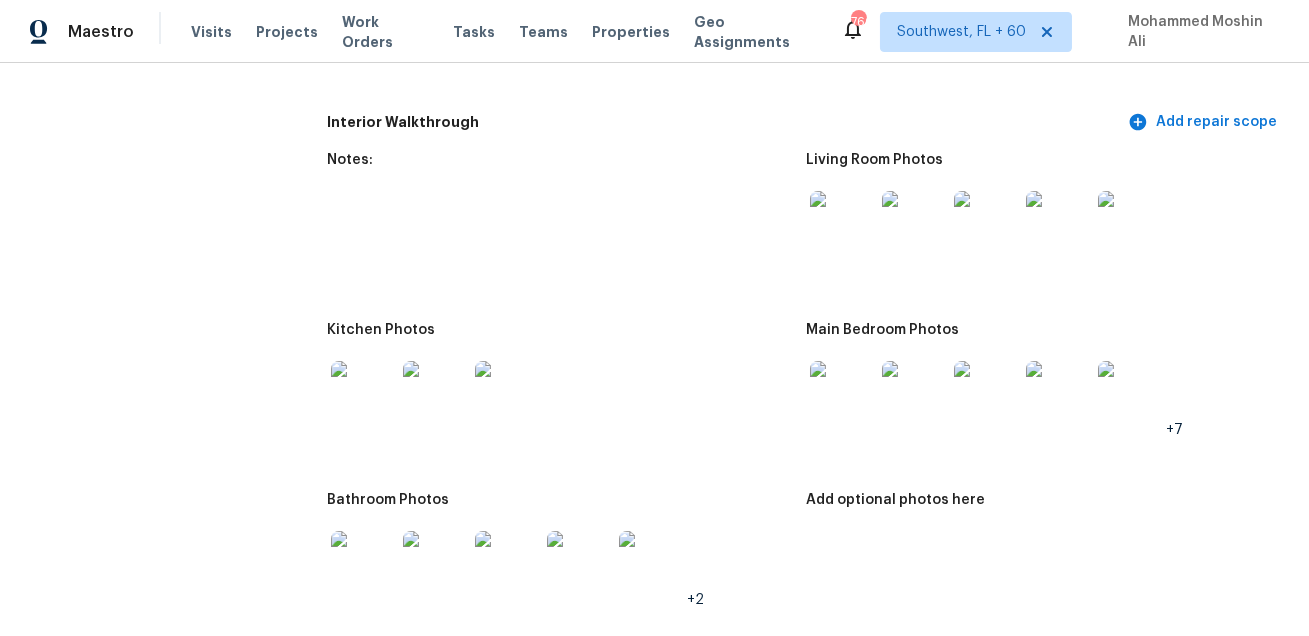 click at bounding box center (363, 393) 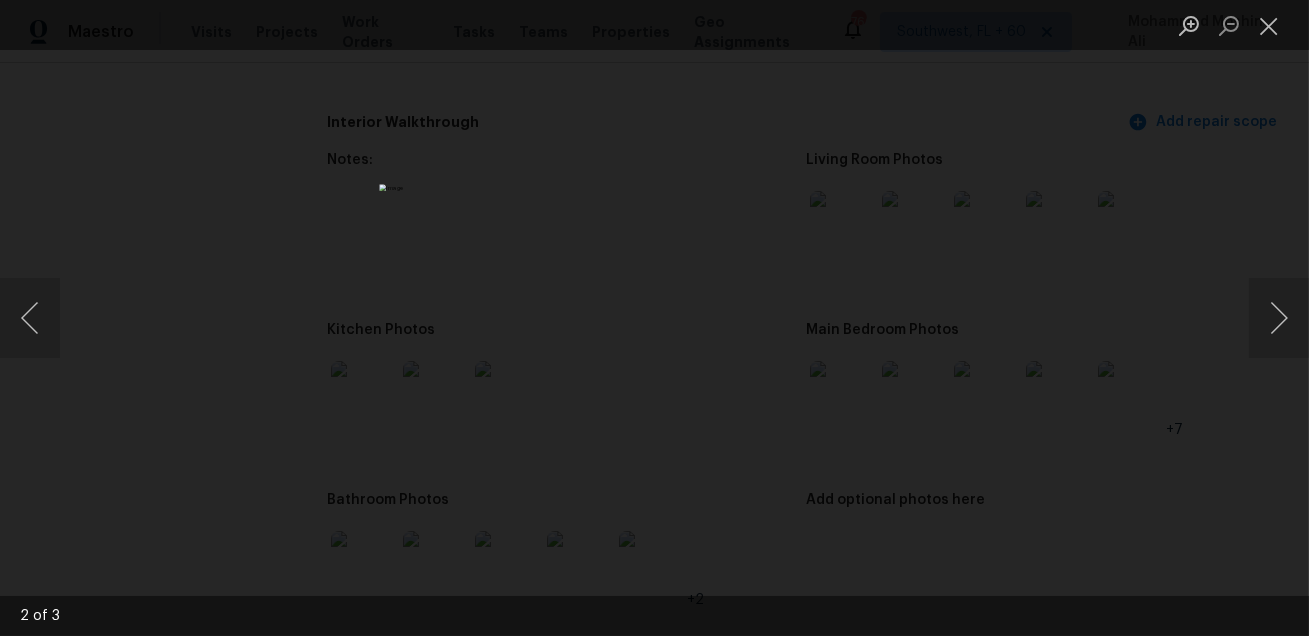 click at bounding box center (654, 317) 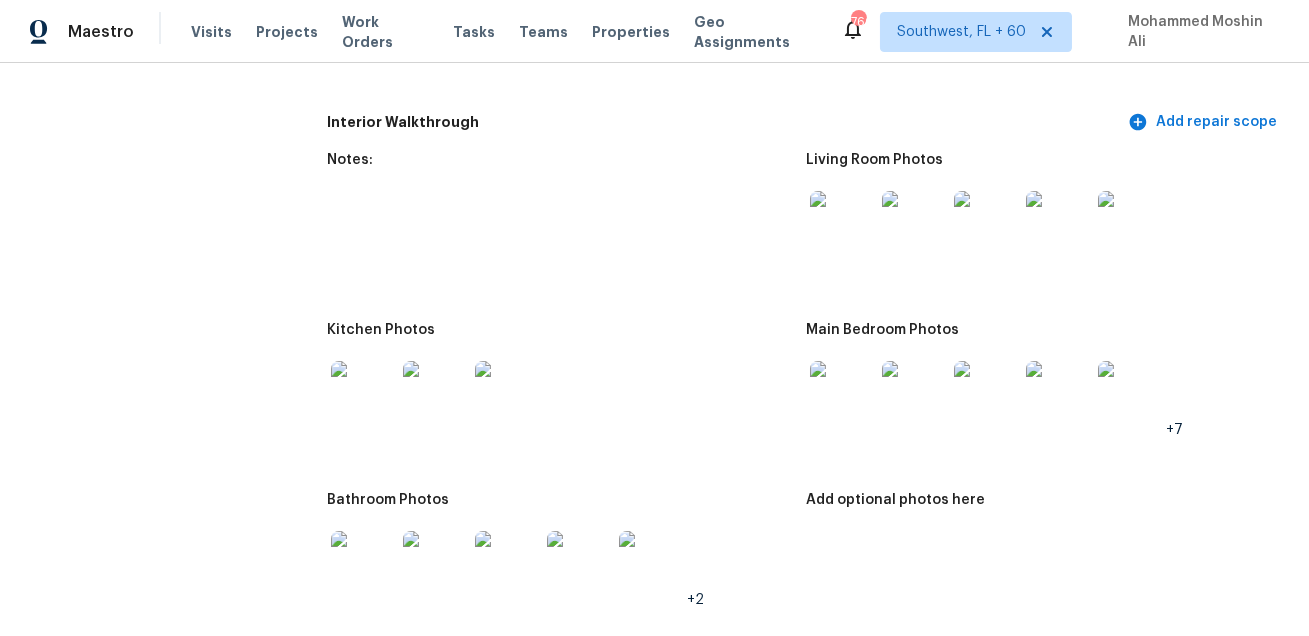 click at bounding box center [363, 393] 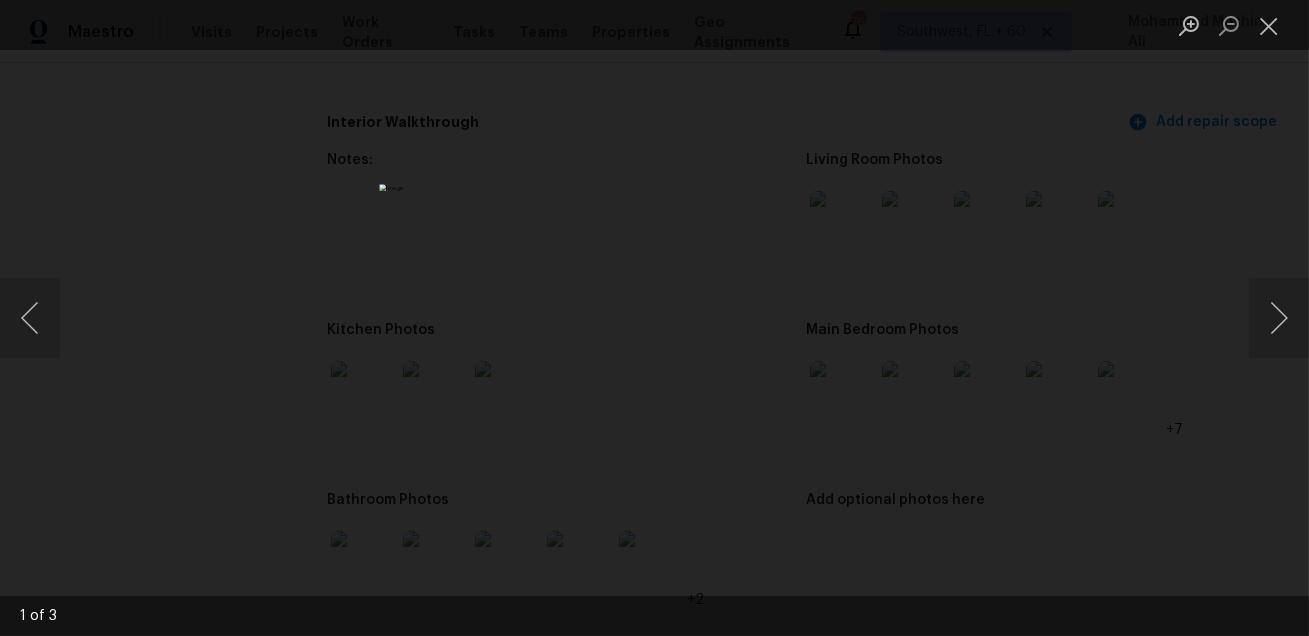 click at bounding box center [654, 318] 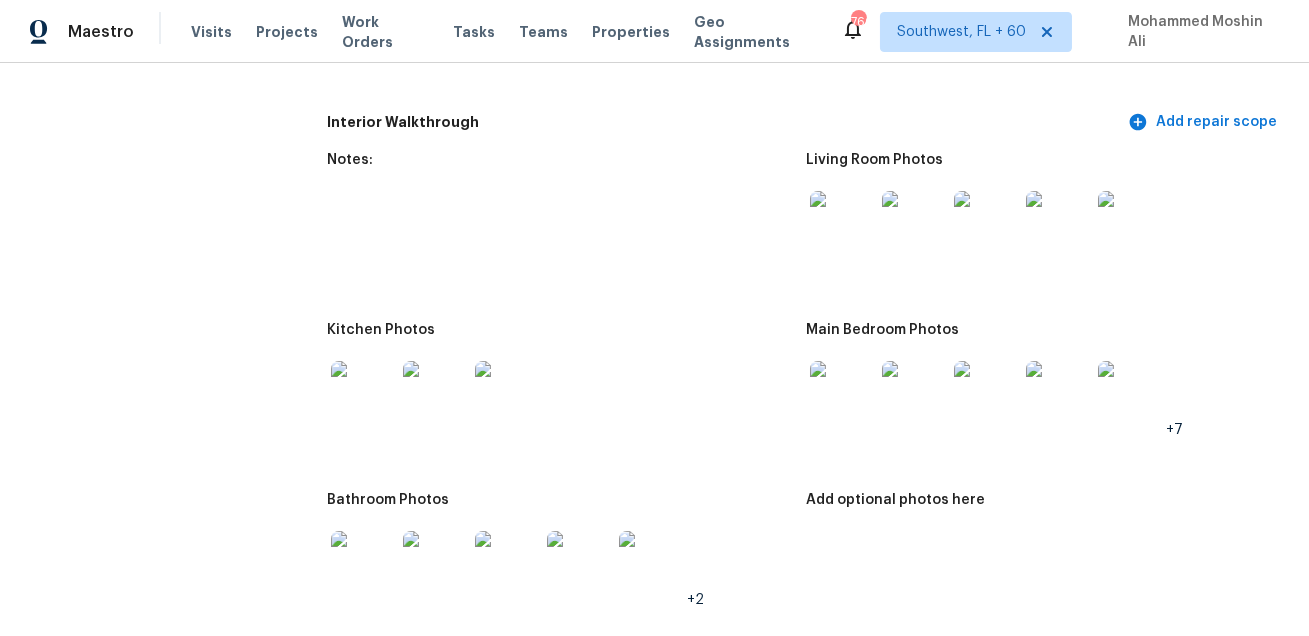 click at bounding box center (842, 393) 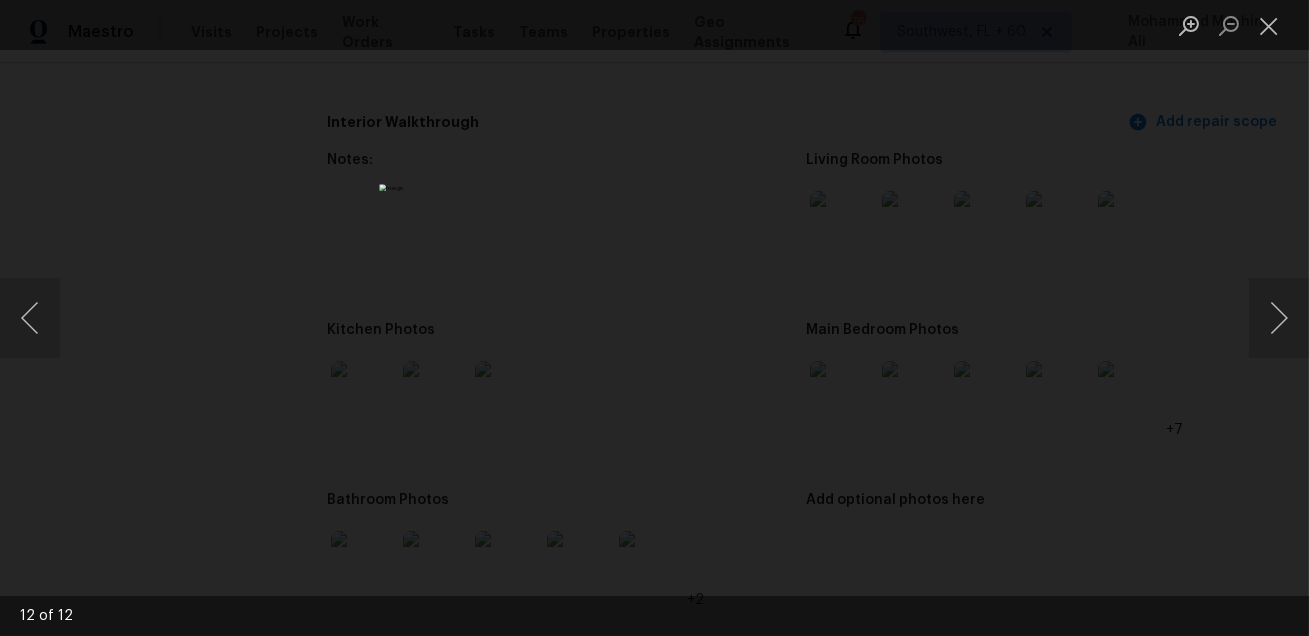 click at bounding box center [654, 318] 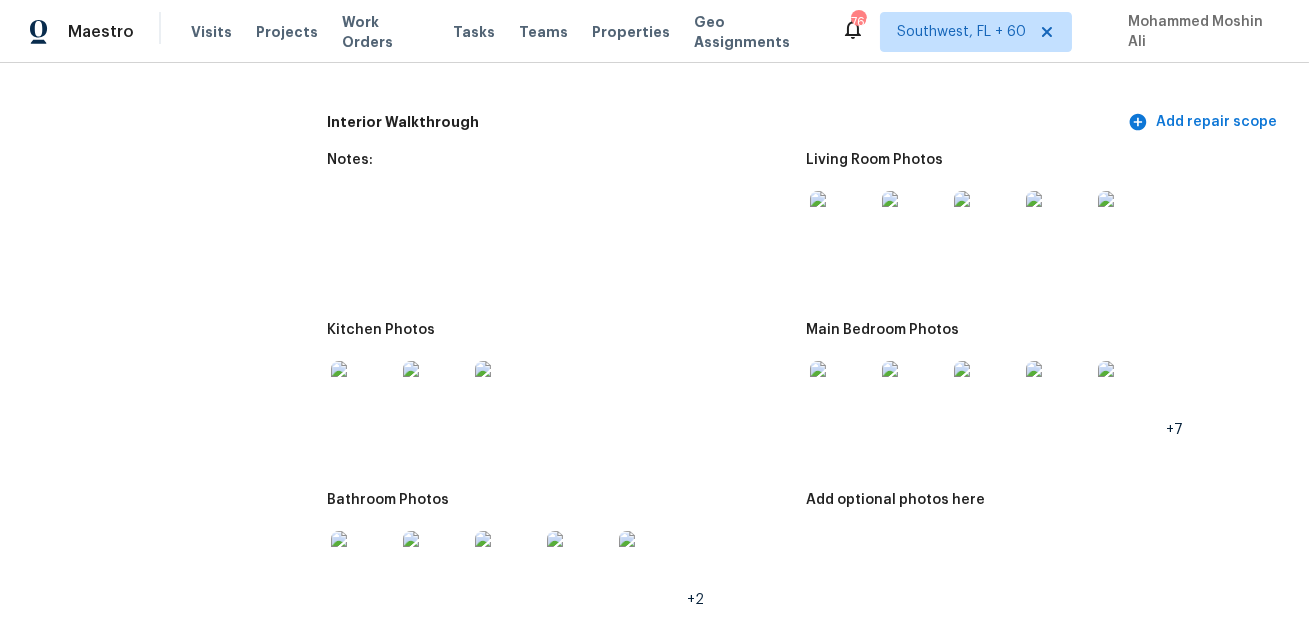 scroll, scrollTop: 2340, scrollLeft: 0, axis: vertical 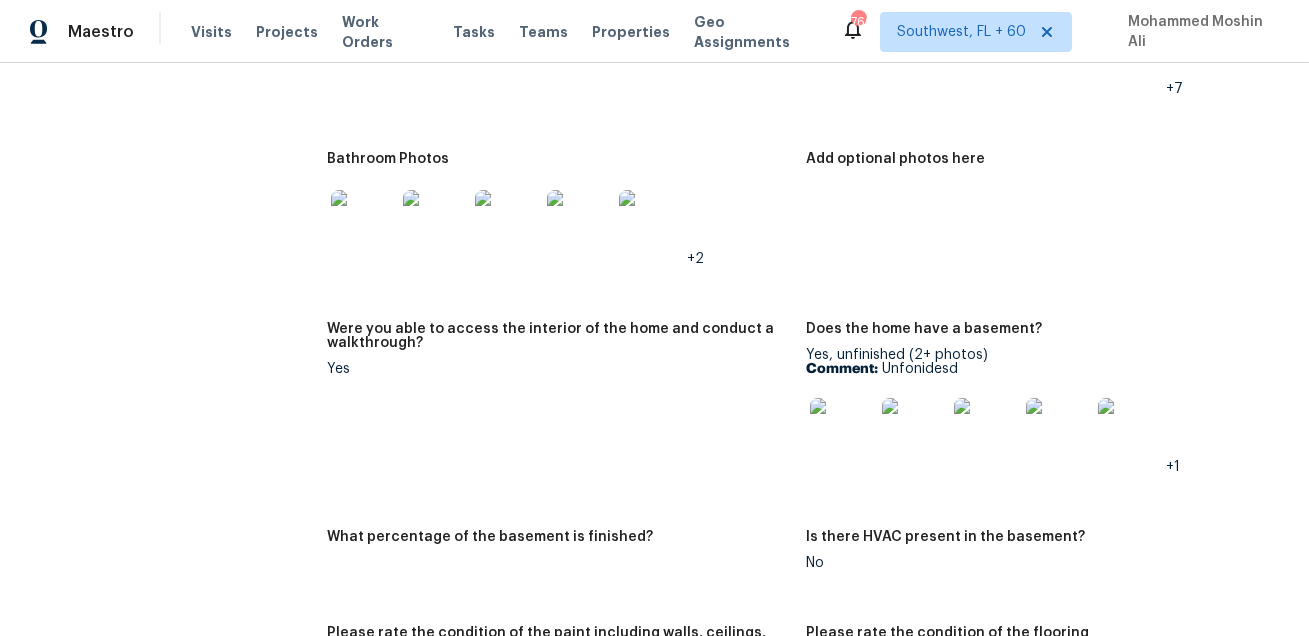 click at bounding box center [363, 222] 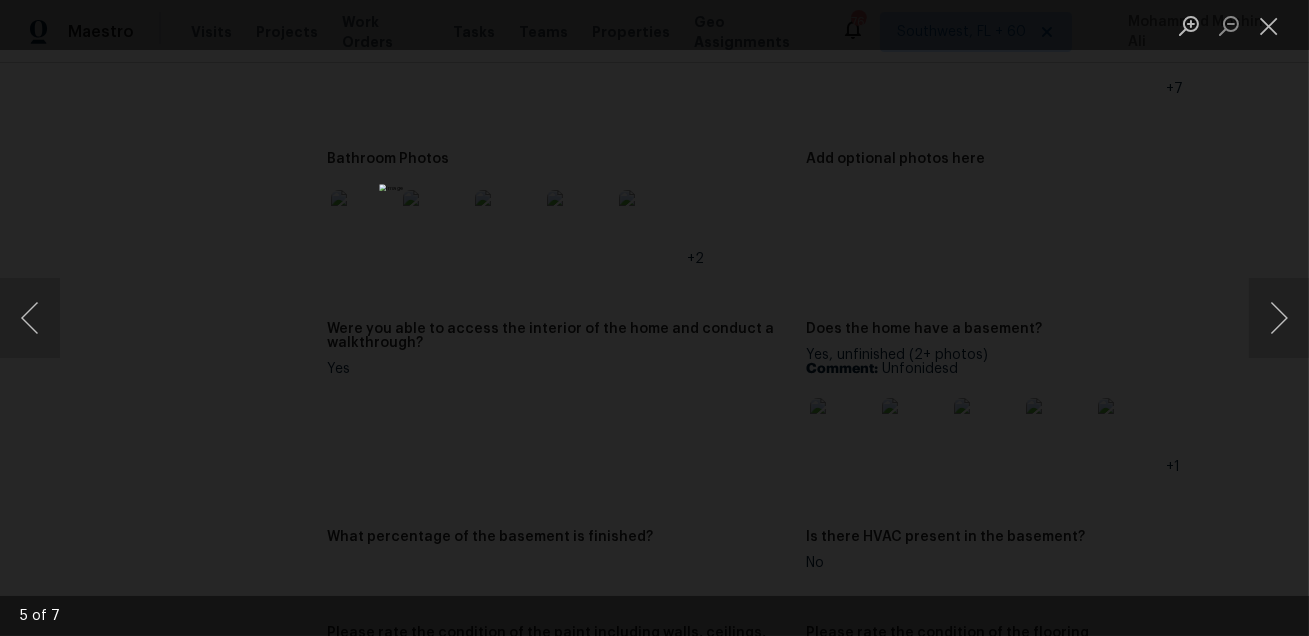 click at bounding box center (654, 318) 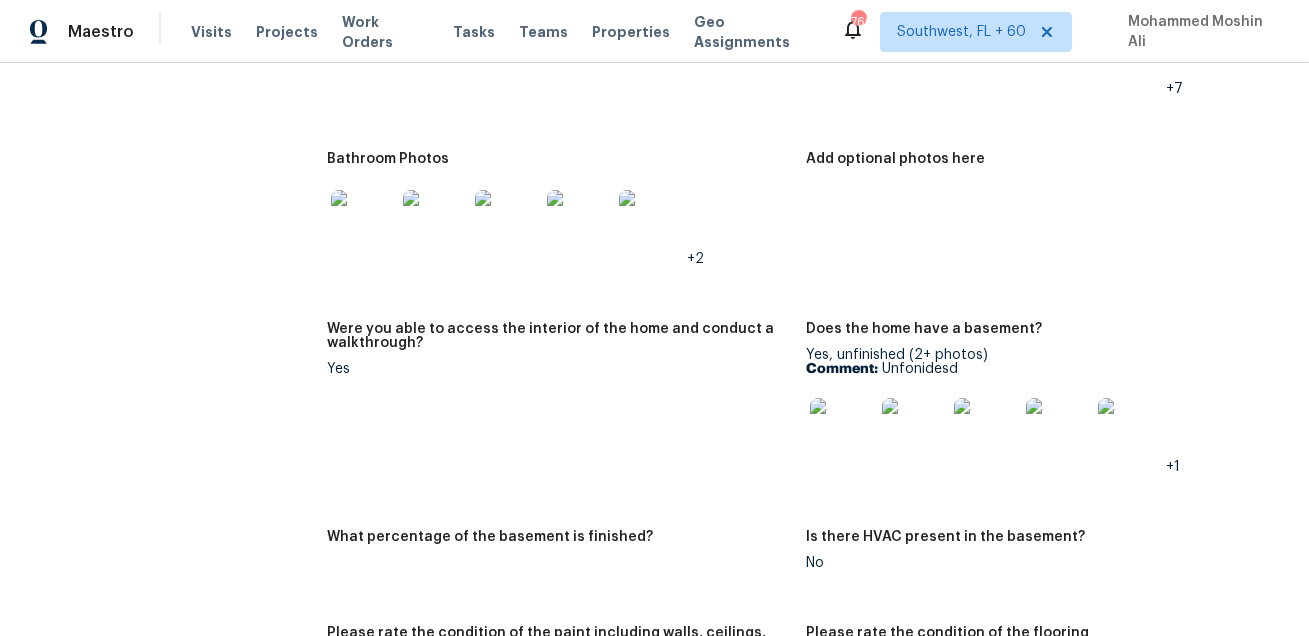 click on "Were you able to access the interior of the home and conduct a walkthrough? Yes" at bounding box center (566, 414) 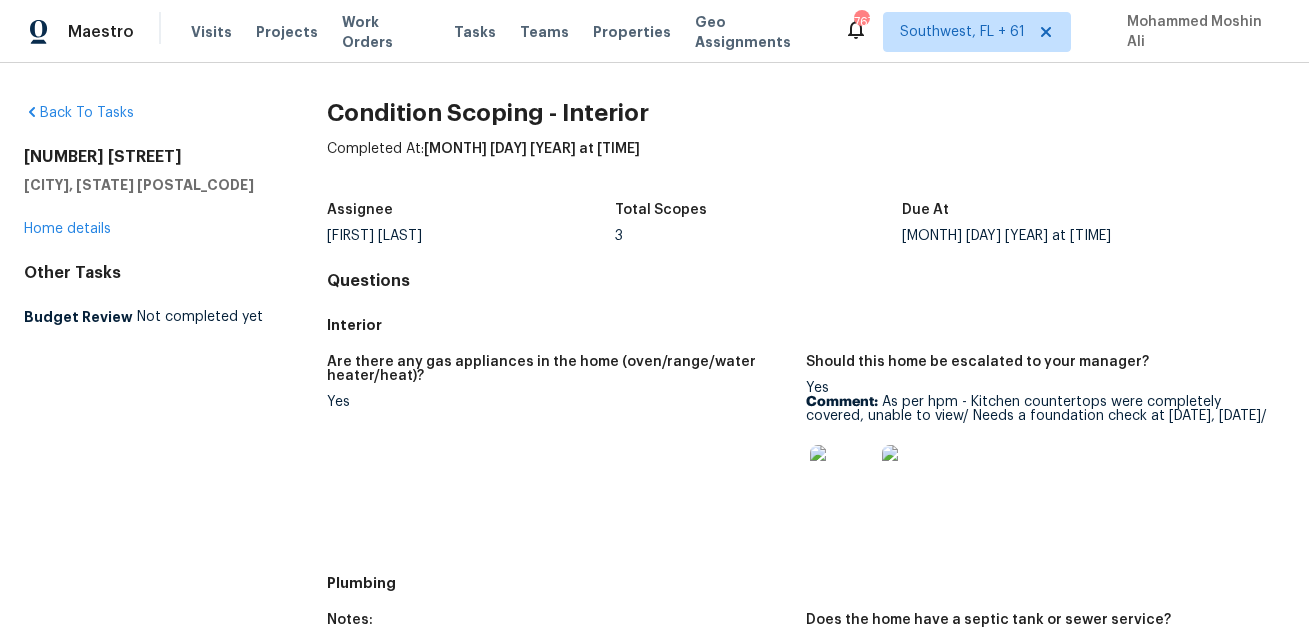 scroll, scrollTop: 0, scrollLeft: 0, axis: both 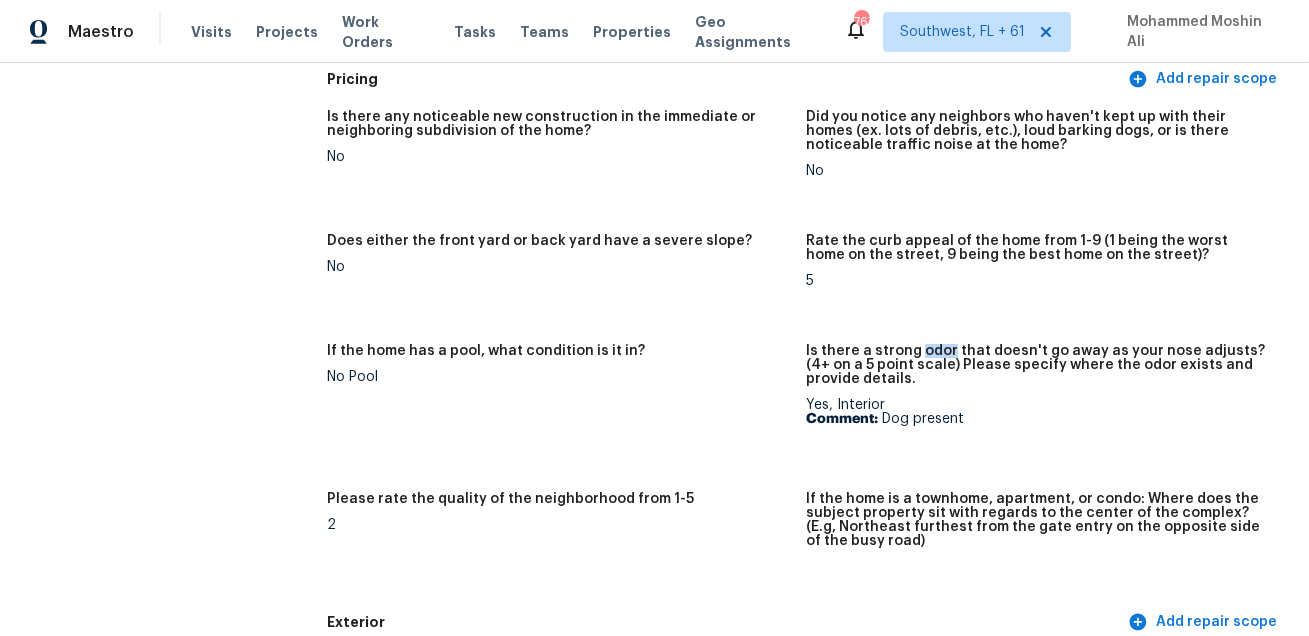 click on "Is there any noticeable new construction in the immediate or neighboring subdivision of the home? No Did you notice any neighbors who haven't kept up with their homes (ex. lots of debris, etc.), loud barking dogs, or is there noticeable traffic noise at the home? No Does either the front yard or back yard have a severe slope? No Rate the curb appeal of the home from 1-9 (1 being the worst home on the street, 9 being the best home on the street)? 5 If the home has a pool, what condition is it in? No Pool Is there a strong odor that doesn't go away as your nose adjusts? (4+ on a 5 point scale) Please specify where the odor exists and provide details. Yes, Interior Comment:   Dog present Please rate the quality of the neighborhood from 1-5 2 If the home is a townhome, apartment, or condo: Where does the subject property sit with regards to the center of the complex? (E.g, Northeast furthest from the gate entry on the opposite side of the busy road)" at bounding box center [806, 351] 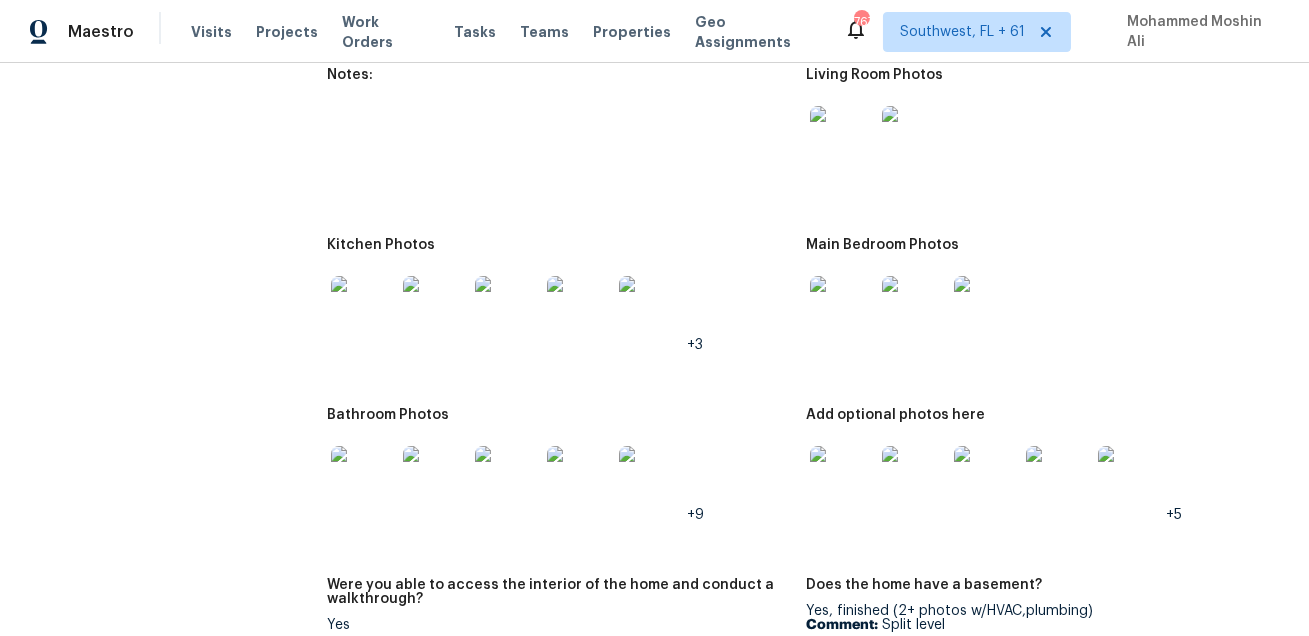 scroll, scrollTop: 2868, scrollLeft: 0, axis: vertical 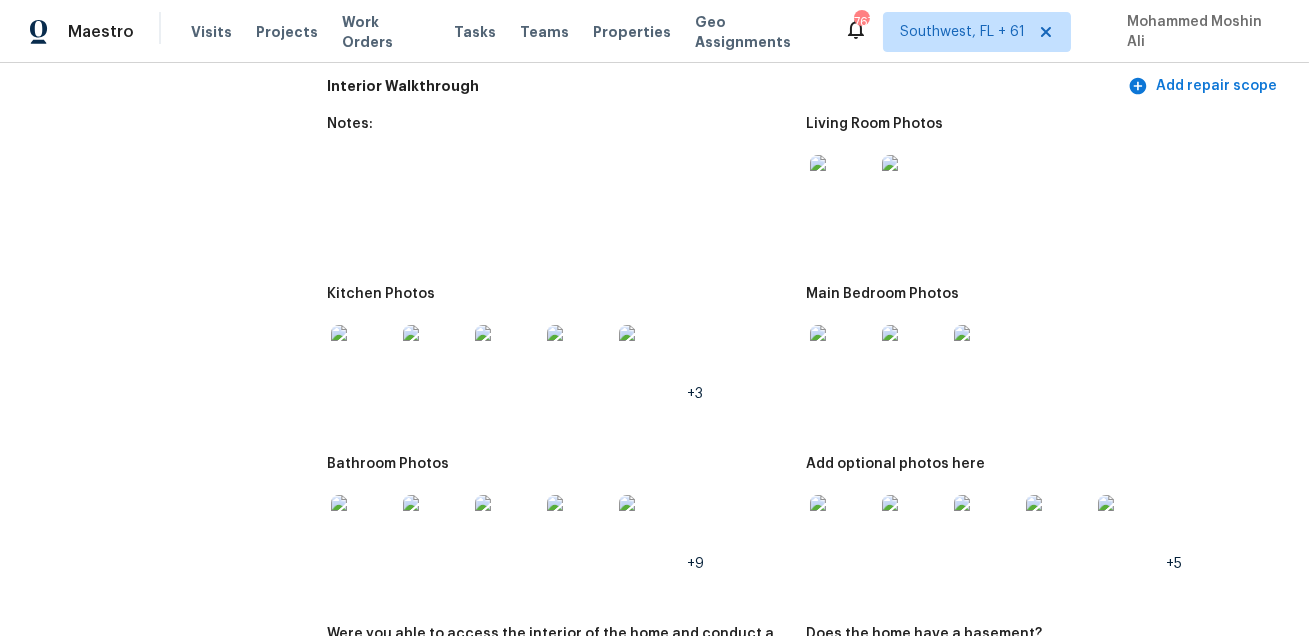 click at bounding box center (842, 187) 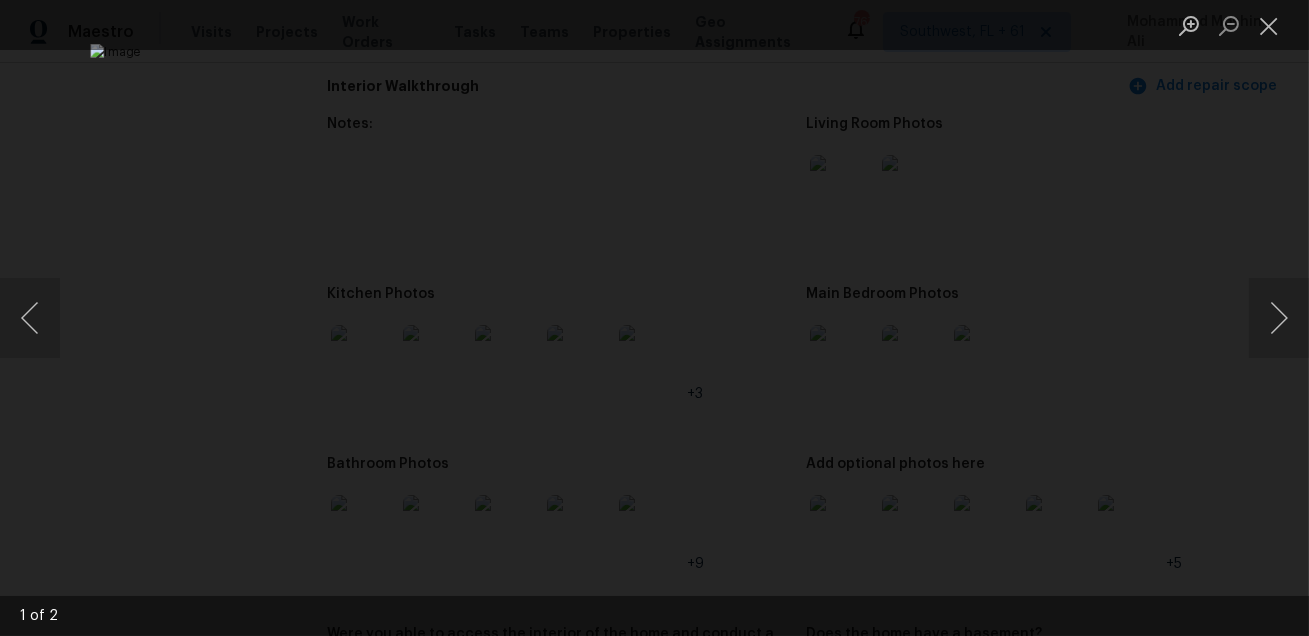click at bounding box center (654, 318) 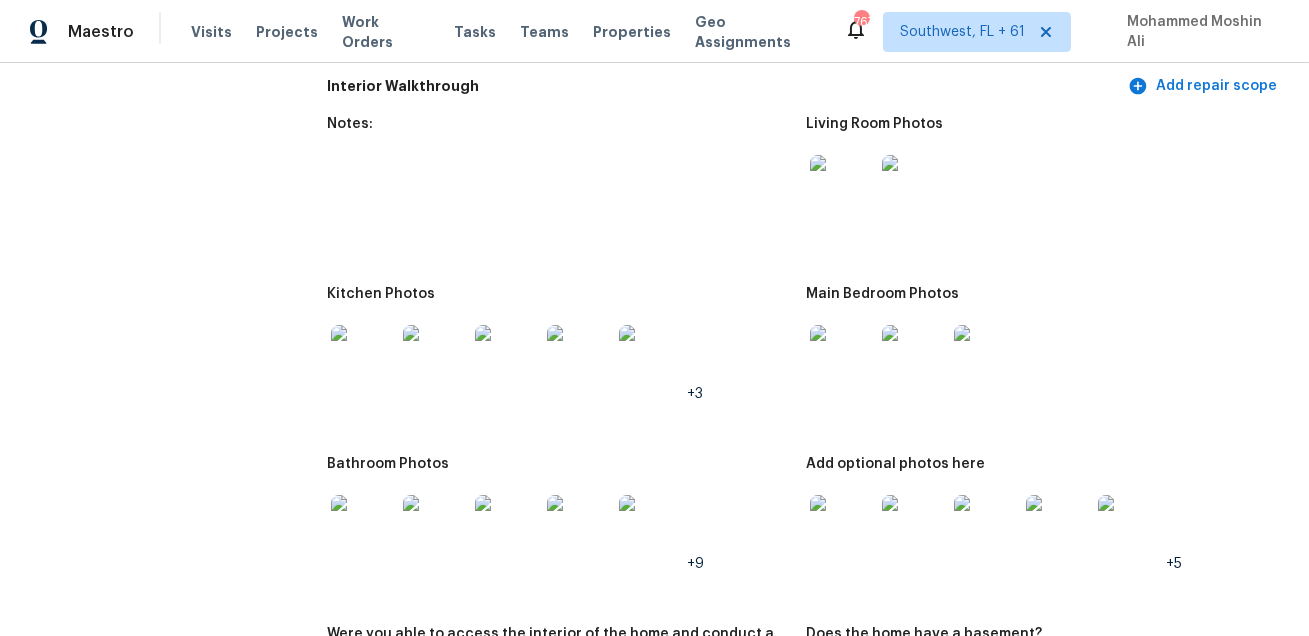 click at bounding box center (363, 357) 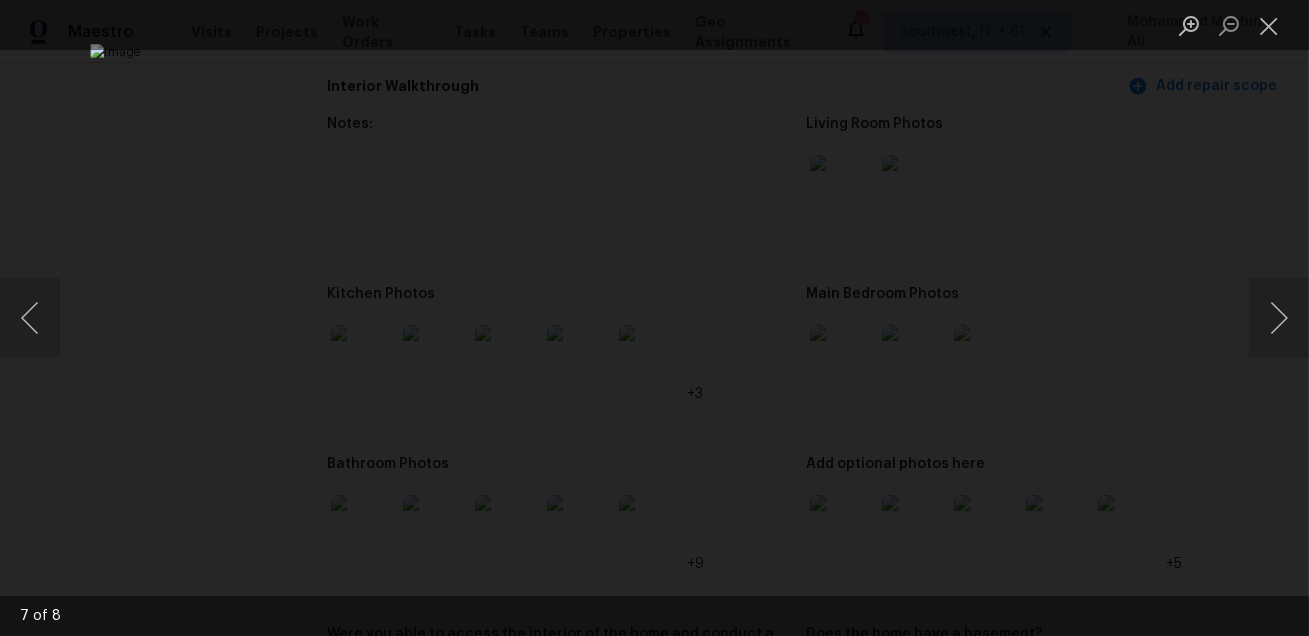 click at bounding box center [654, 318] 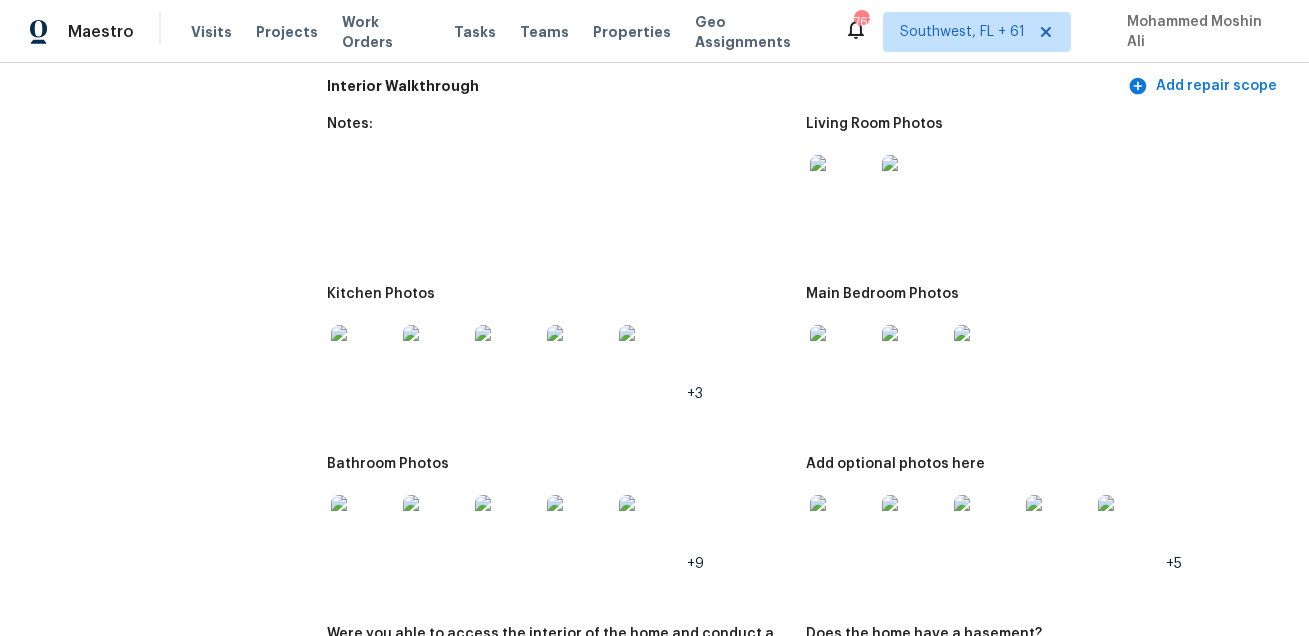 click at bounding box center [842, 357] 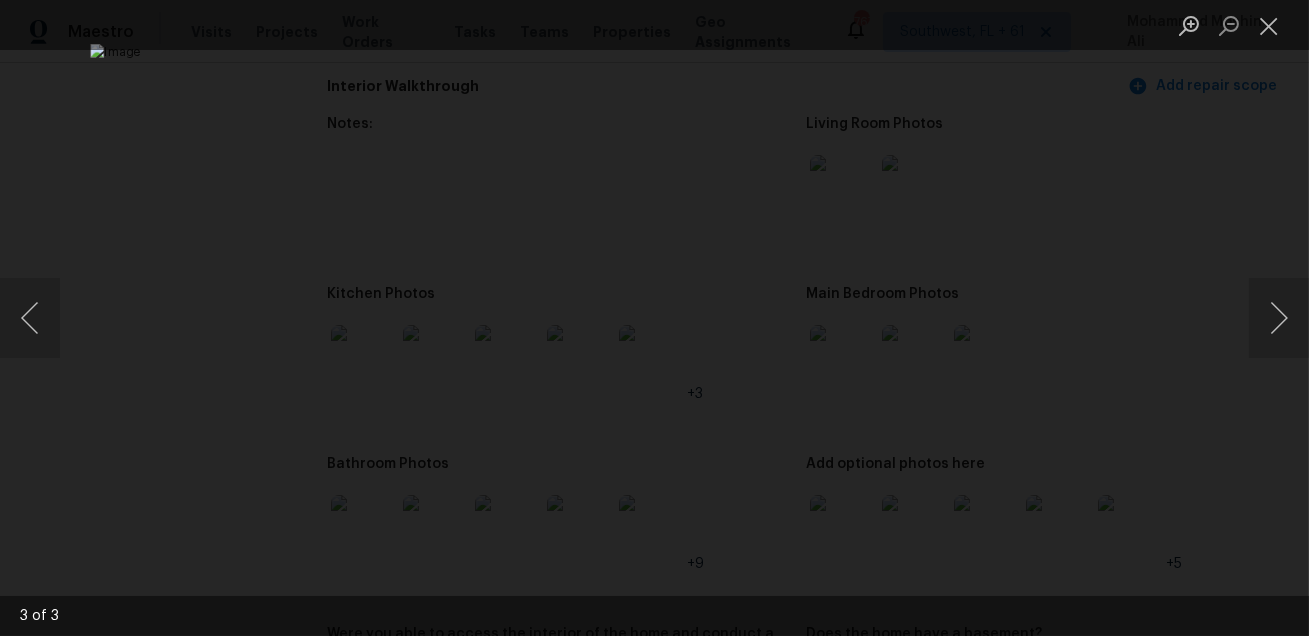 click at bounding box center [654, 318] 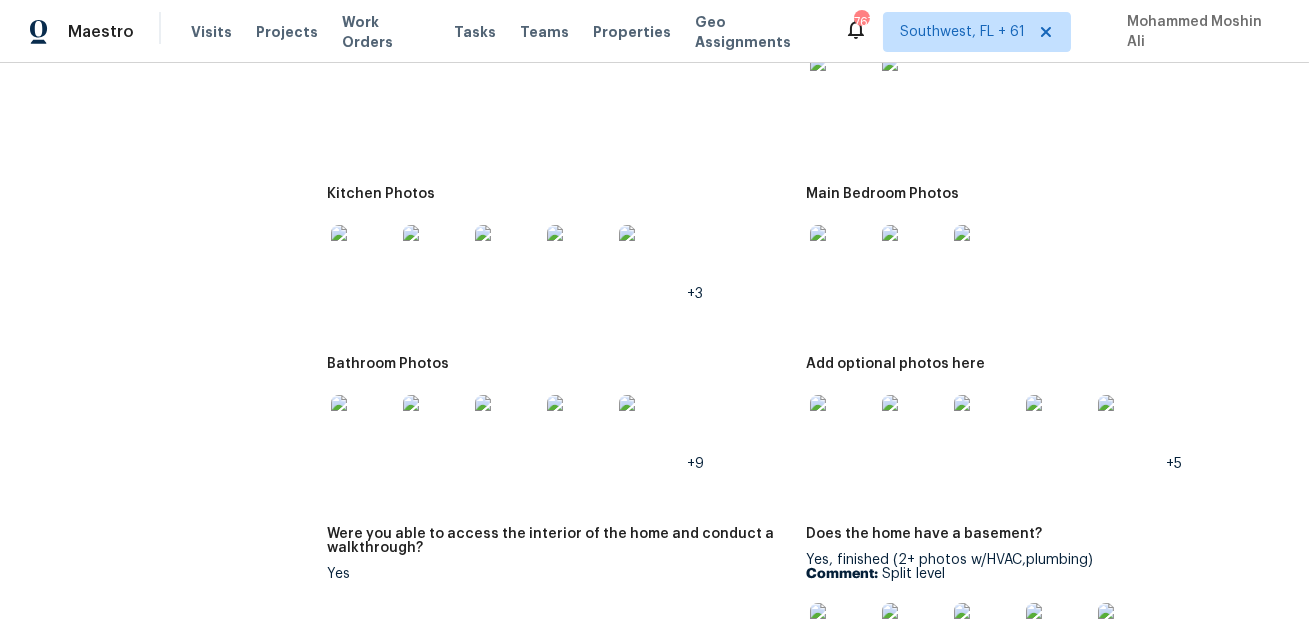 scroll, scrollTop: 3038, scrollLeft: 0, axis: vertical 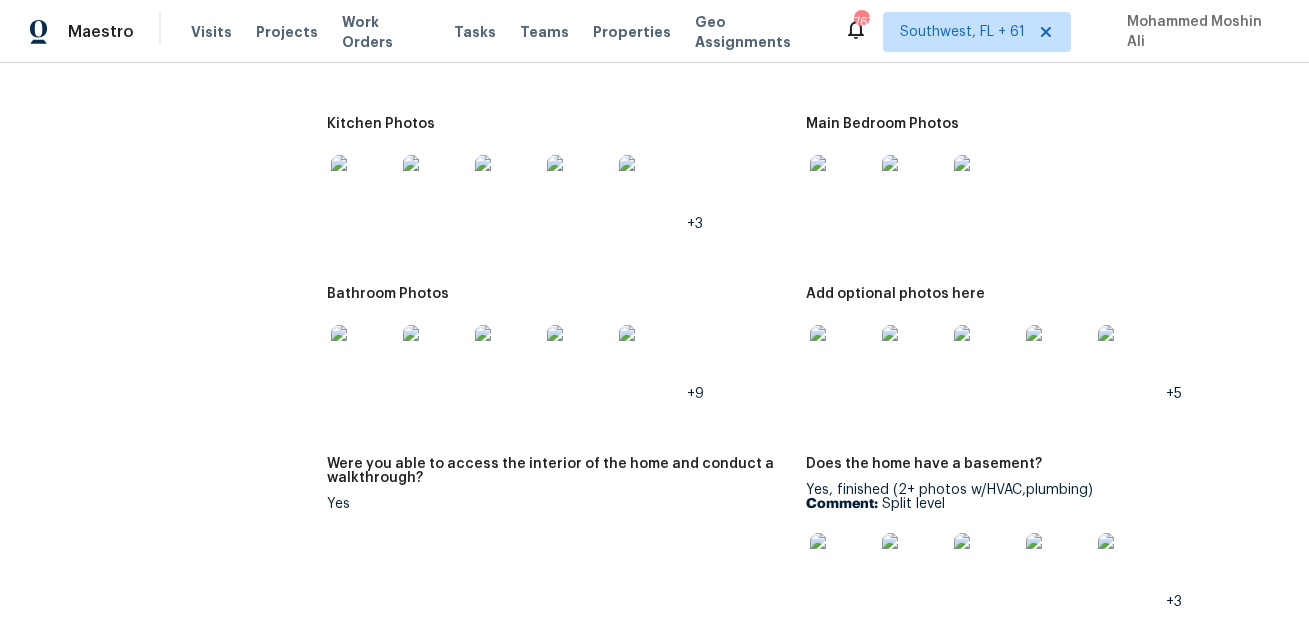 click at bounding box center (842, 187) 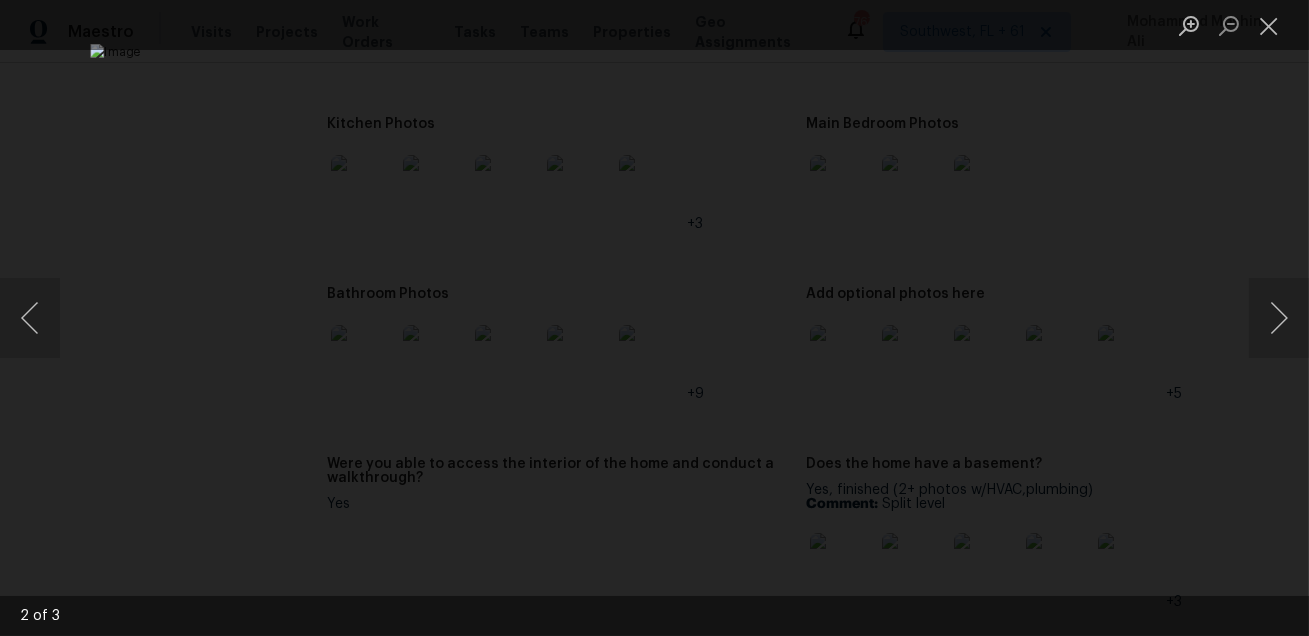 click at bounding box center (654, 318) 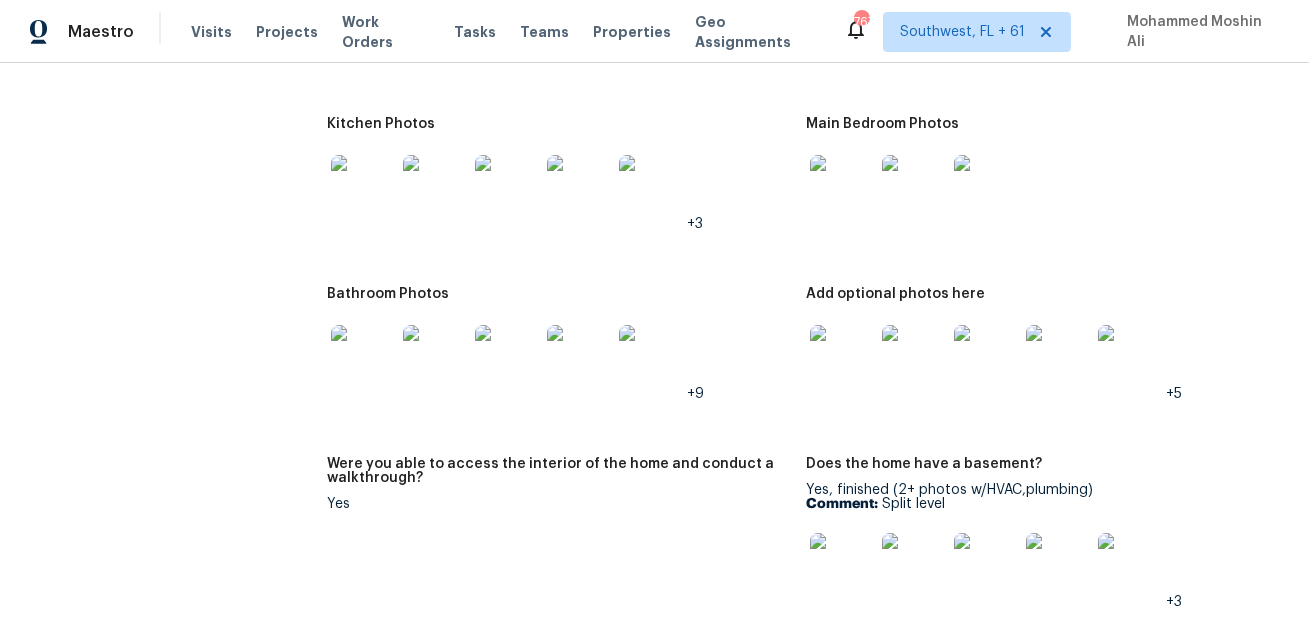 click at bounding box center (363, 357) 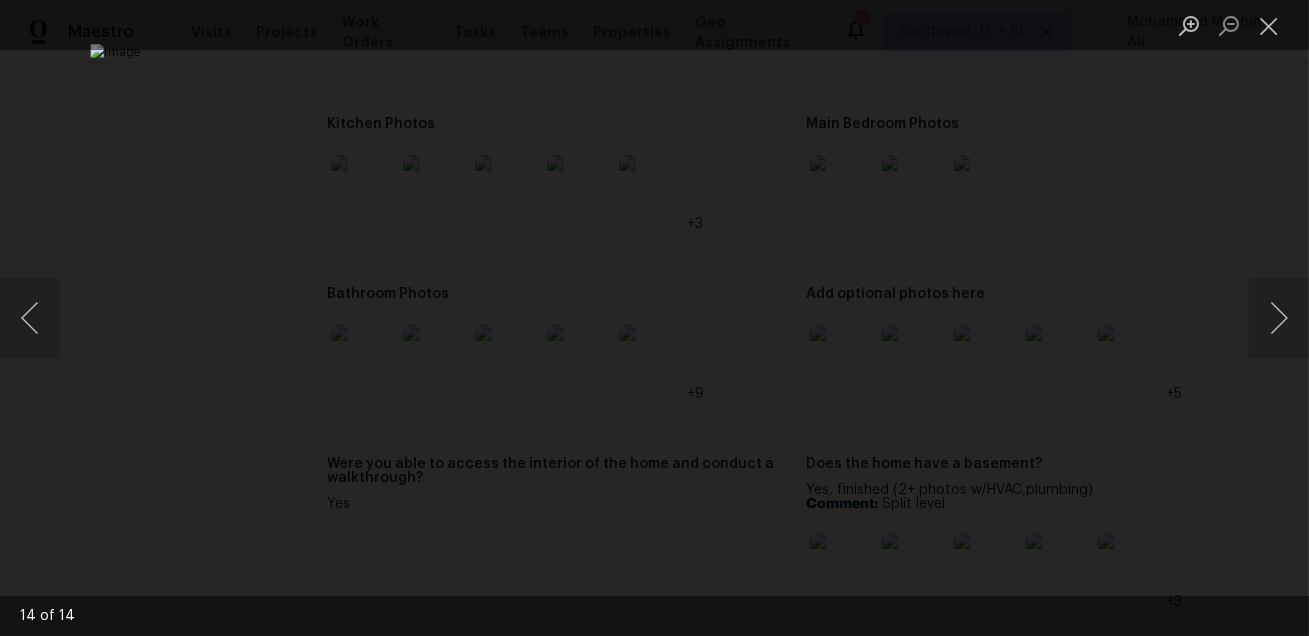 click at bounding box center [654, 318] 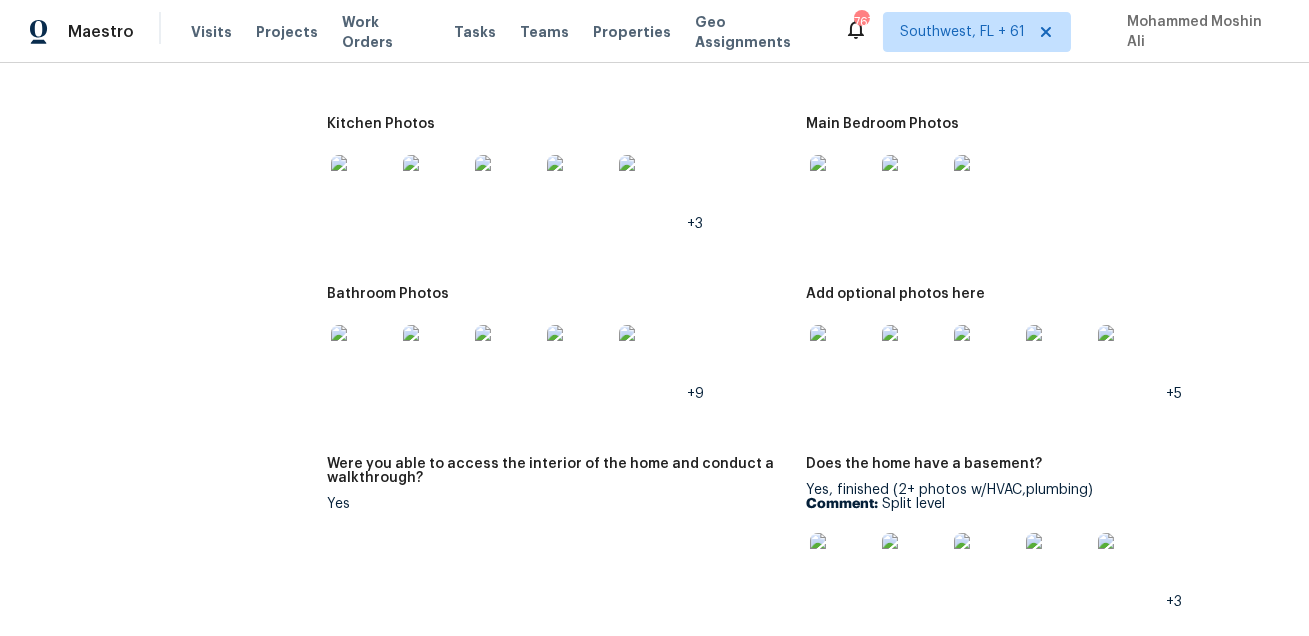 click at bounding box center [842, 357] 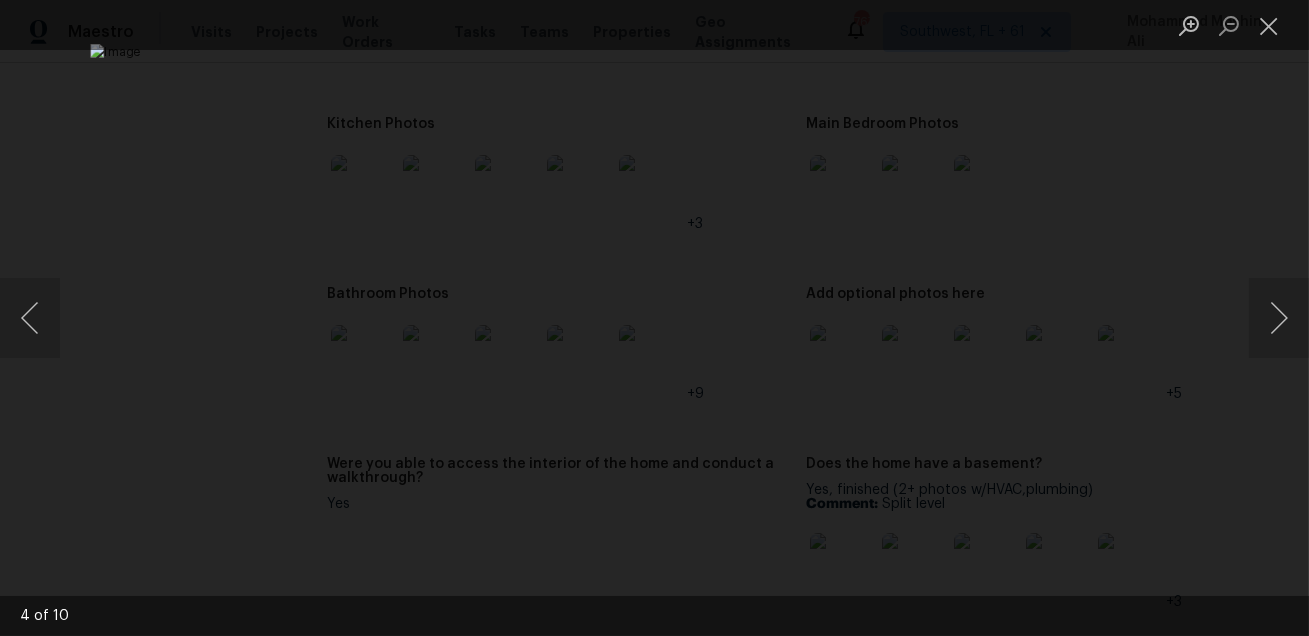 click at bounding box center (654, 318) 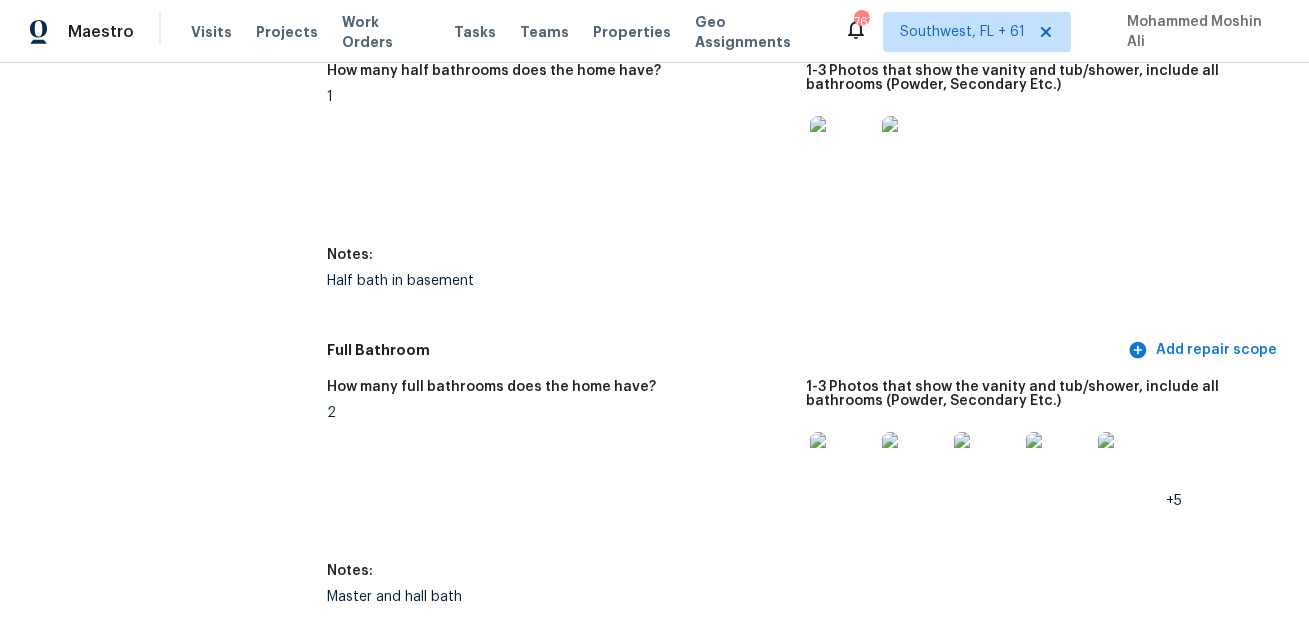 scroll, scrollTop: 2981, scrollLeft: 0, axis: vertical 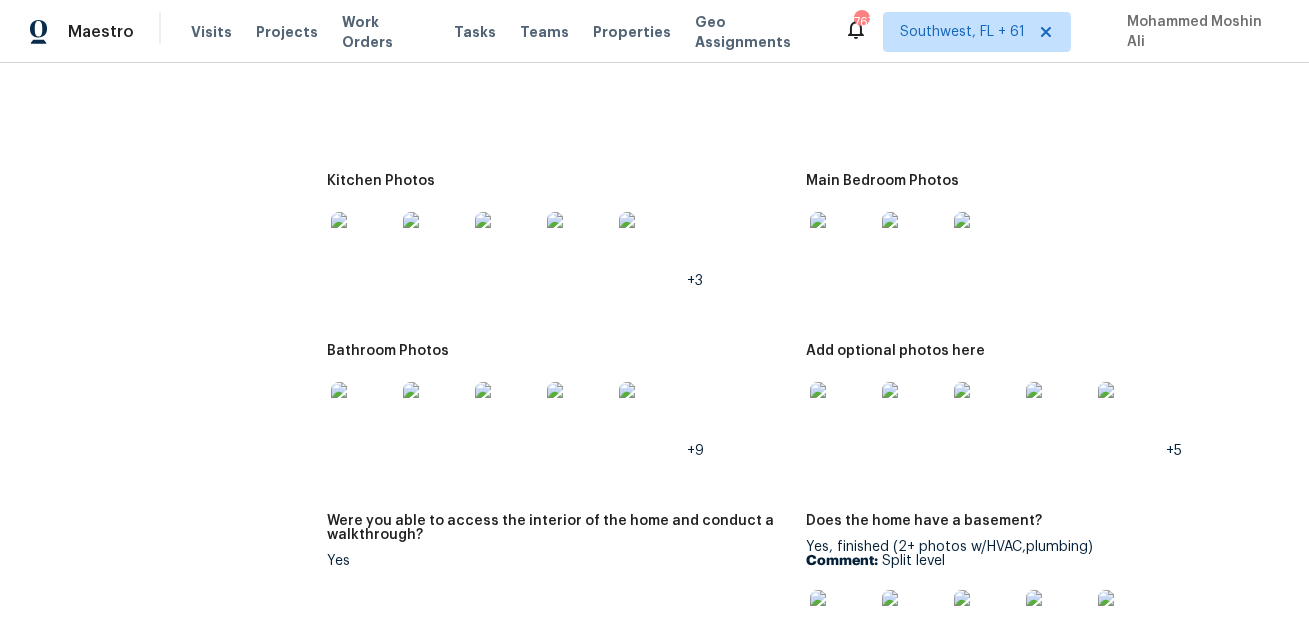 click on "Notes:" at bounding box center (566, 77) 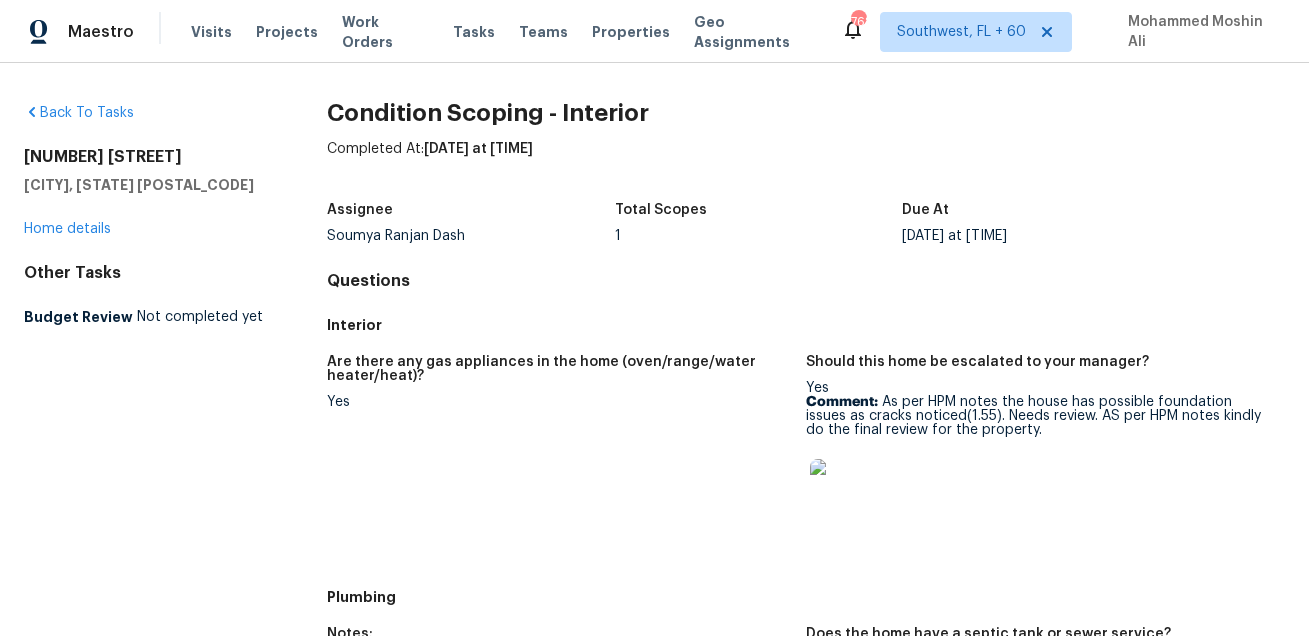 scroll, scrollTop: 0, scrollLeft: 0, axis: both 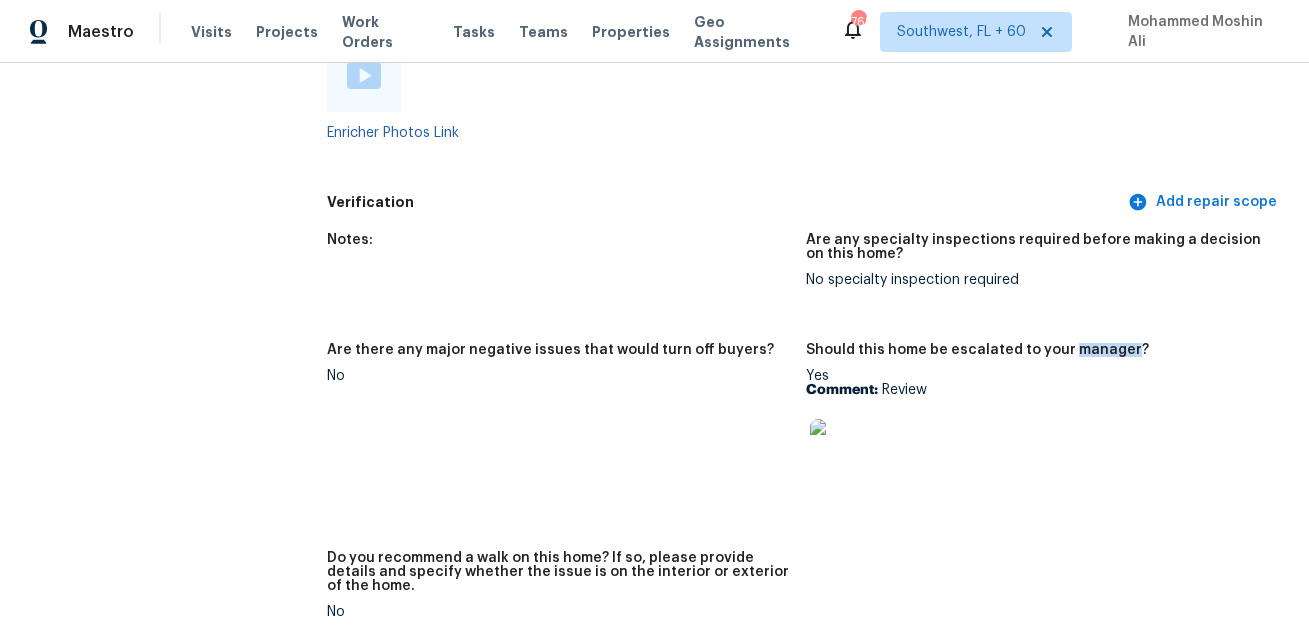 click on "Notes: Are any specialty inspections required before making a decision on this home? No specialty inspection required Are there any major negative issues that would turn off buyers? No Should this home be escalated to your manager? Yes Comment:   Review  Do you recommend a walk on this home? If so, please provide details and specify whether the issue is on the interior or exterior of the home. No" at bounding box center [806, 442] 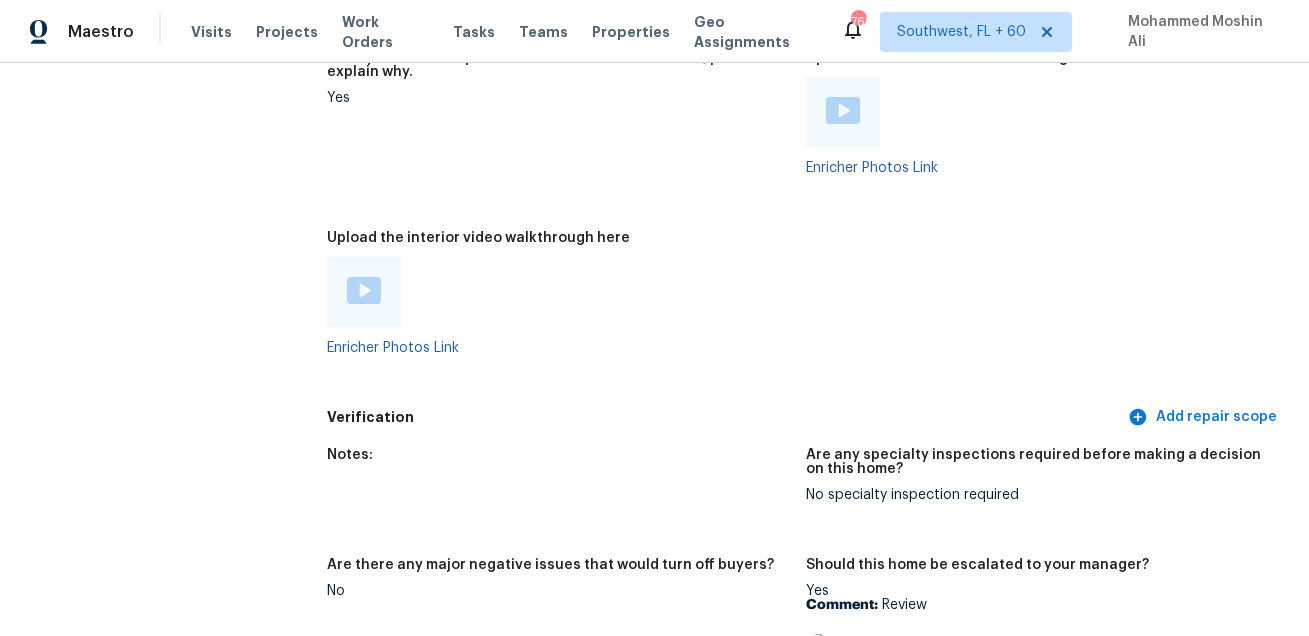 scroll, scrollTop: 5786, scrollLeft: 0, axis: vertical 